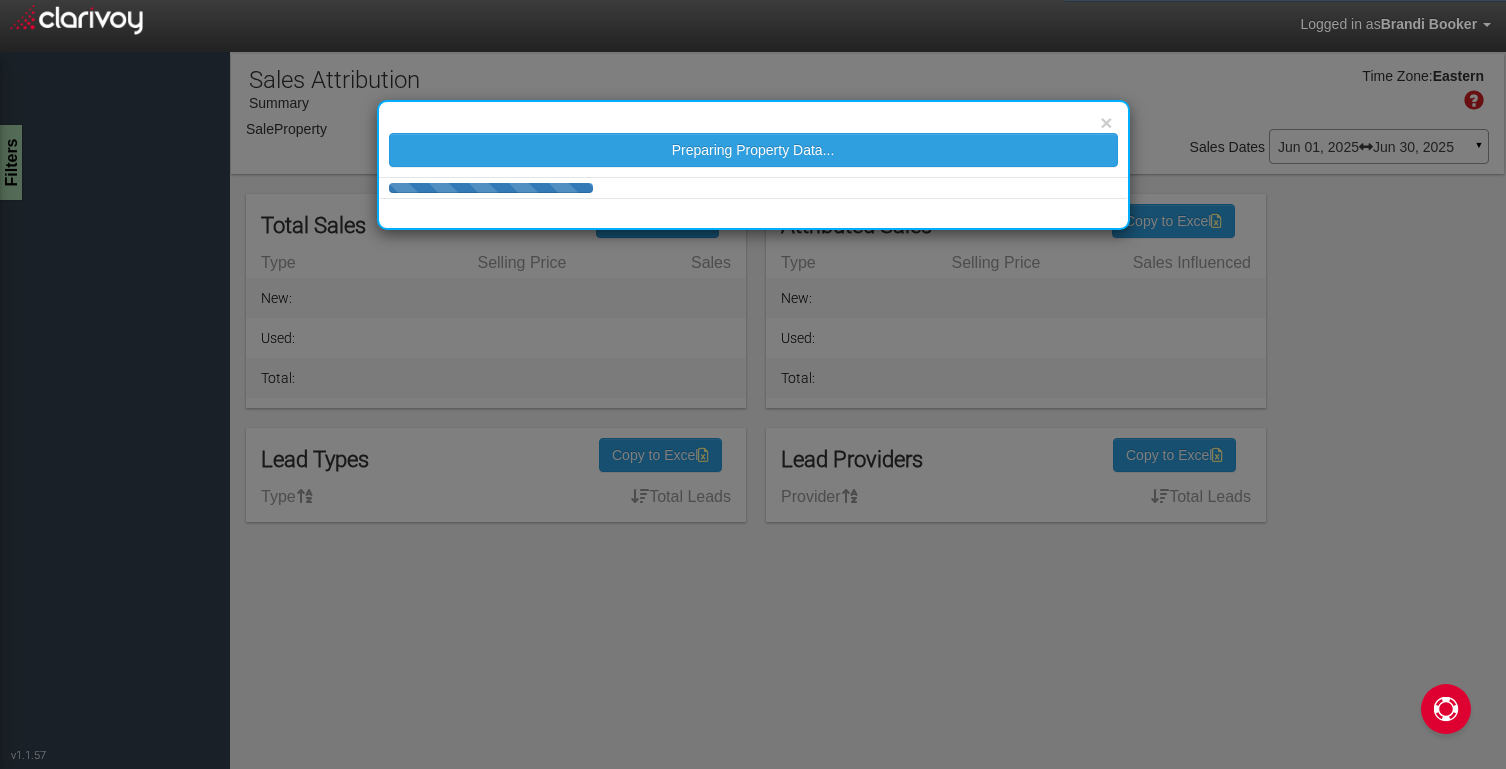 scroll, scrollTop: 0, scrollLeft: 0, axis: both 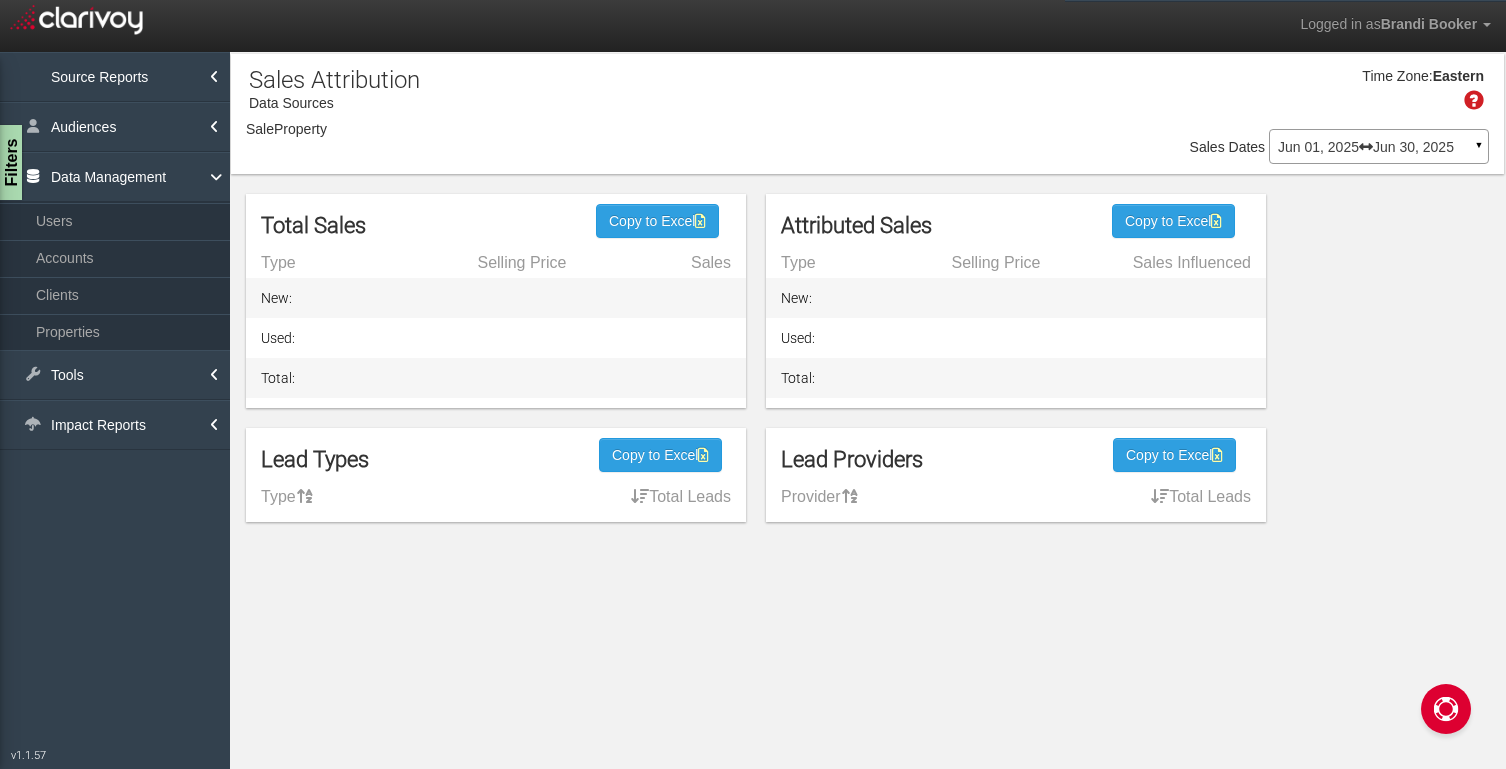 select on "object:1235" 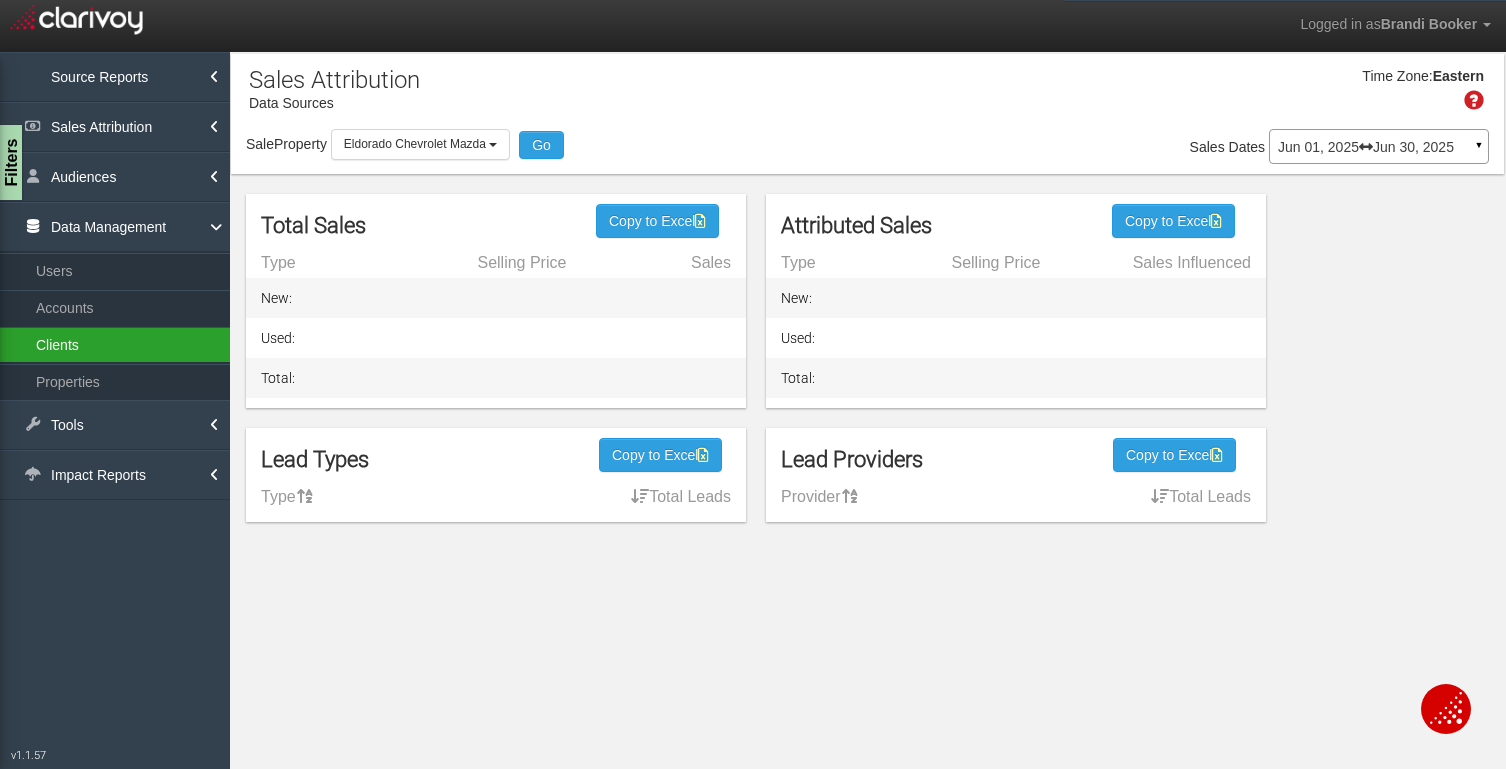 click on "Clients" at bounding box center (115, 345) 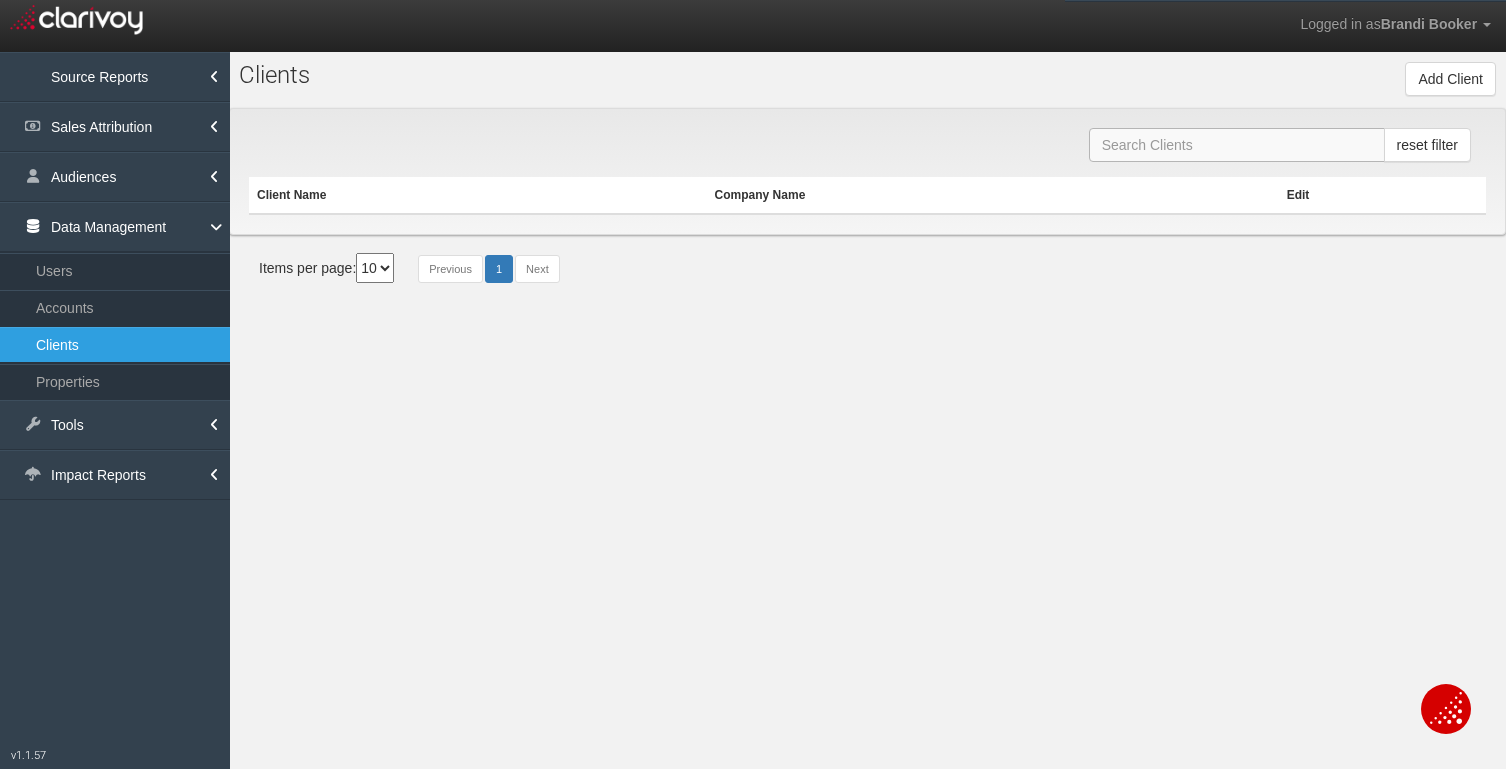 click at bounding box center [1237, 145] 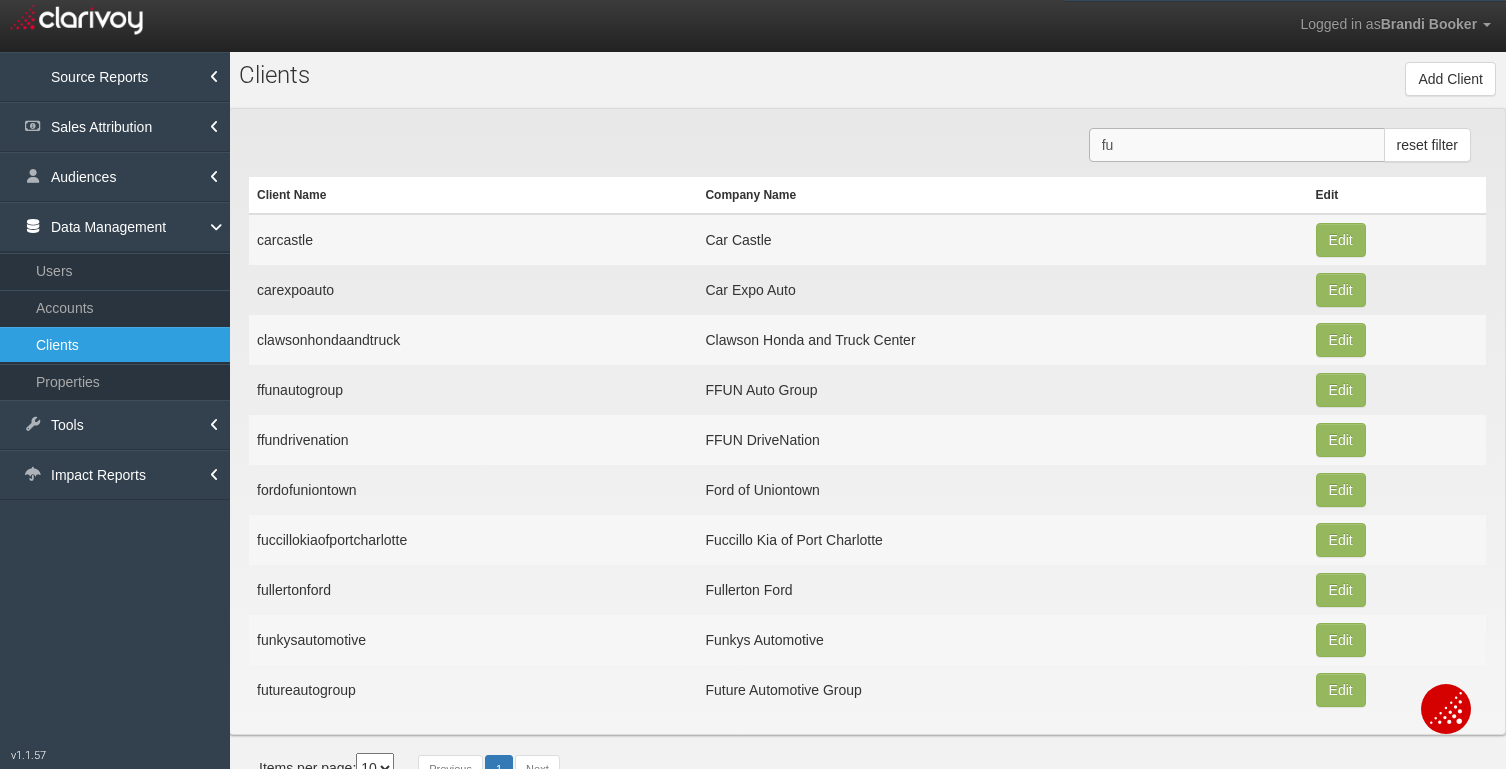 type on "f" 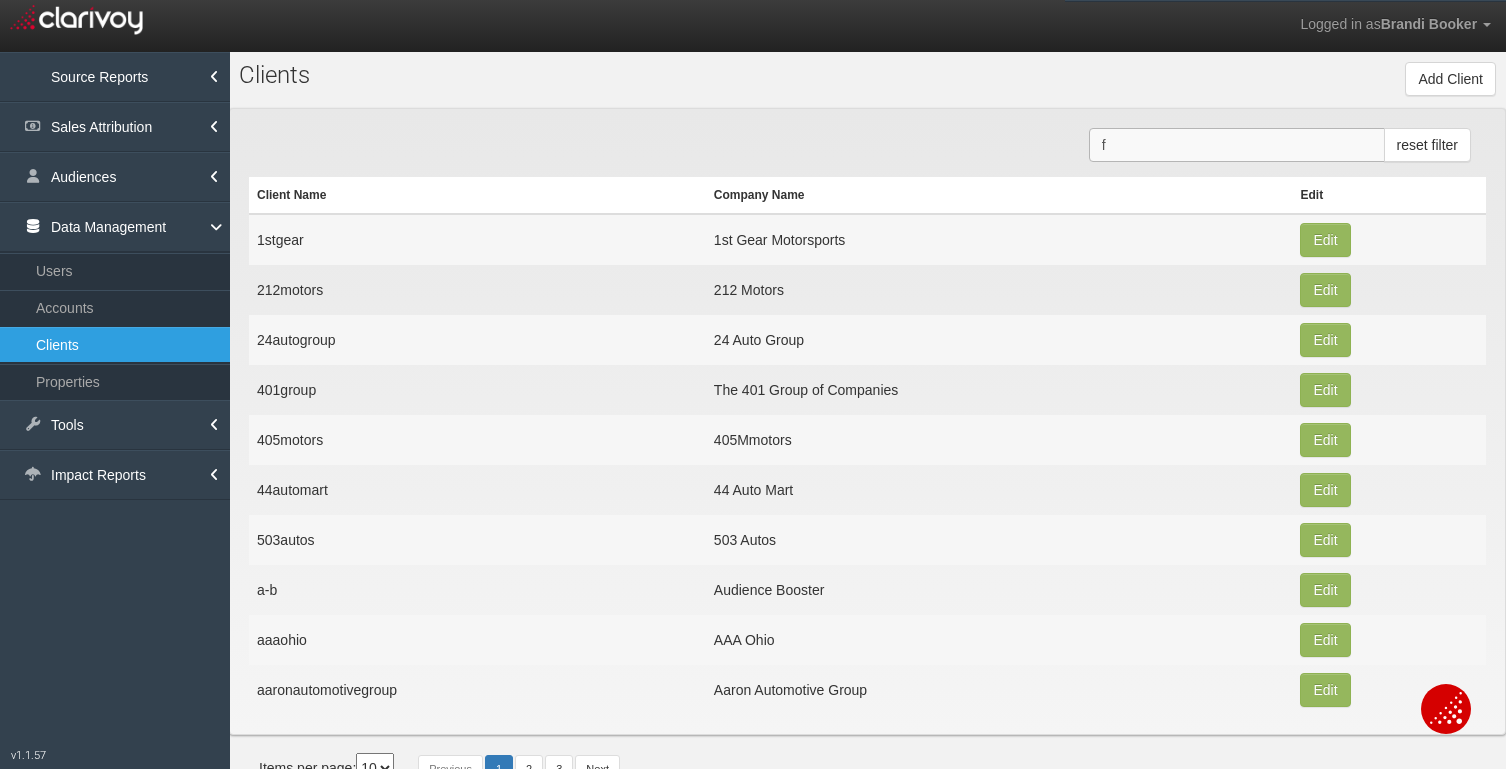 type 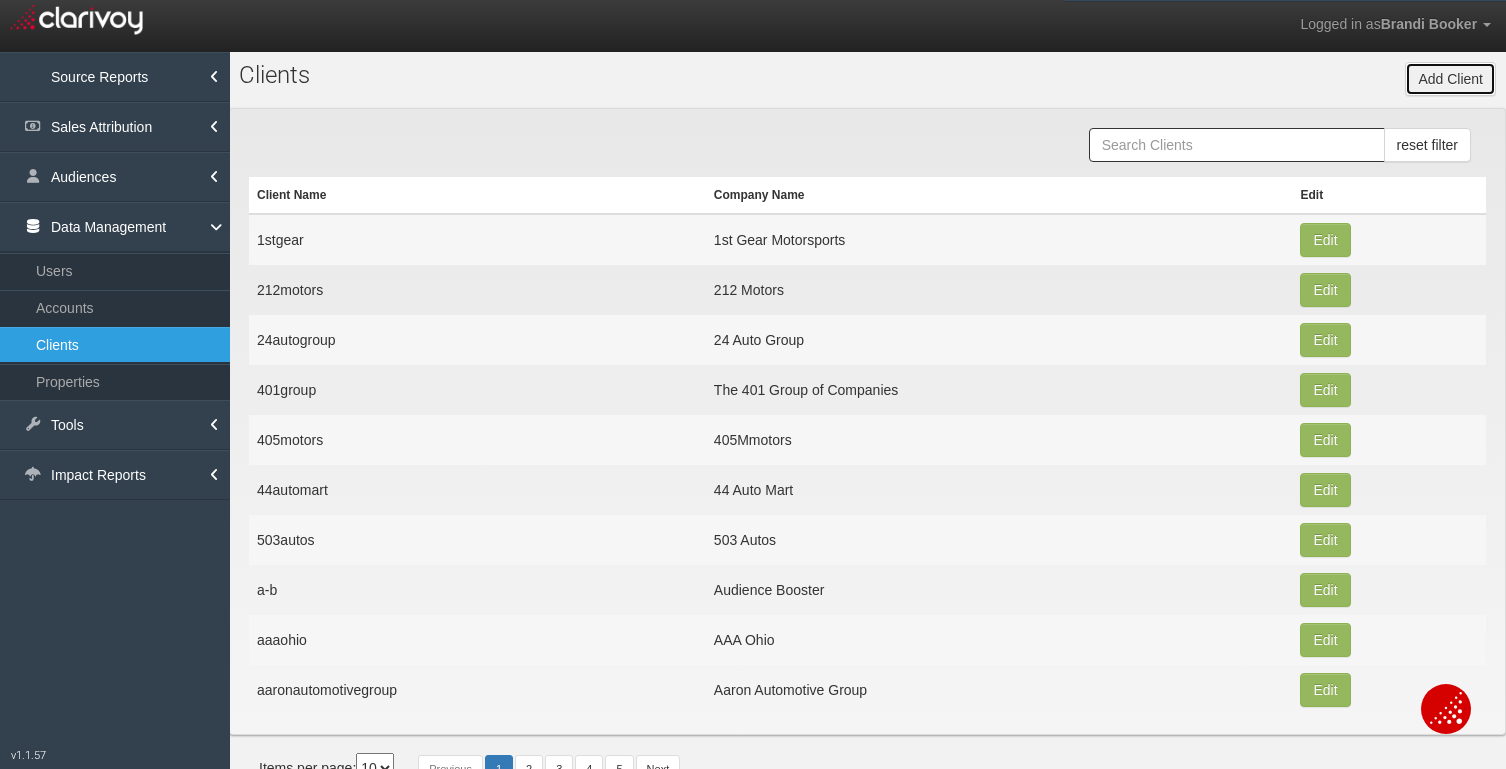 click on "Add Client" at bounding box center (1450, 79) 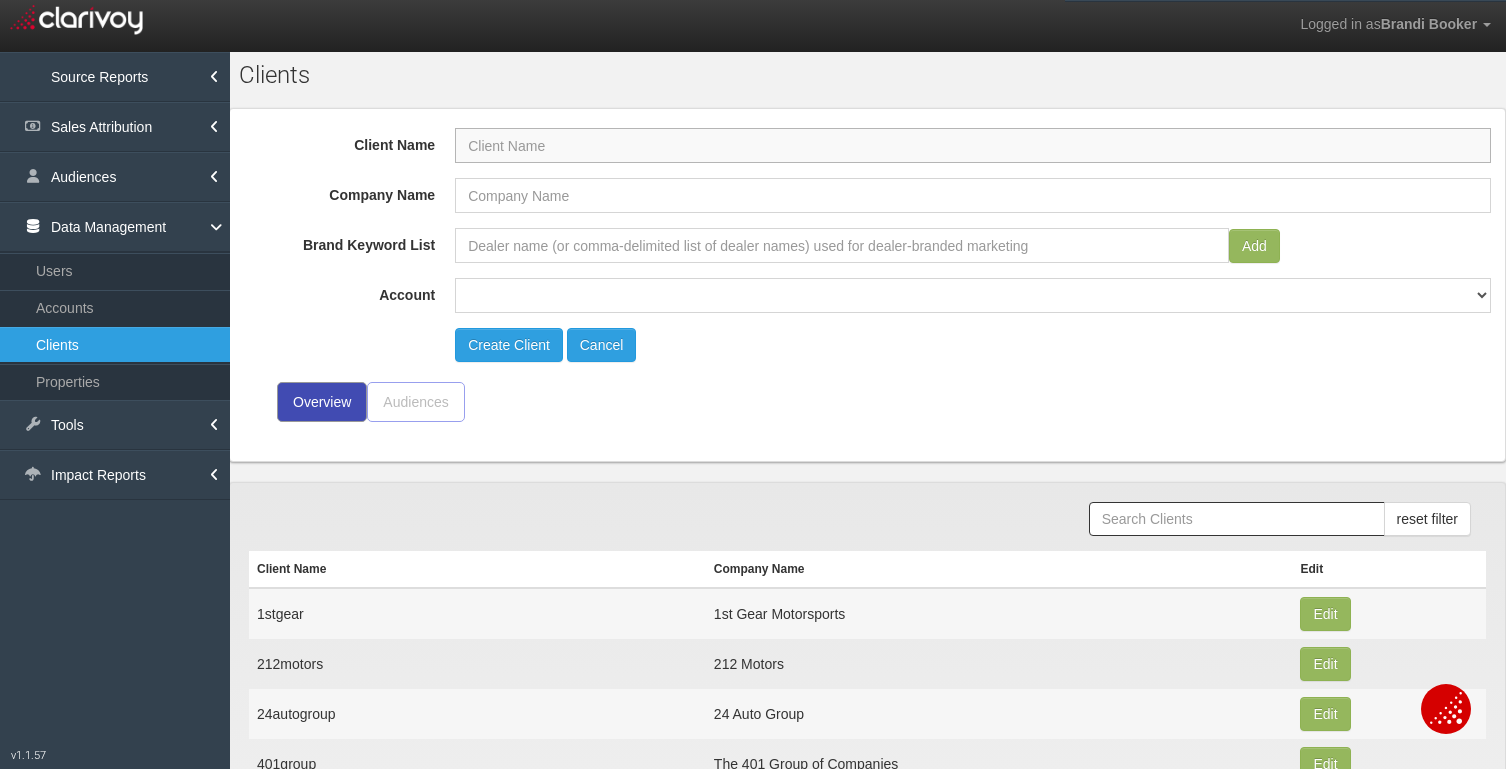 click on "Client Name" at bounding box center [973, 145] 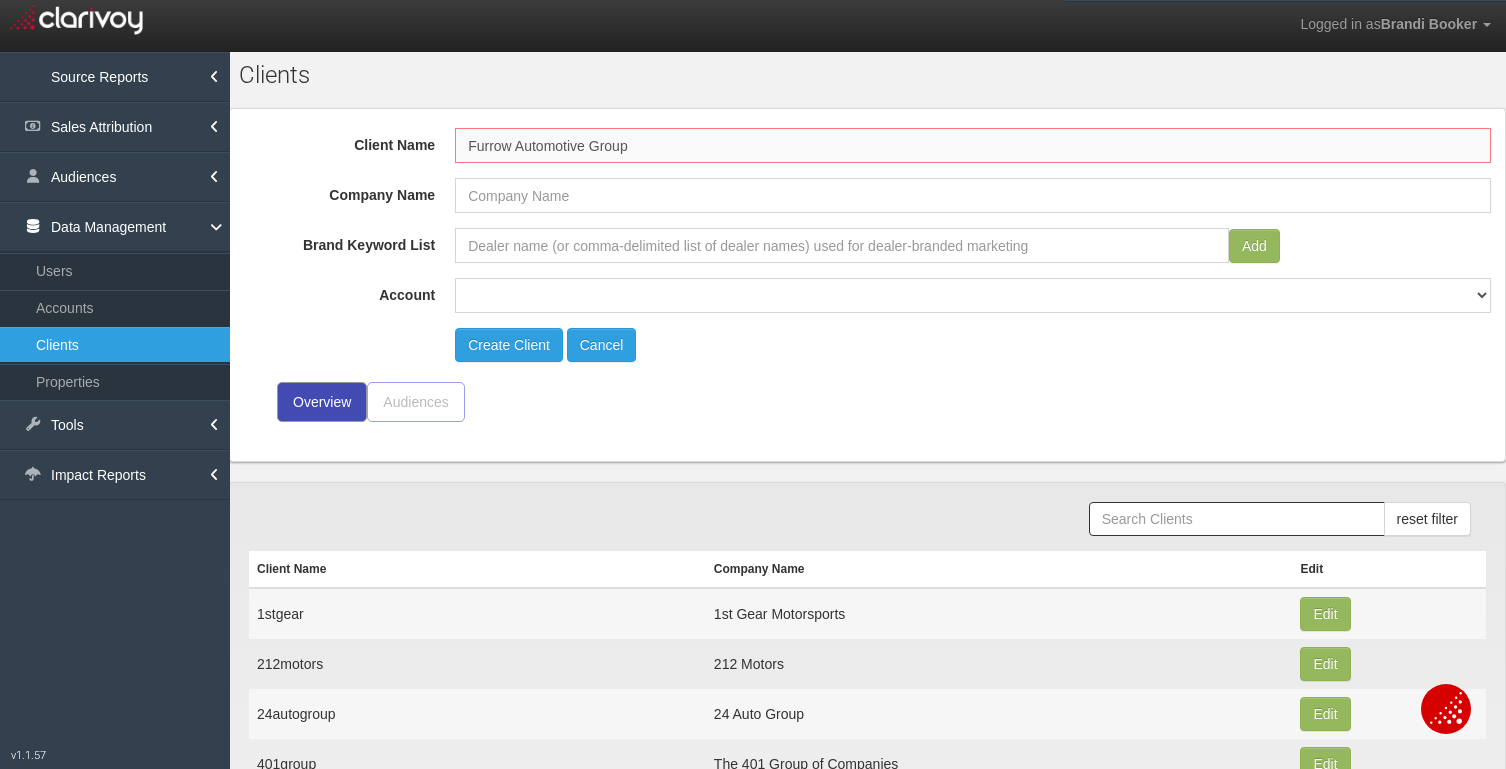 type on "Furrow Automotive Group" 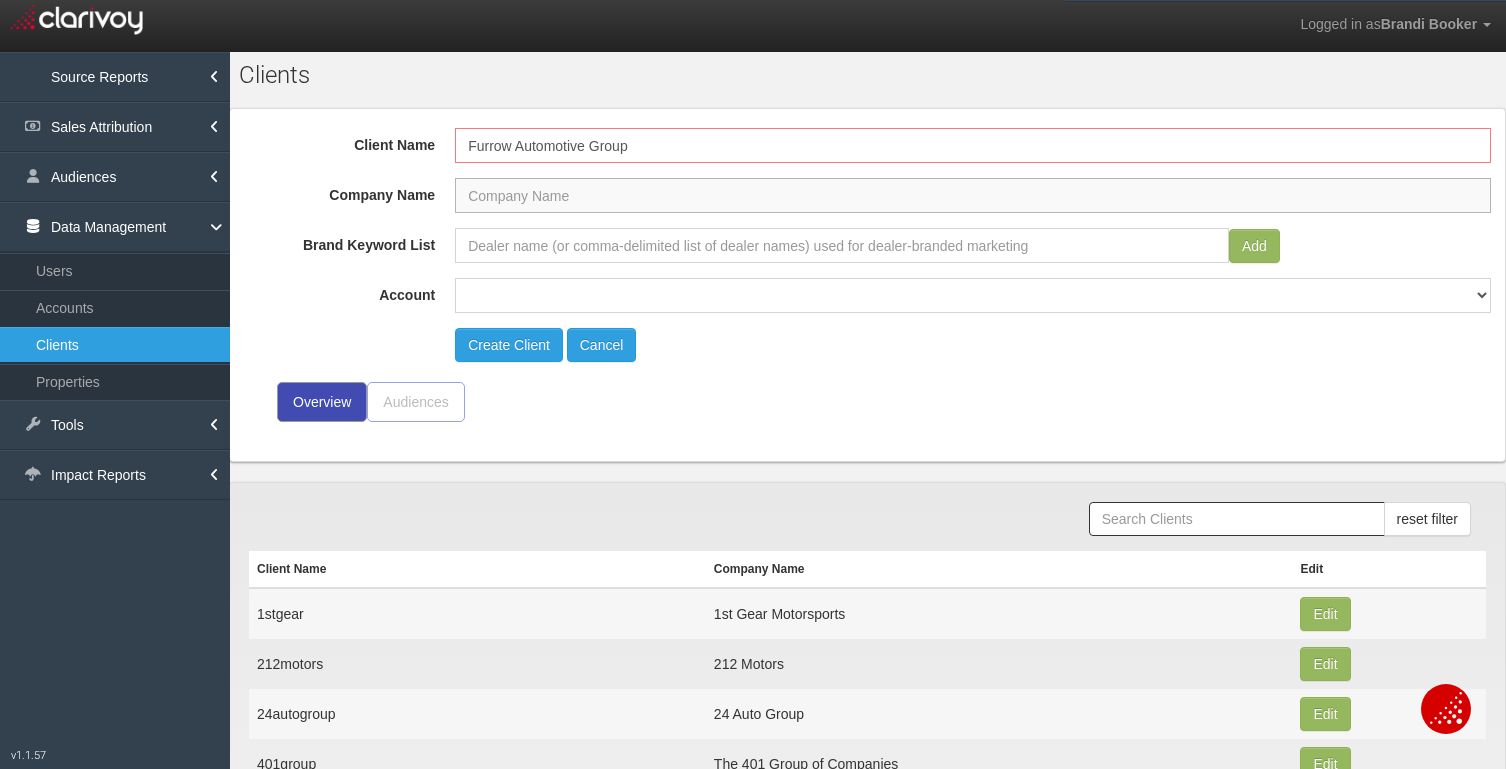 click on "Company Name" at bounding box center [973, 195] 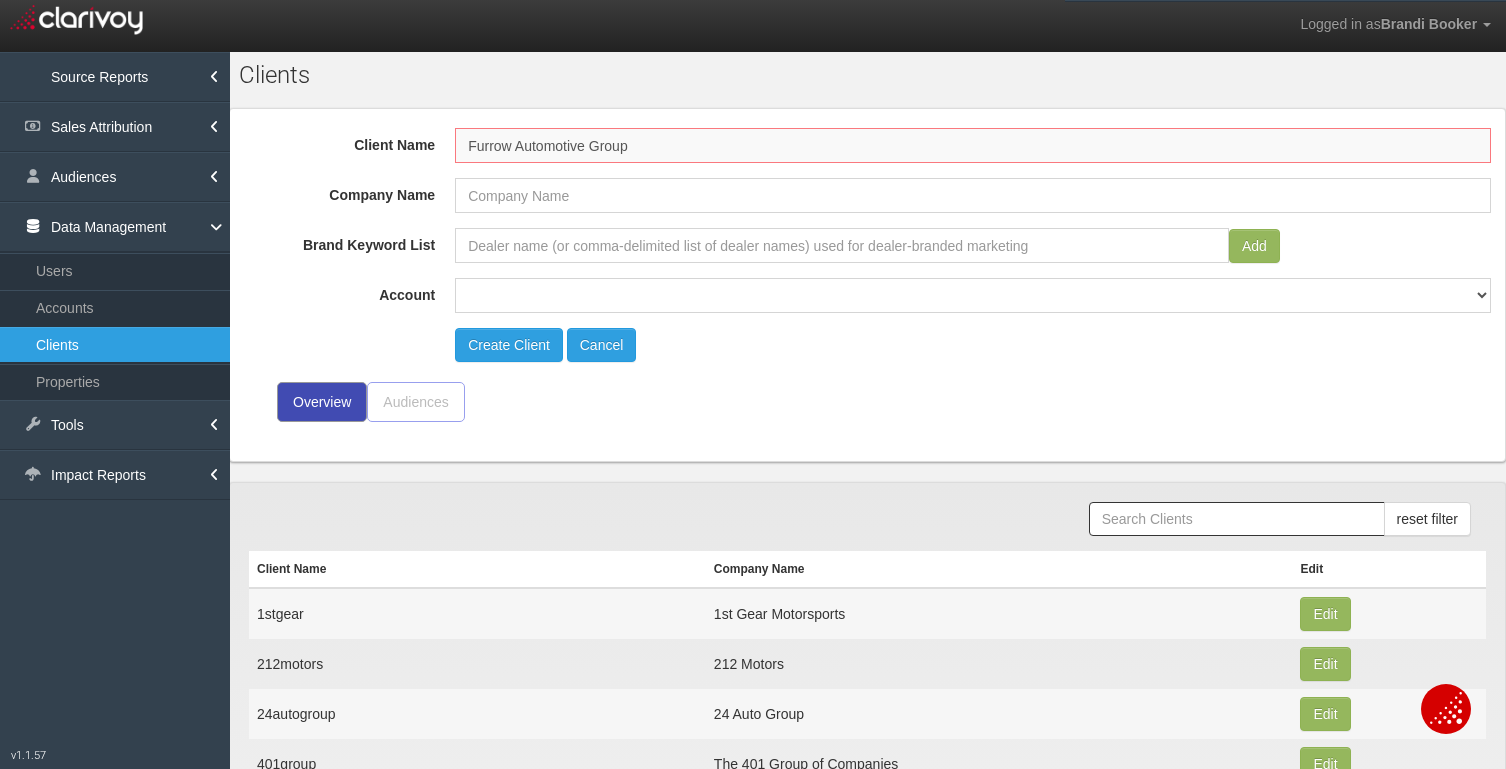 drag, startPoint x: 635, startPoint y: 153, endPoint x: 382, endPoint y: 148, distance: 253.04941 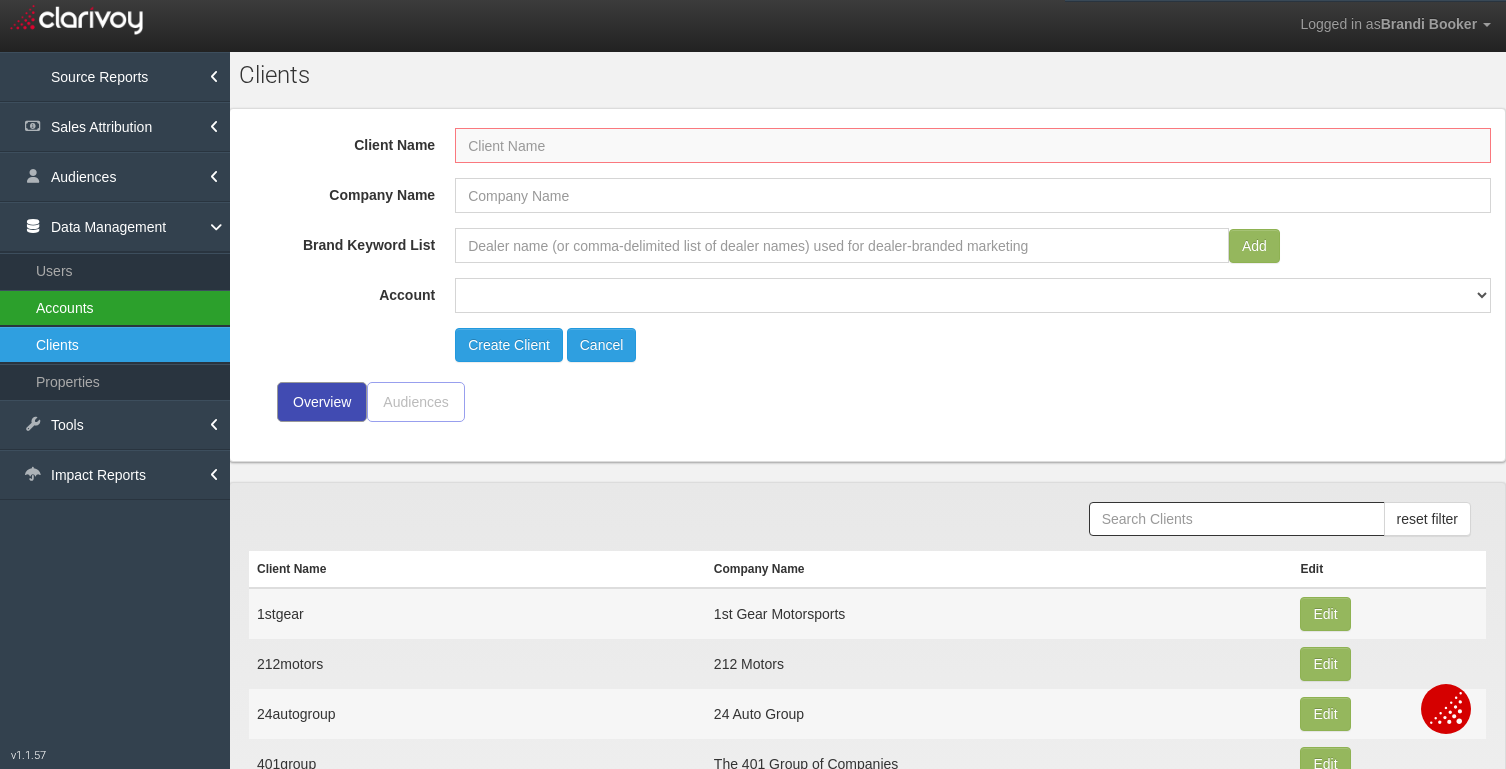 type 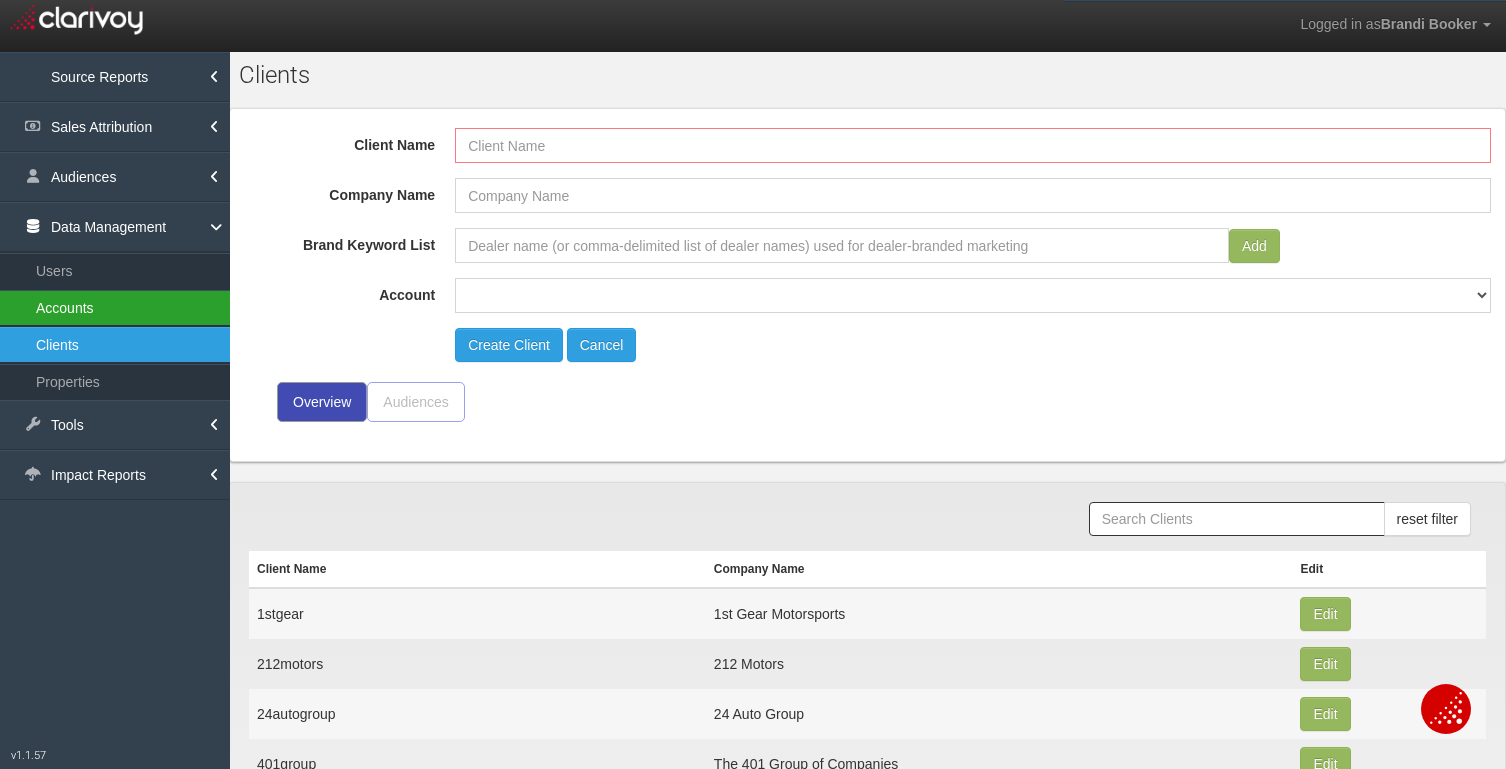 click on "Accounts" at bounding box center [115, 308] 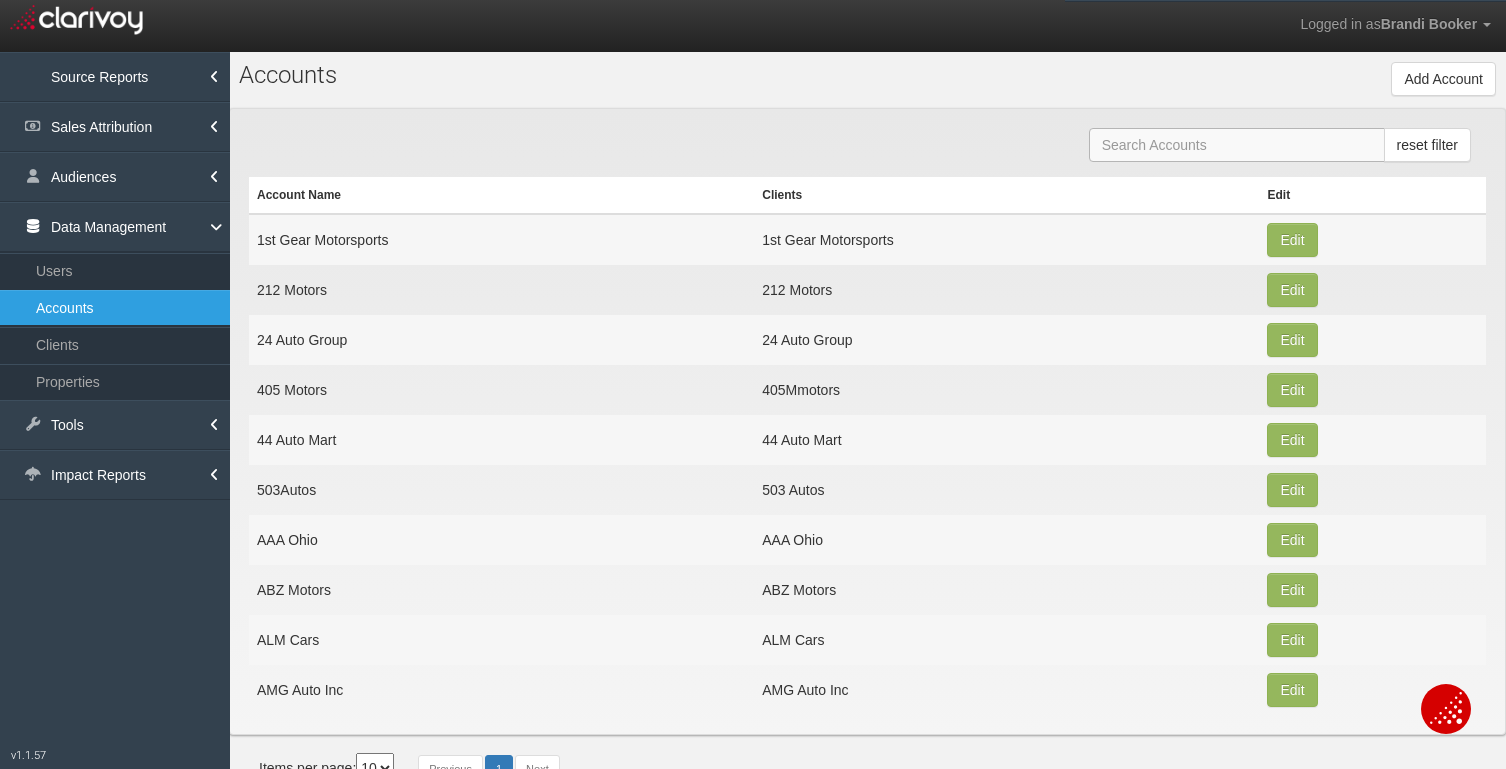 click at bounding box center [1237, 145] 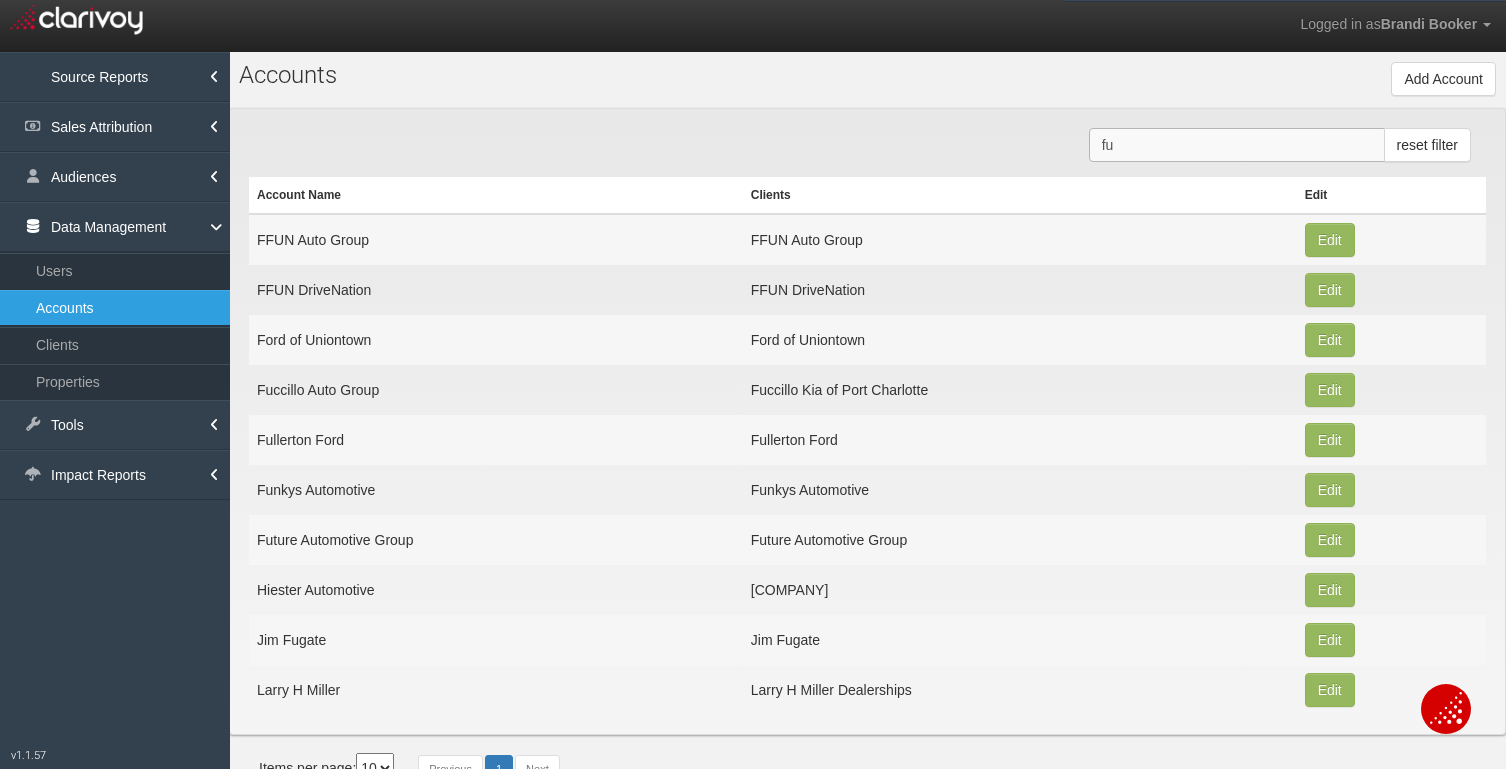 type on "f" 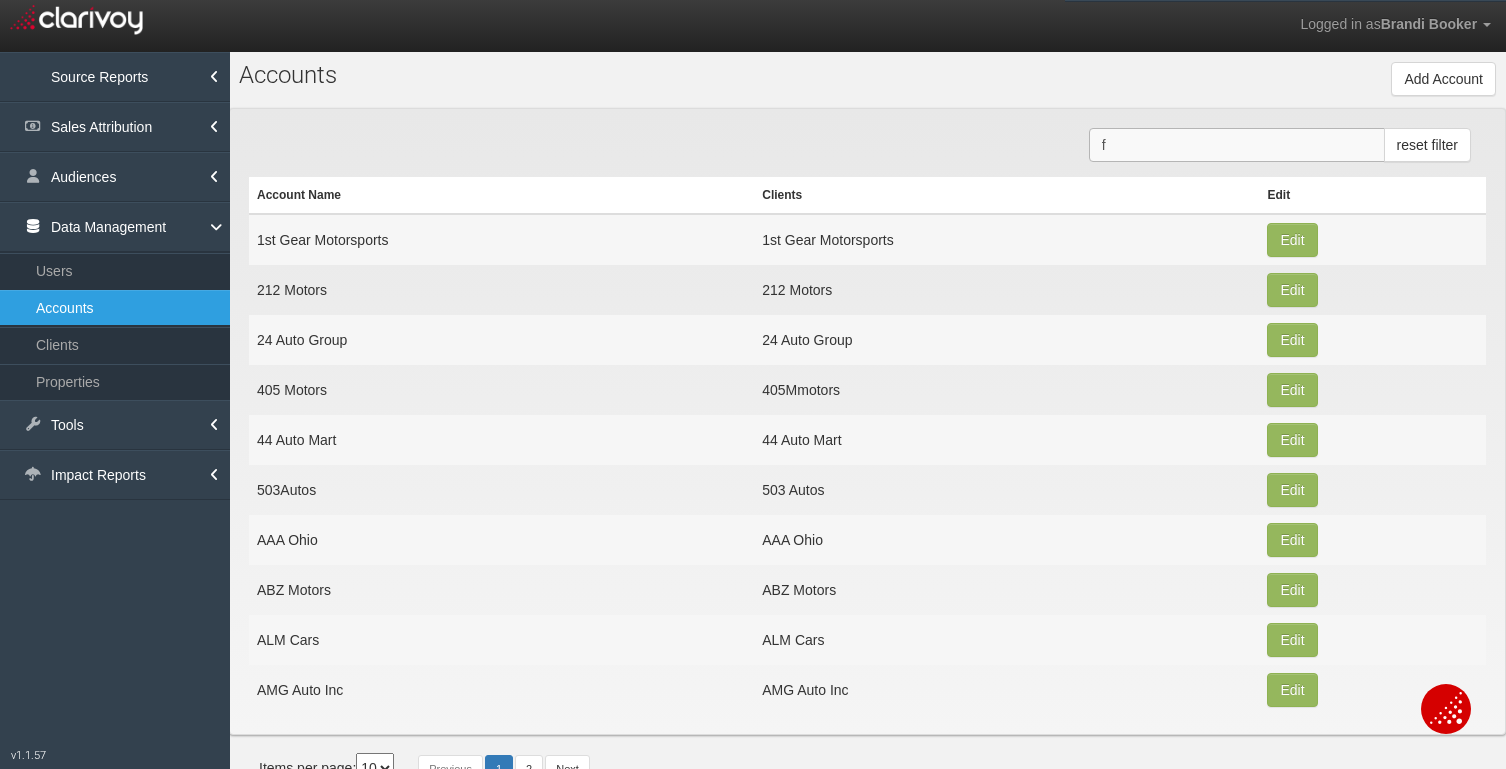 type 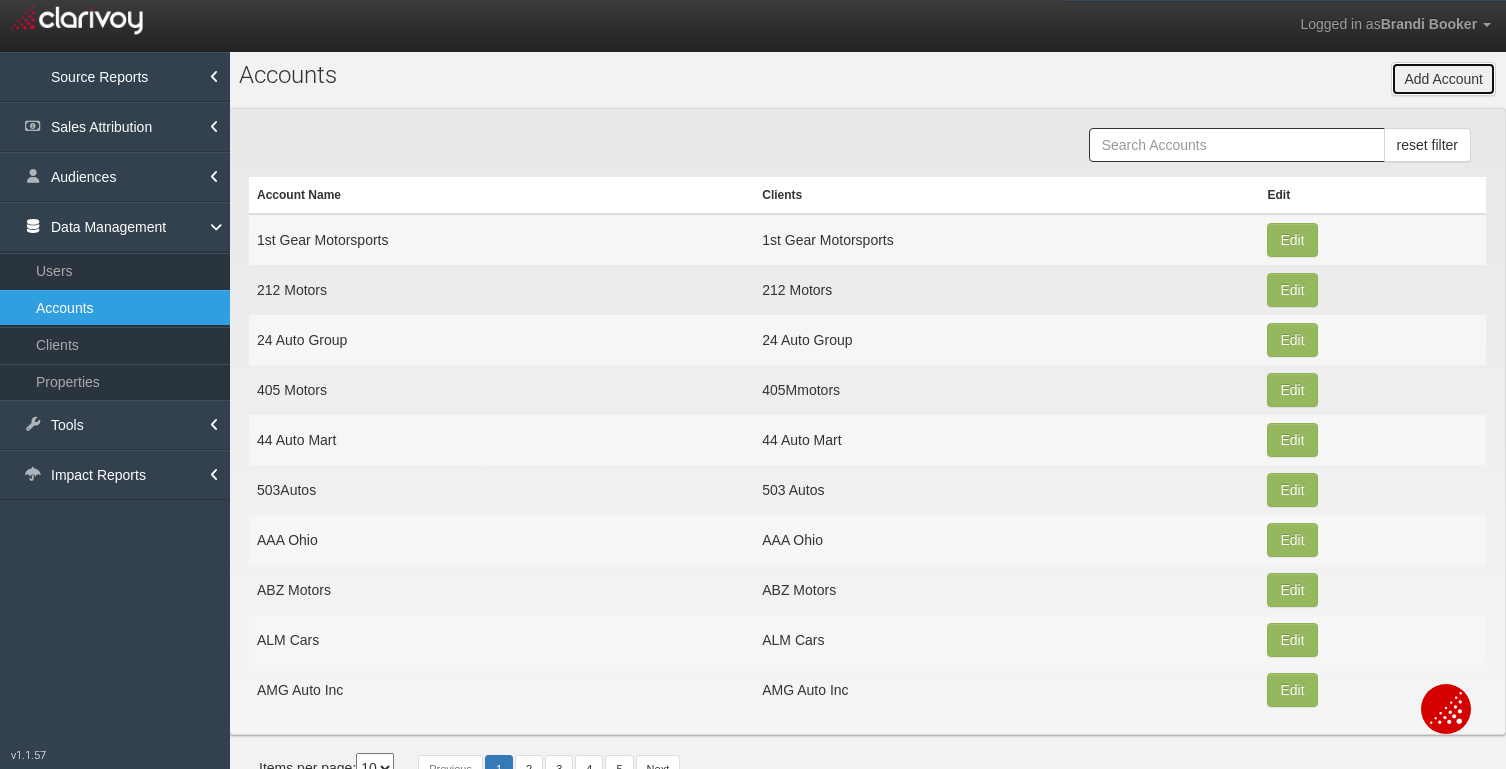 click on "Add Account" at bounding box center (1443, 79) 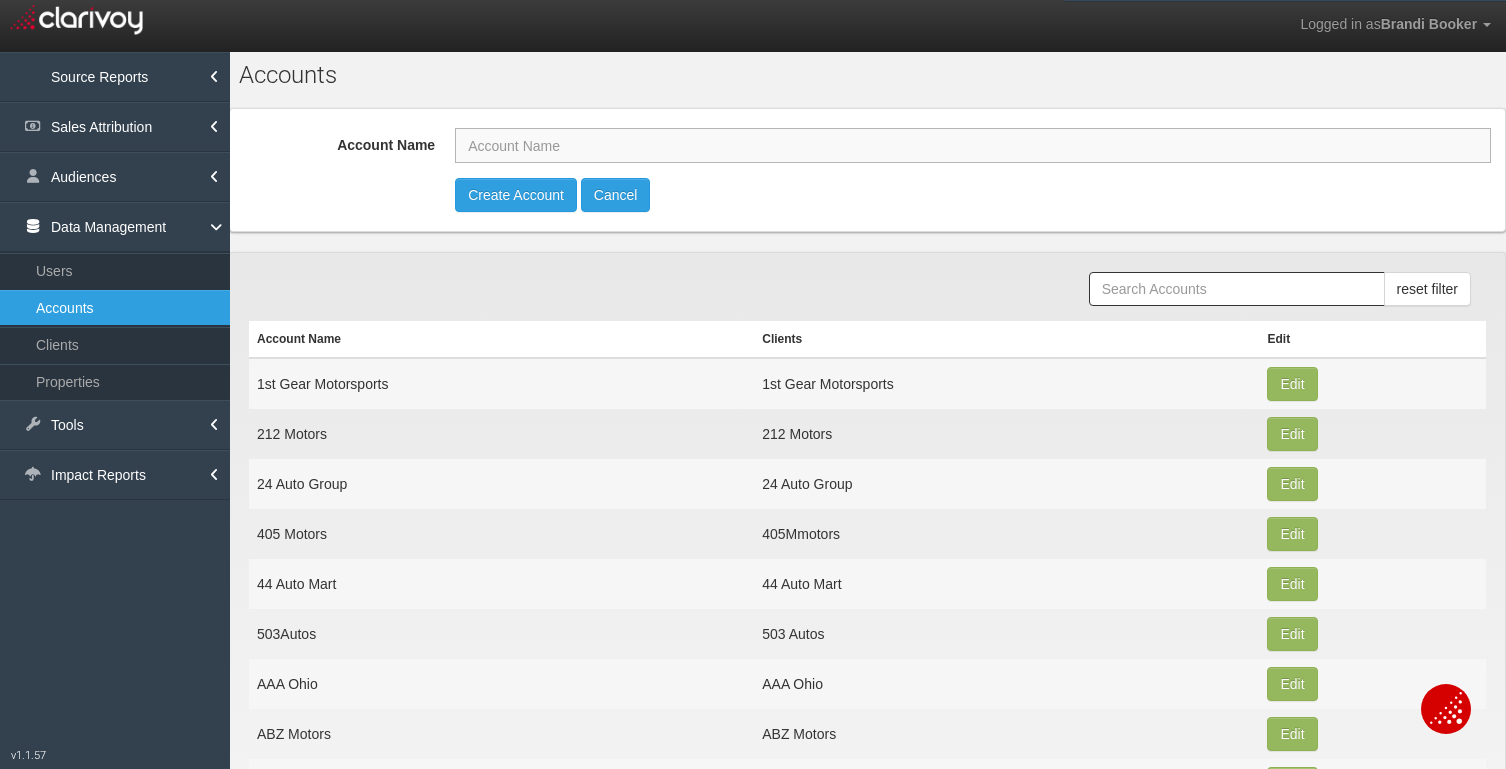 click on "Account Name" at bounding box center [973, 145] 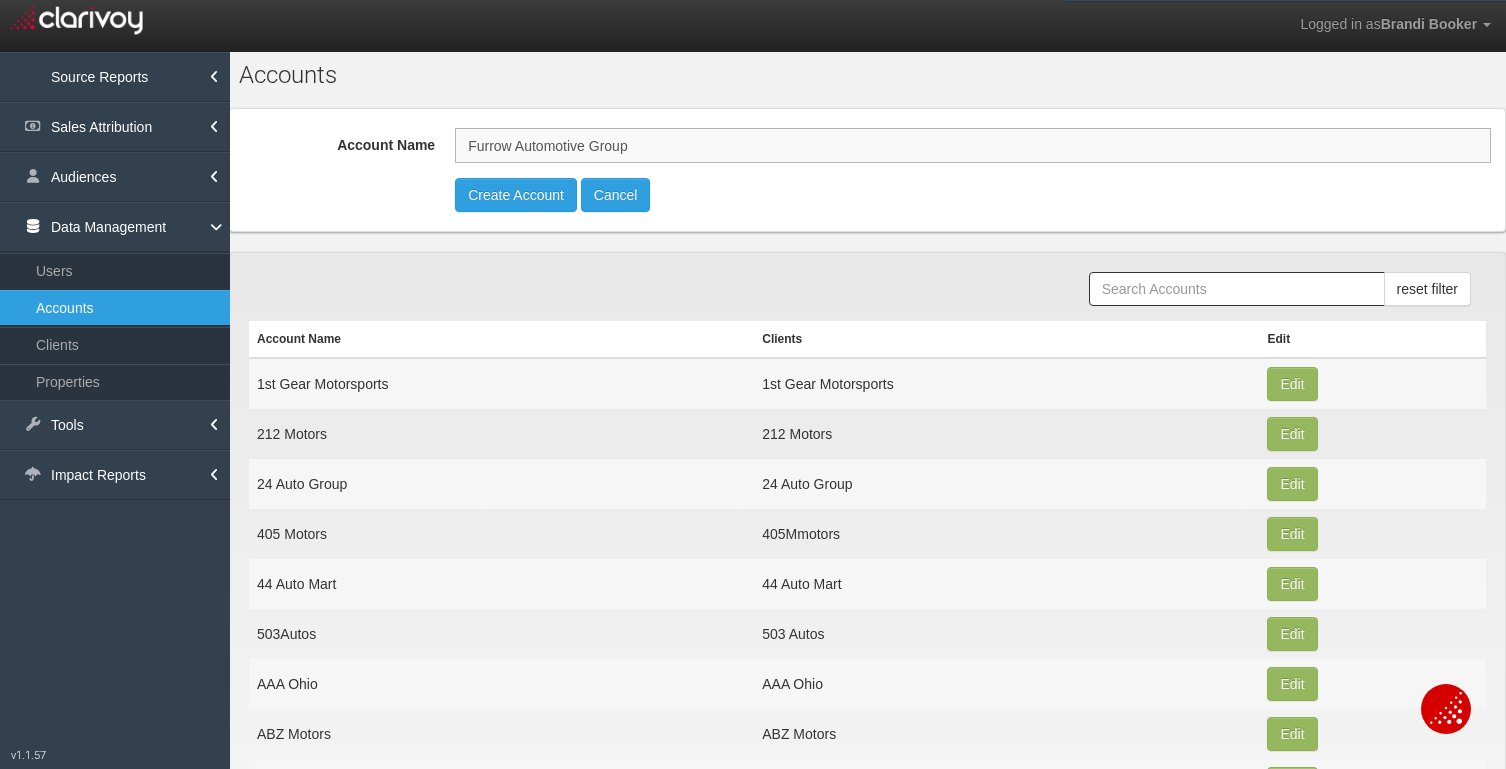 type on "Furrow Automotive Group" 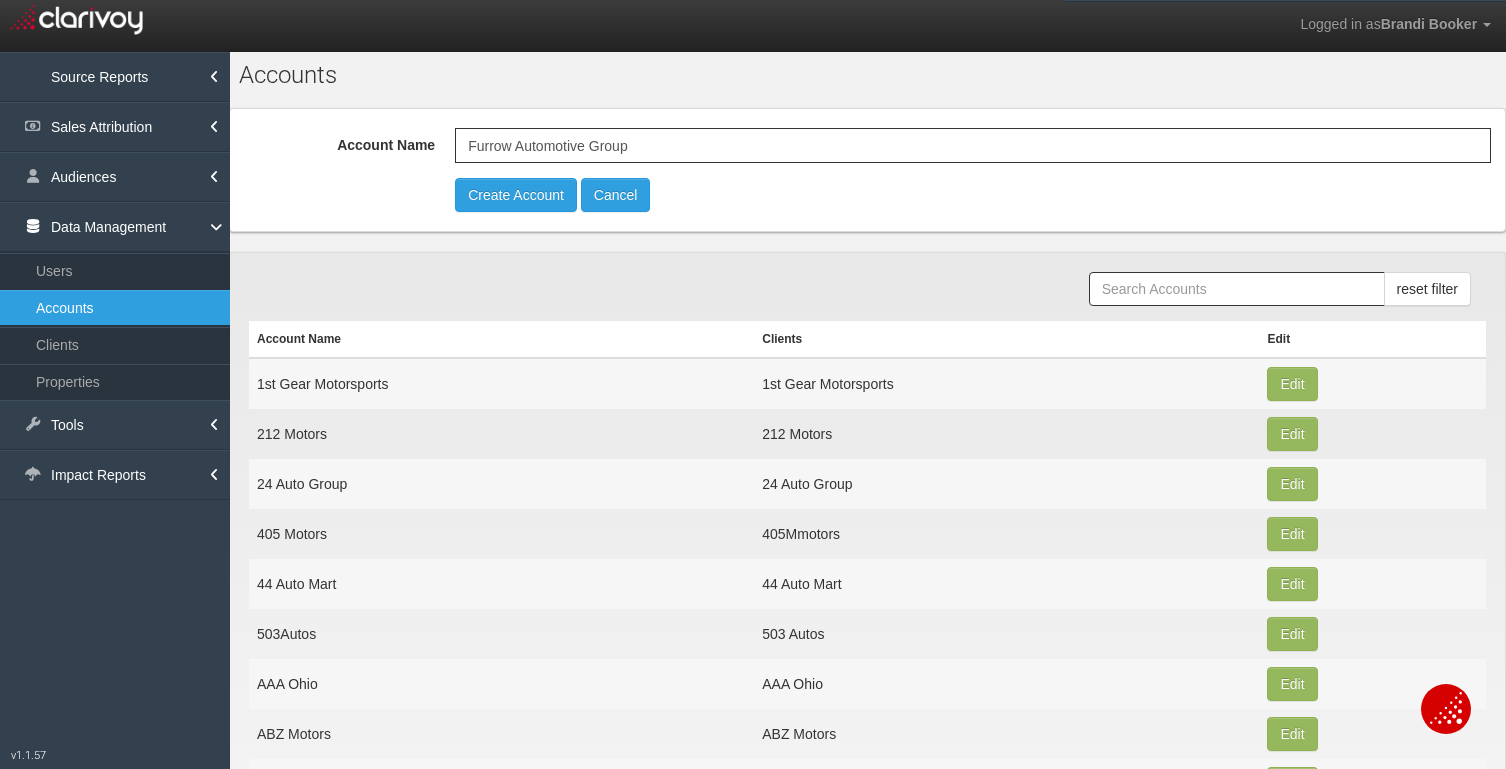 click on "Account Name
[COMPANY]
Clients
None
Create Account
Cancel" at bounding box center (867, 170) 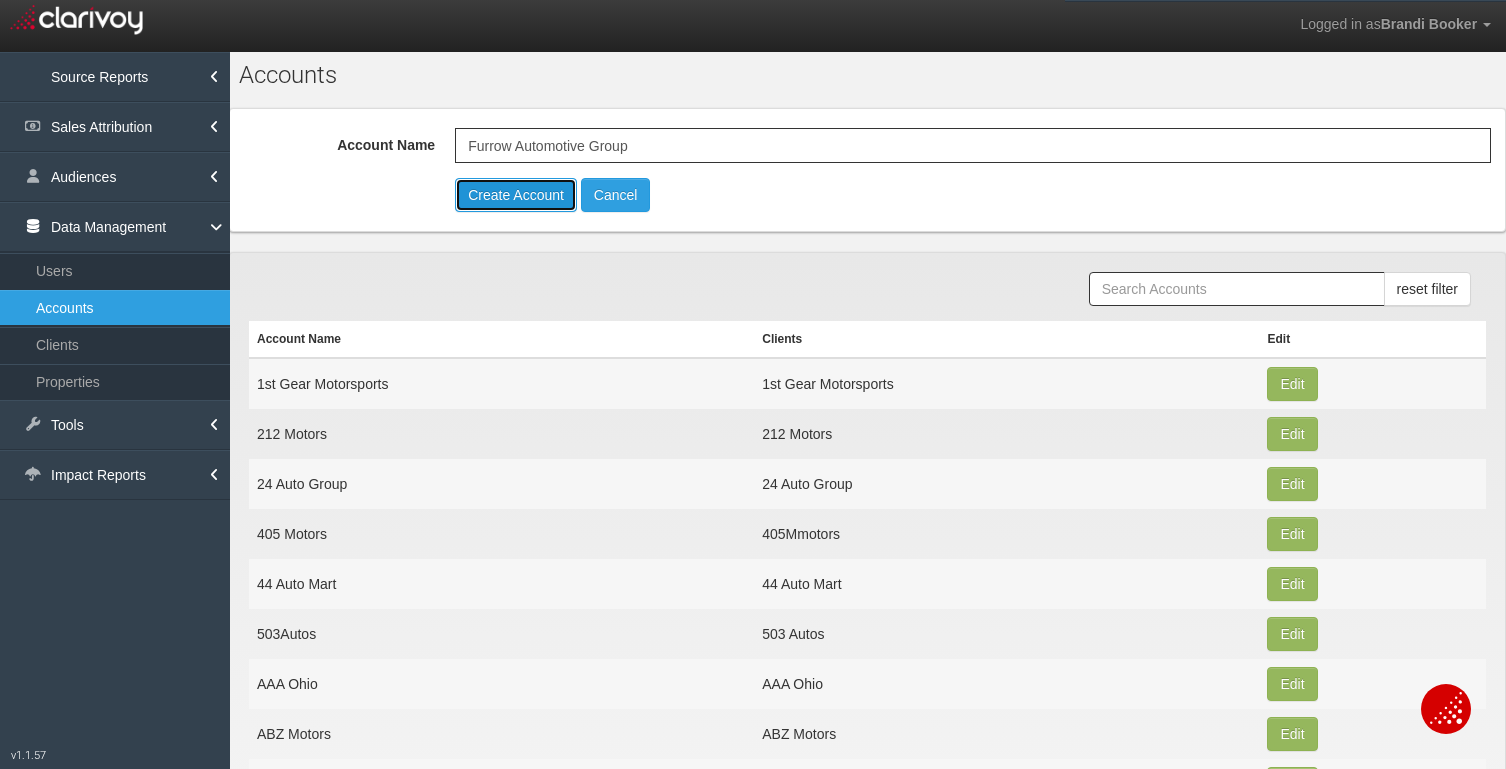 click on "Create Account" at bounding box center [516, 195] 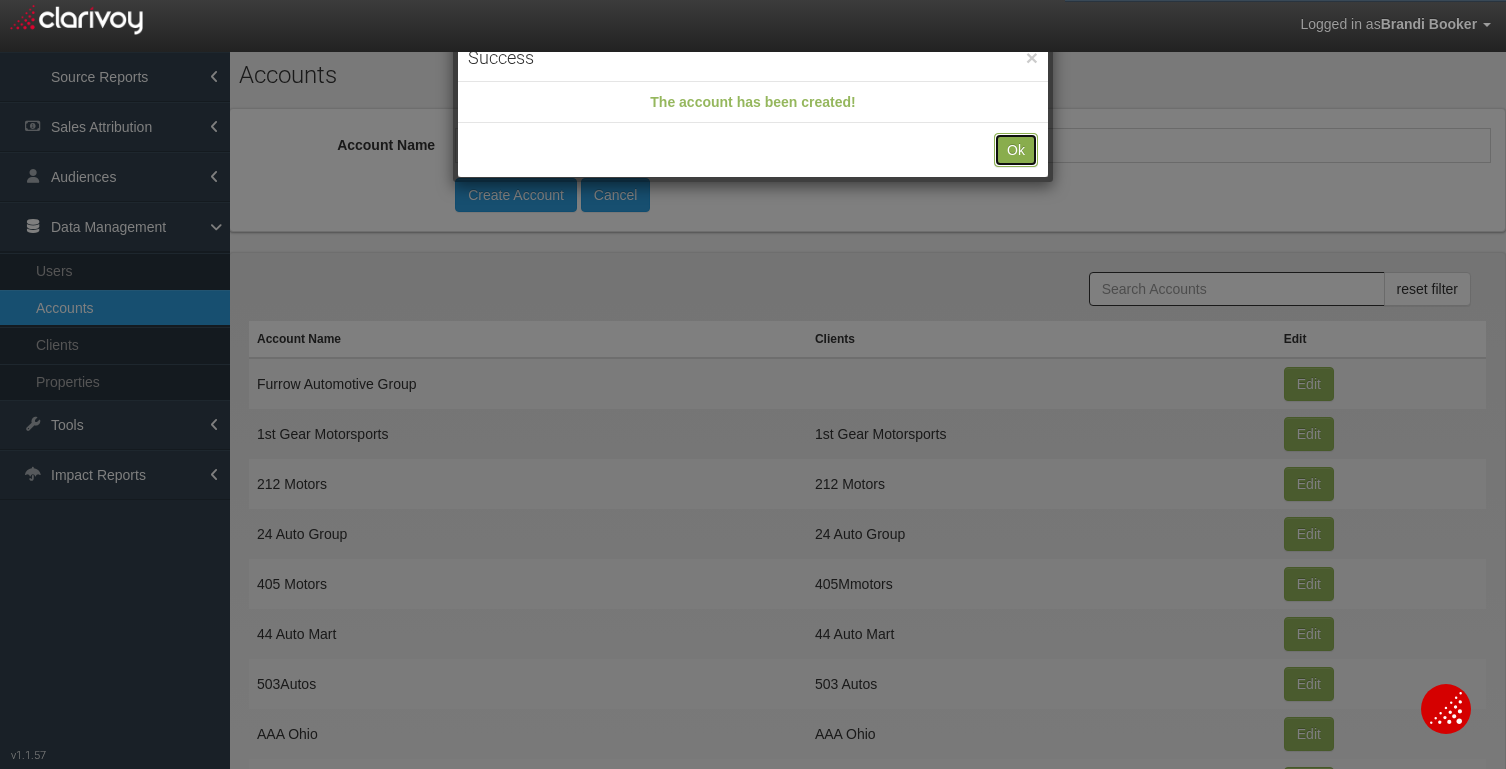 click on "Ok" at bounding box center (1016, 150) 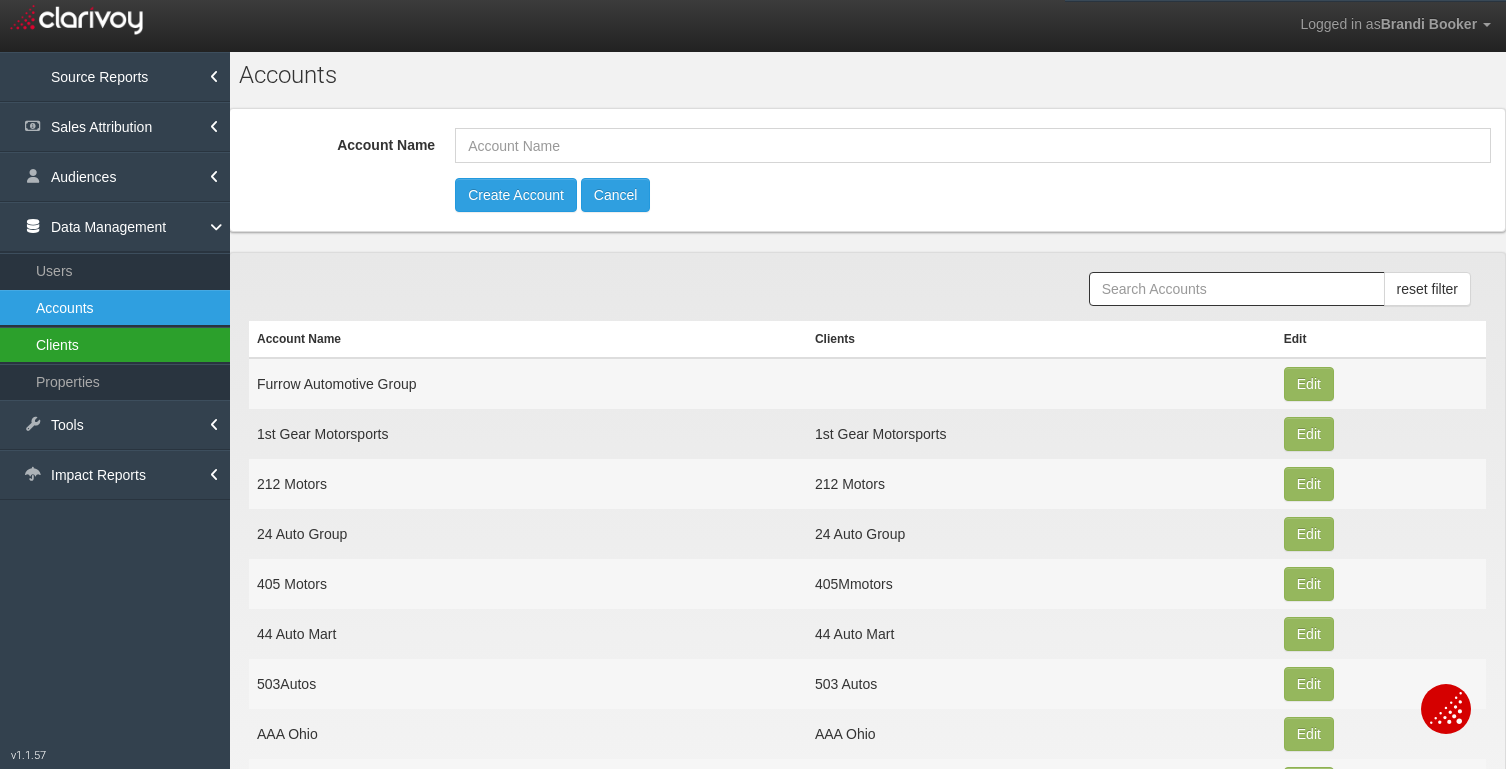 click on "Clients" at bounding box center (115, 345) 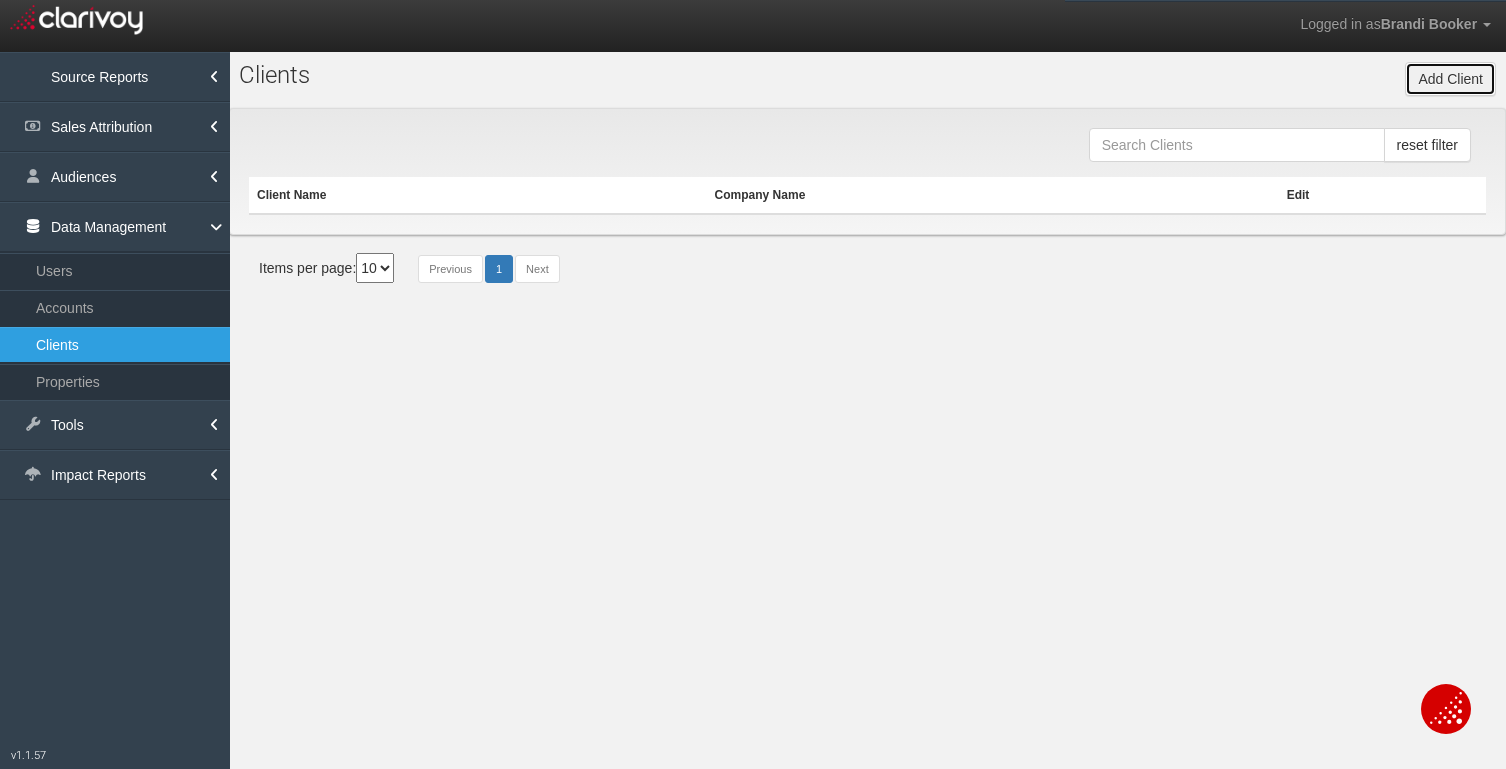 click on "Add Client" at bounding box center [1450, 79] 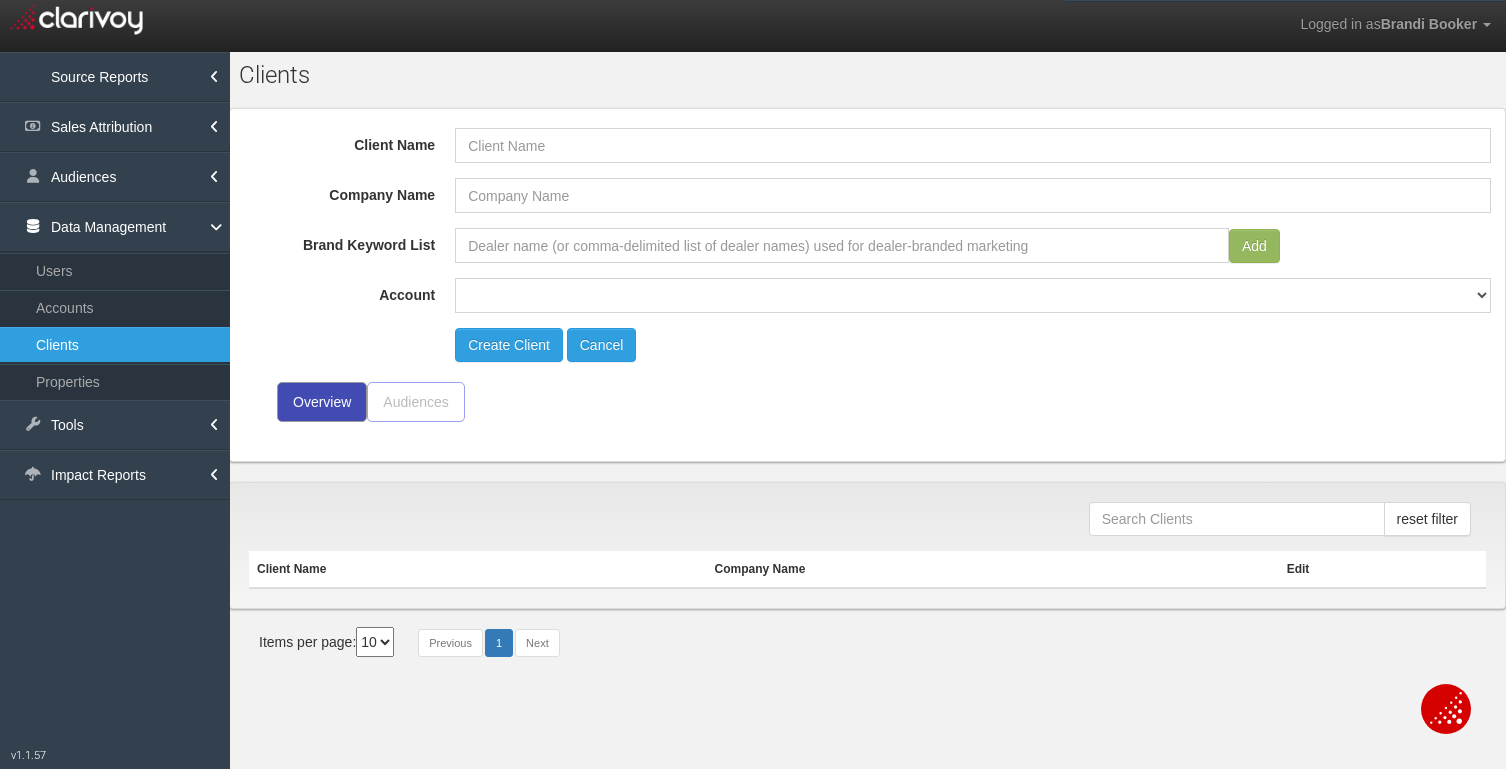 click on "Client Name
Client Hash
Client Id
Company Name
Brand Keyword List
Add
Account
Create Client
Cancel
Overview
Audiences
Account Name
Property Name
Id
Domain(s)
Display Visible (Yes/No)
SA Visible (Yes/No)
TVA Visible (Yes/No)
Tag Monitor (Yes/No)
Is Parent (Yes/No)
Currency
None
None" at bounding box center (867, 285) 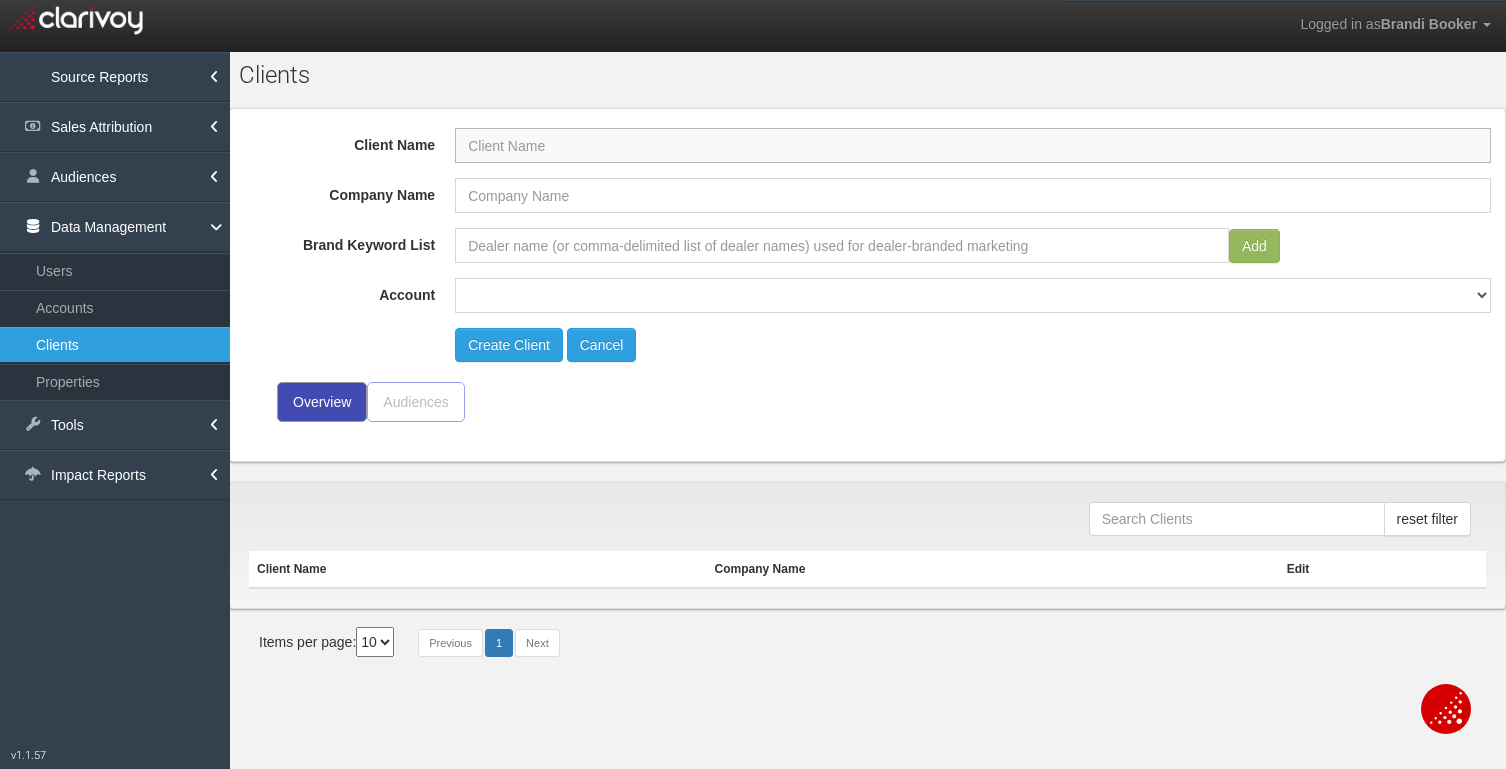 click on "Client Name" at bounding box center [973, 145] 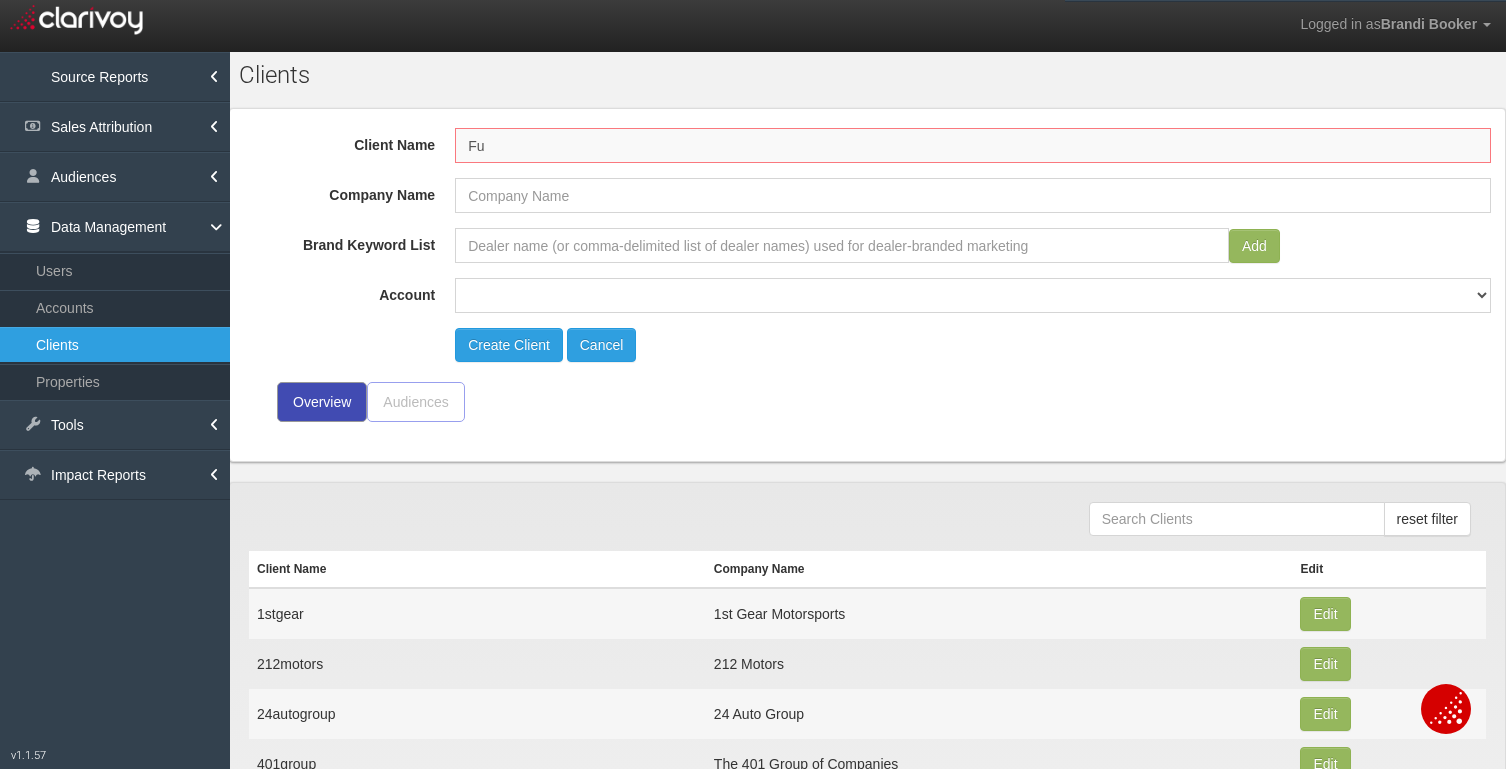 type on "F" 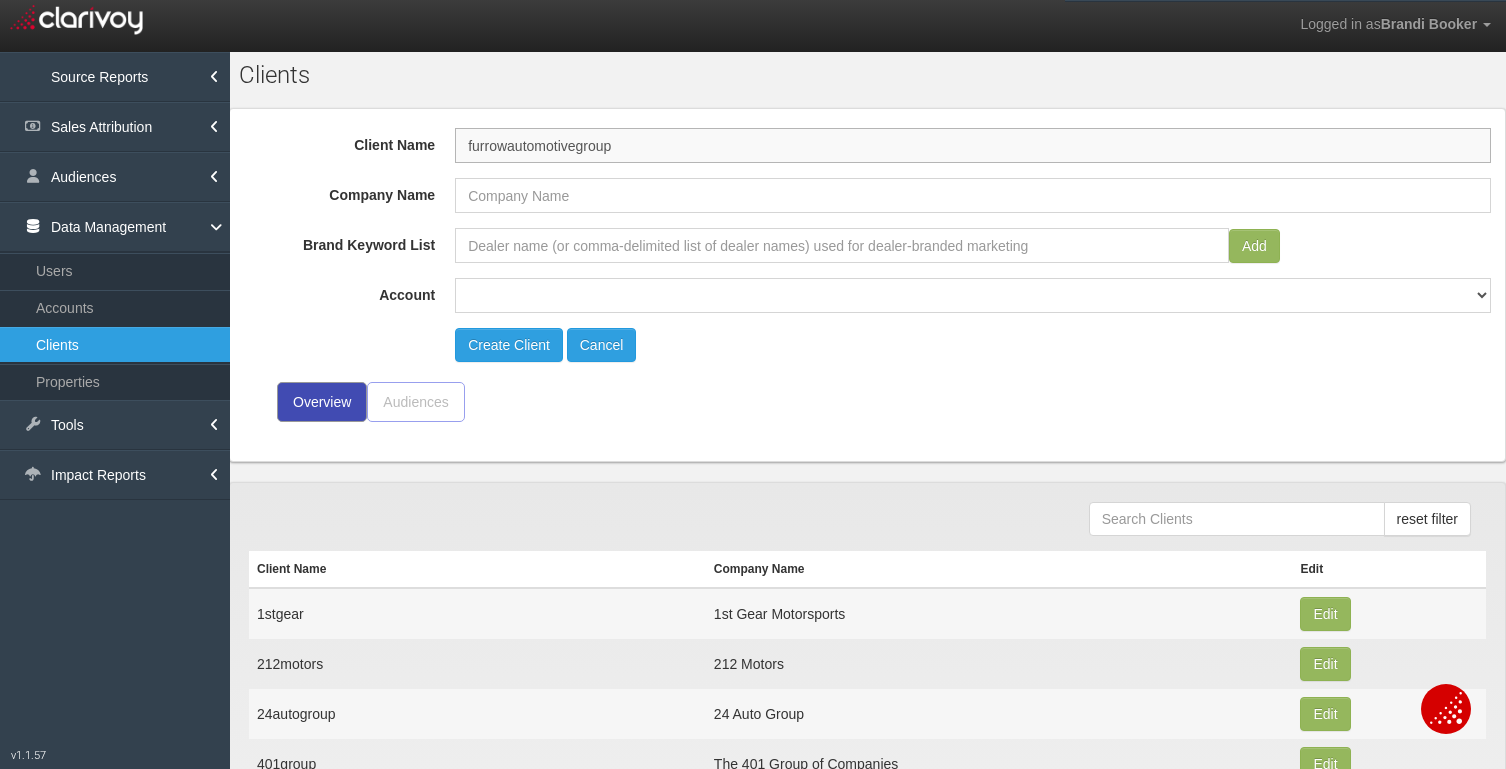 type on "furrowautomotivegroup" 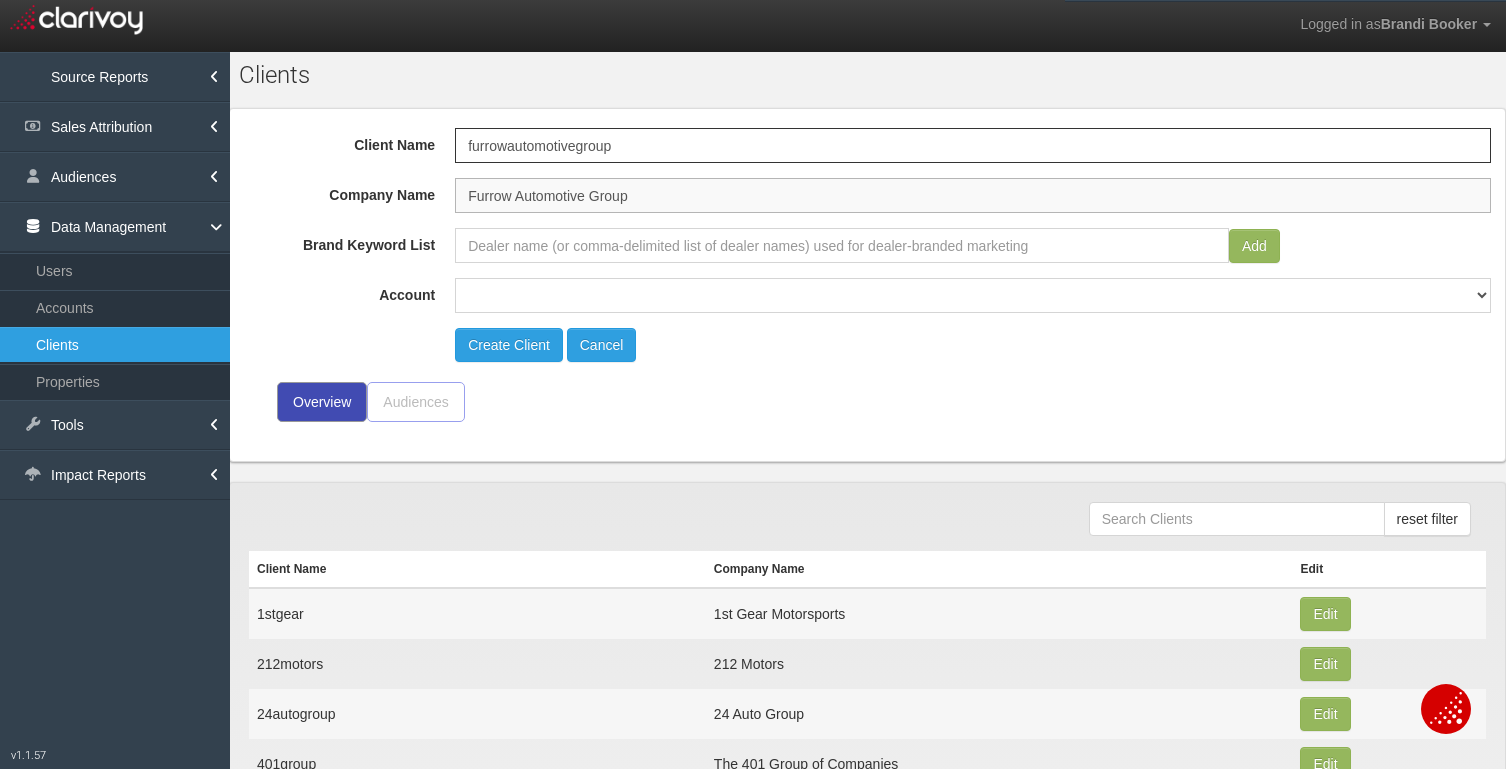 type on "Furrow Automotive Group" 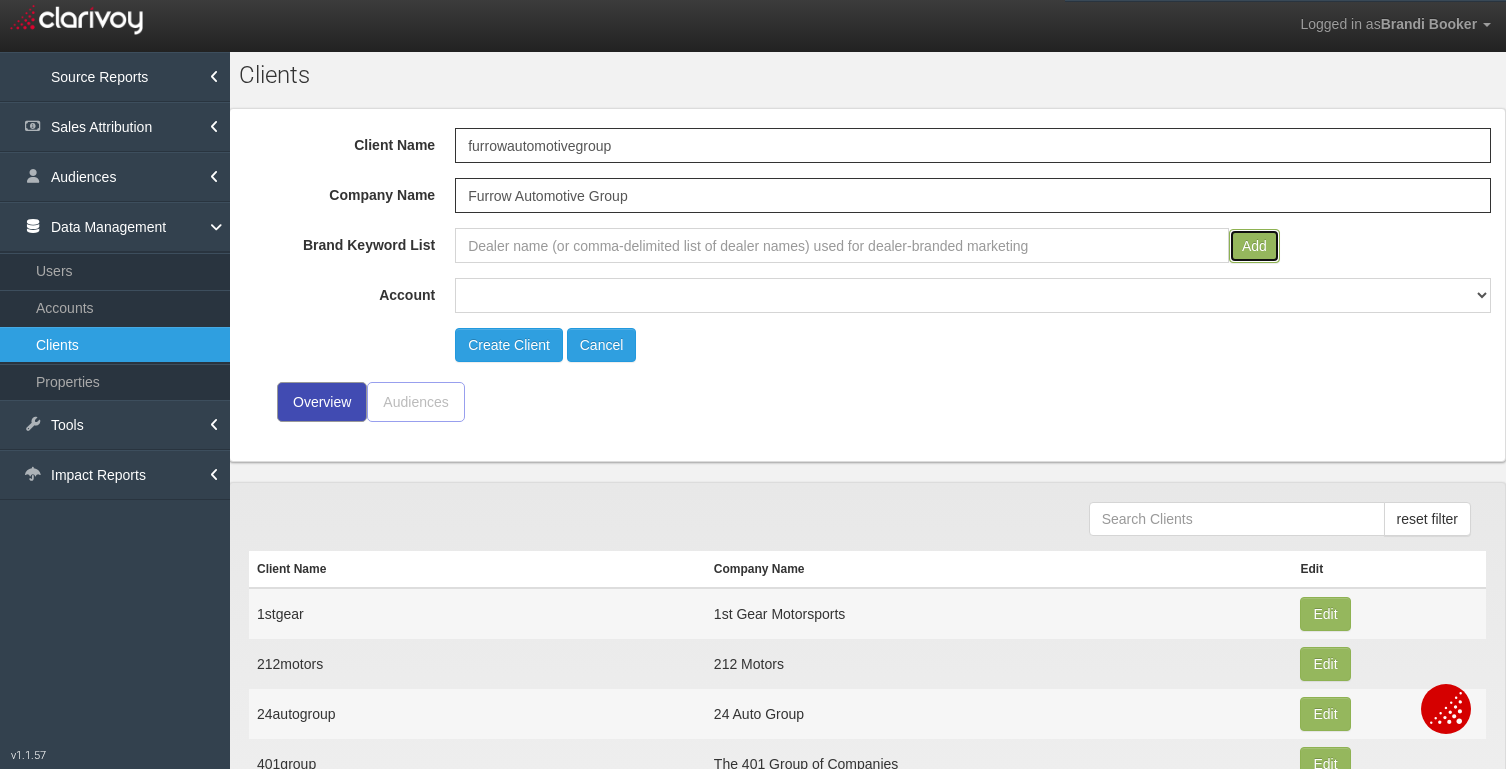 type 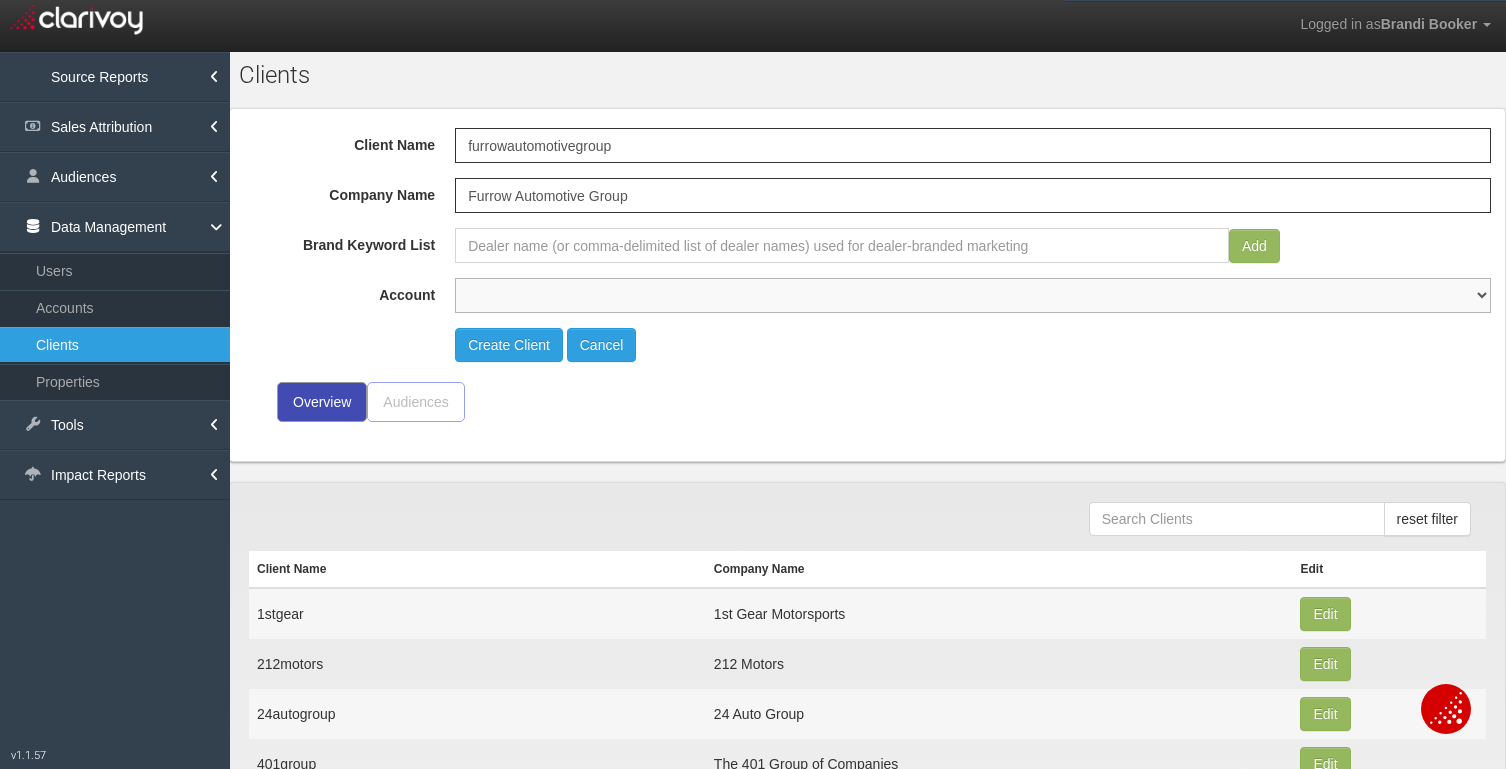 click on "1st Gear Motorsports 212 Motors 24 Auto Group 405 Motors 44 Auto Mart 503Autos AAA Ohio ABZ Motors ALM Cars AMG Auto Inc AMSI ASOTU AW Auto And Truck Wholesalers Aaron Automotive Group Accurate Automotive of Jacksonville Action Auto Utah Acura of Columbus Acura of Pembroke Pines Adam Auto Group AdamsToyota Advance Digital Advantage Ford Lincoln Adventure Auto Group Adventure Subaru - AR Airport Ford Airport Honda Akins Akins Auto Group Al Piemonte Auto Group Al Willeford Chevrolet Alamo Toyota Alan Webb Auto Group Albrecht Auto Group Alex Karras Alfred Matthews All American Ford All Star Group Allen Gwynn Allen Samuels Auto Group Allen Turner Allways Auto Group Alpena Buick GMC Alpha Auto Group Alpine Auto Group Ambar Motors American Auto Brokers Amesbury Chevy Amherst Subaru Anchor Auto Outlet Ancira Andean Chevrolet Anderson Auto Anderson Automotive Group Andy Mohr Annunziata Auto Group Anthony Antioch CDJR Antwerpen Volkswagen Apache Village RV Center Apple Autos Apple Sport Auto Group Arapahoe Kia Atamian" at bounding box center [973, 295] 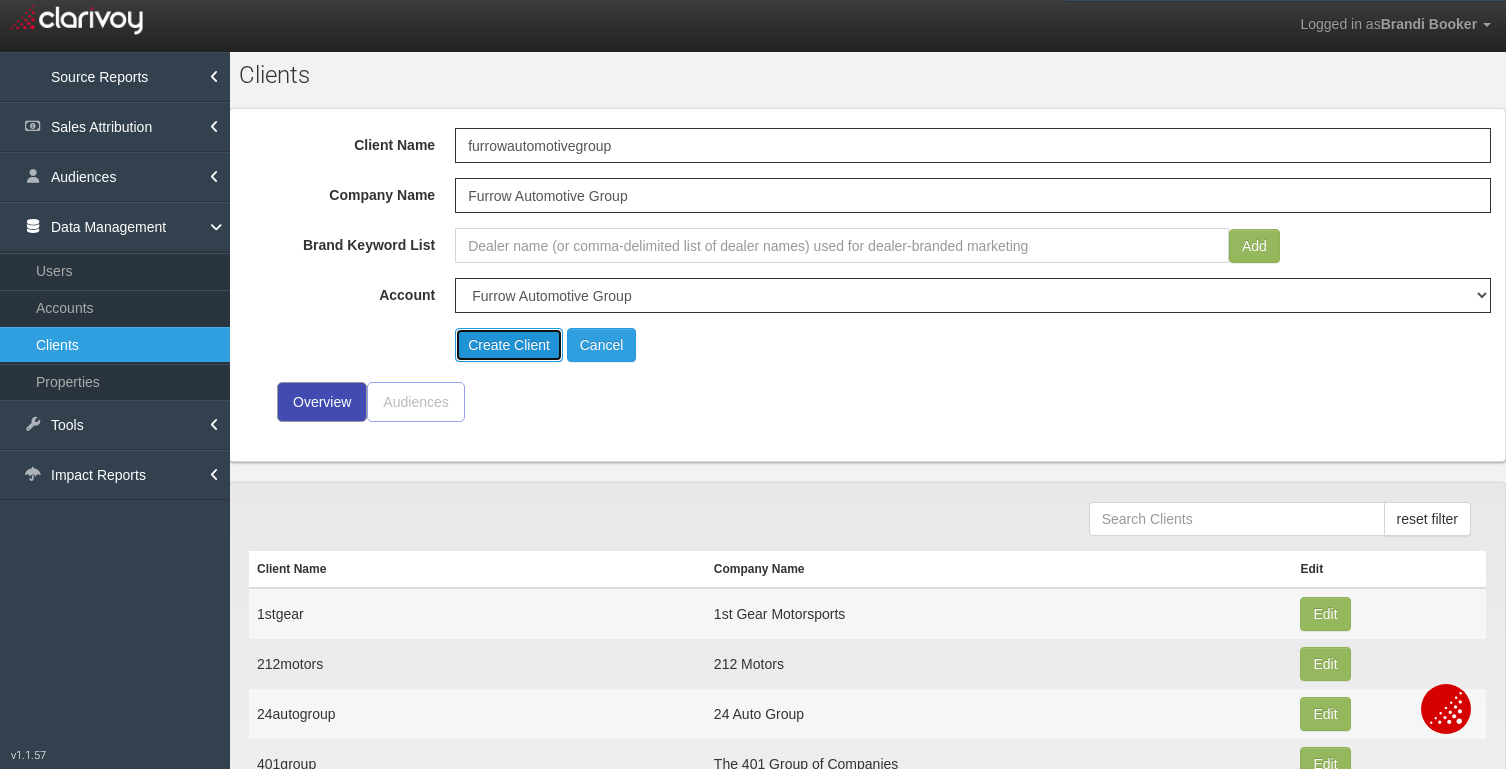 click on "Create Client" at bounding box center (509, 345) 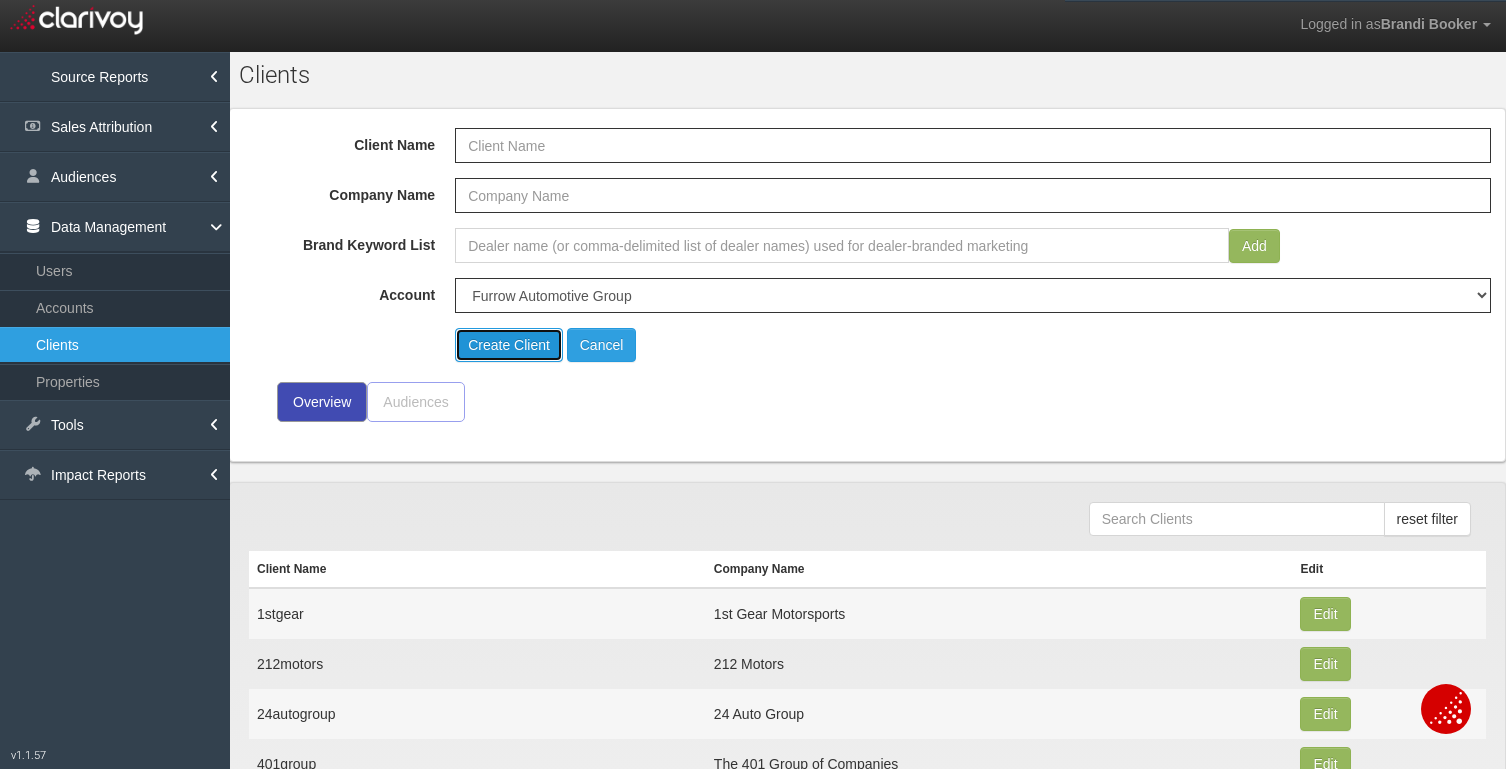 select on "?" 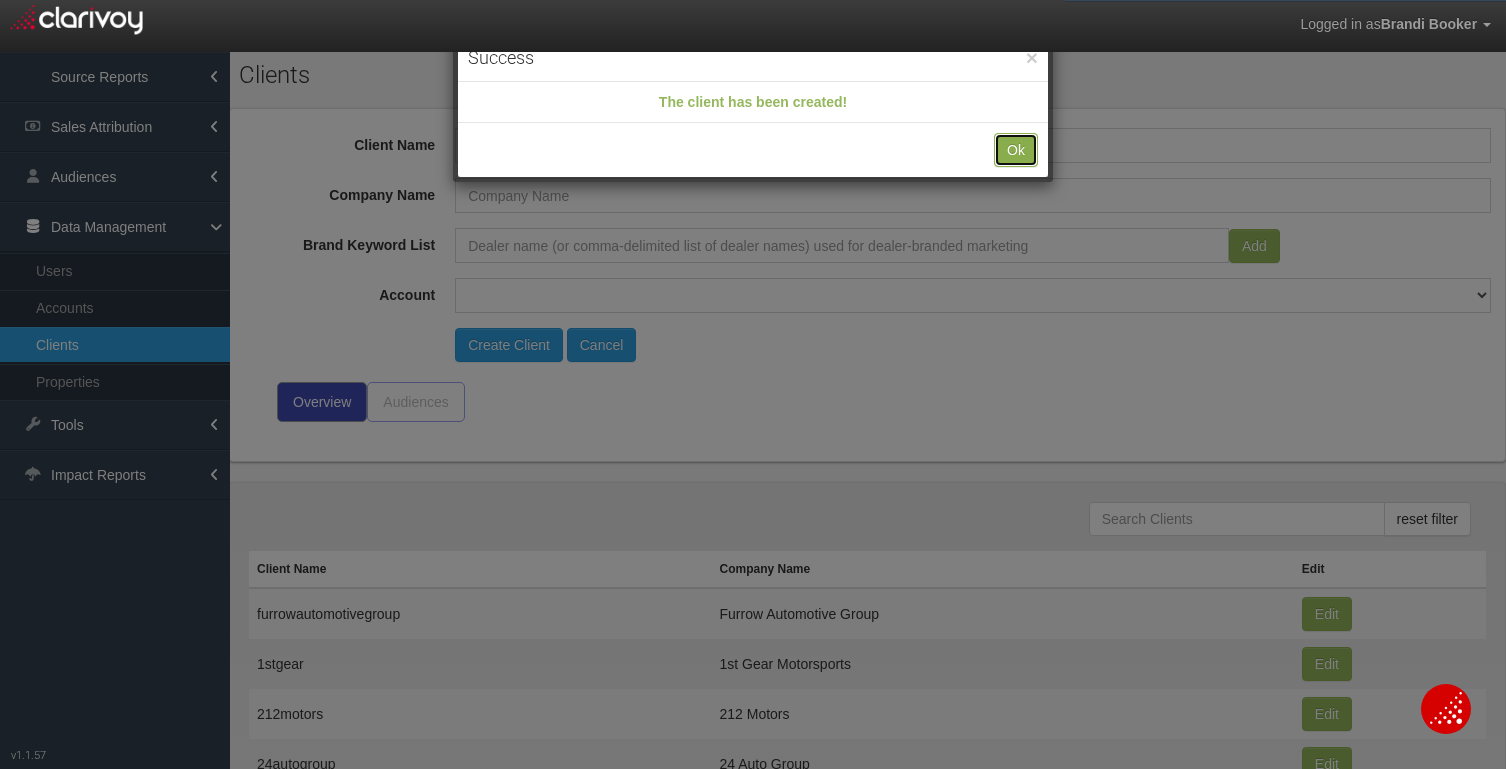 click on "Ok" at bounding box center (1016, 150) 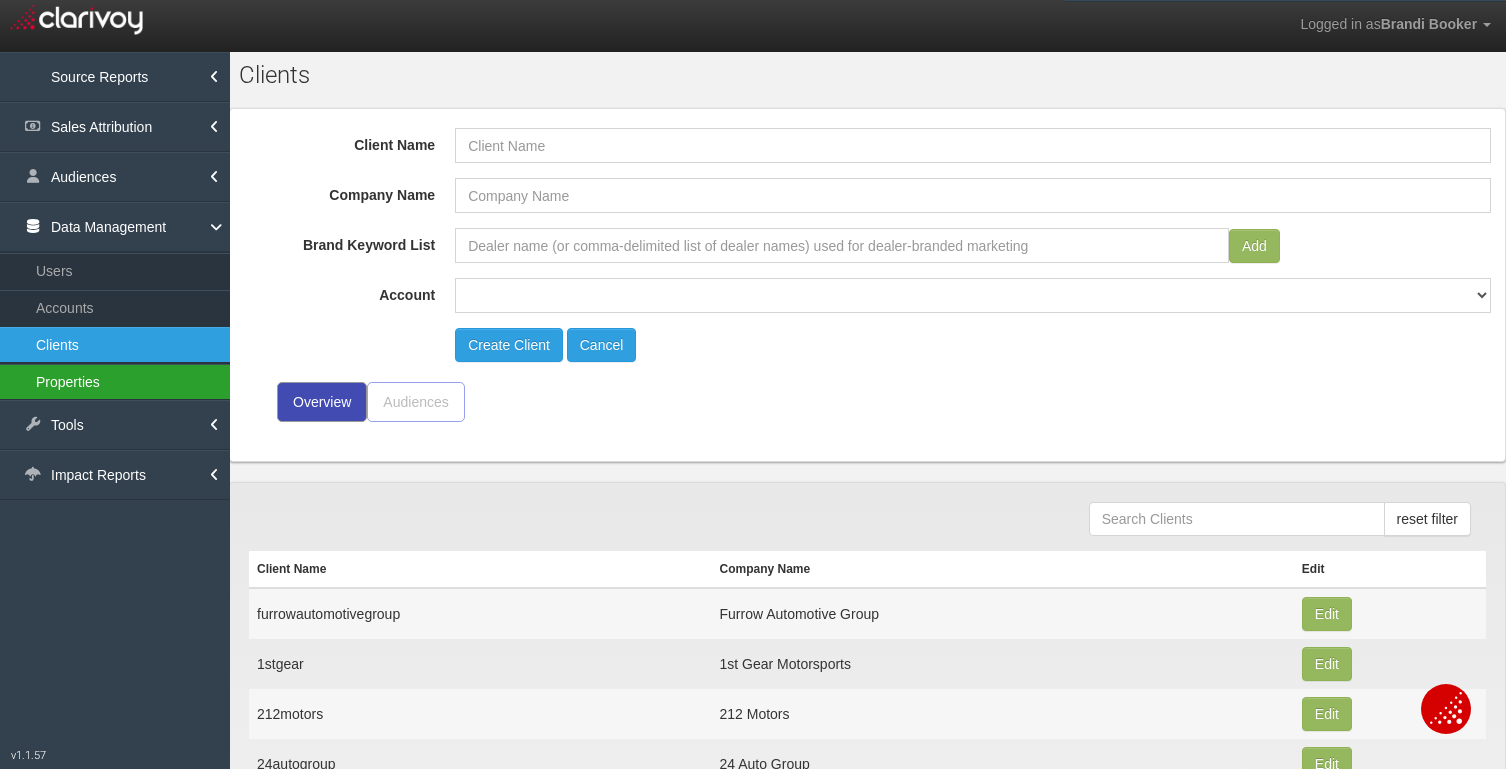 click on "Properties" at bounding box center (115, 382) 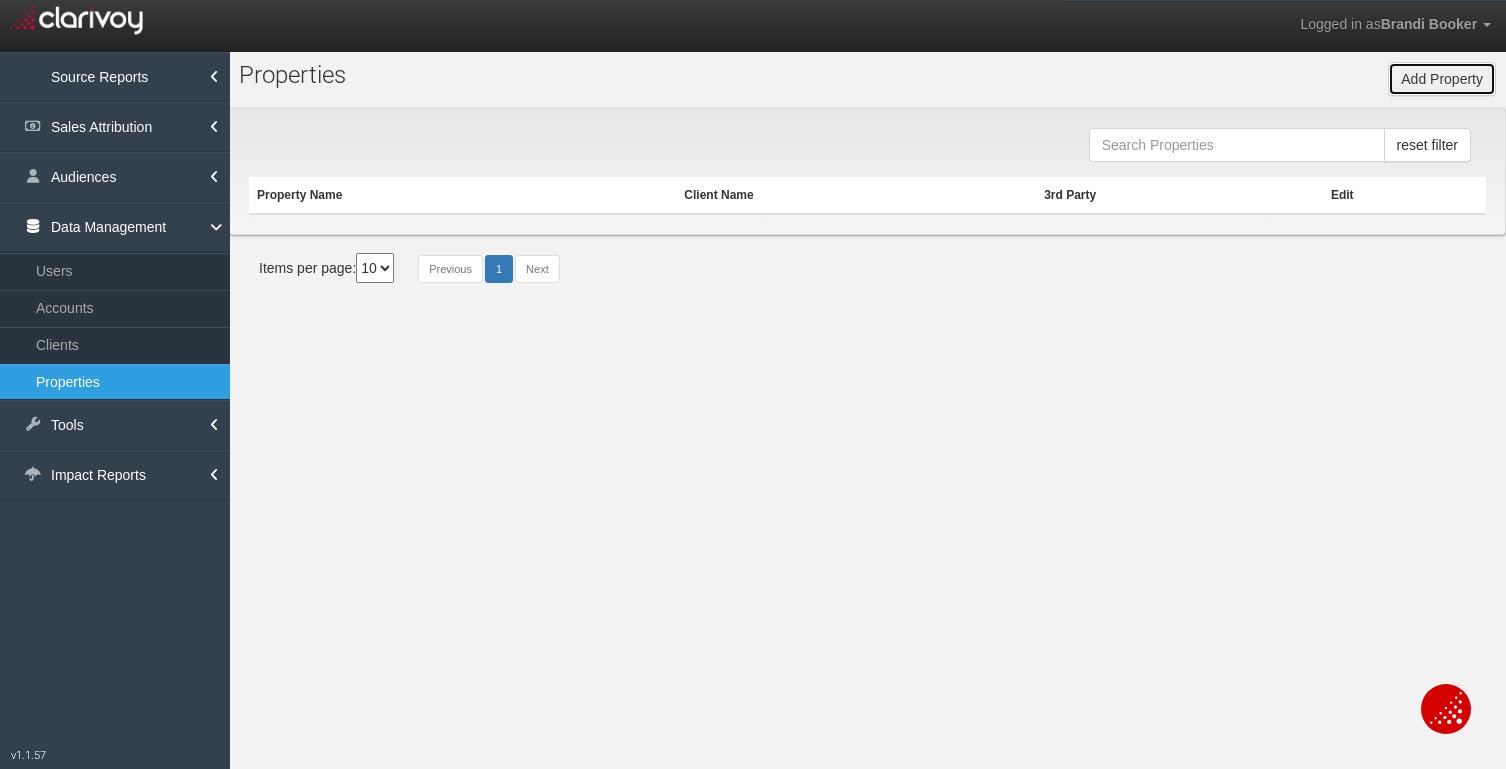 click on "Add Property" at bounding box center [1442, 79] 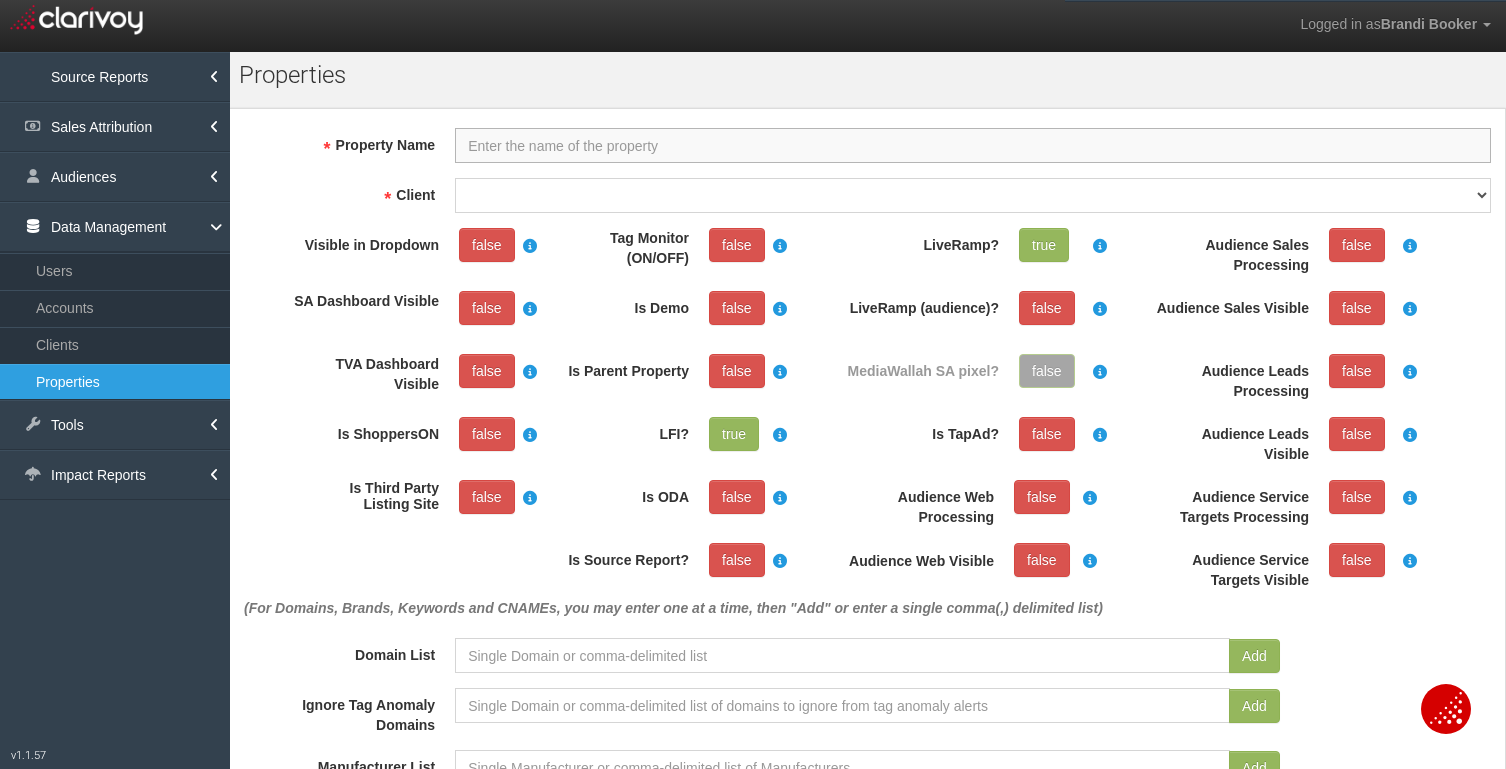 click on "Property Name" at bounding box center (973, 145) 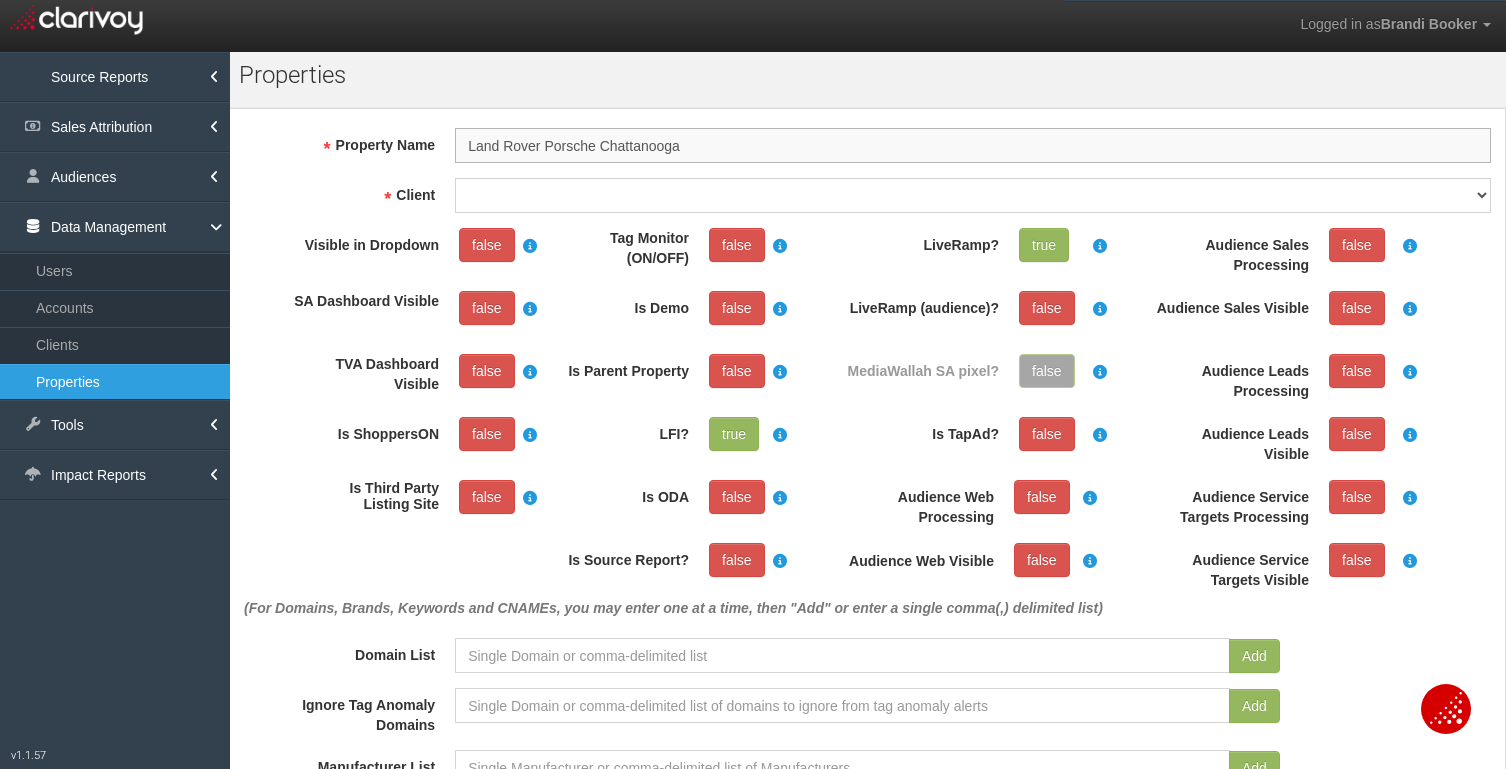 type on "Land Rover Porsche Chattanooga" 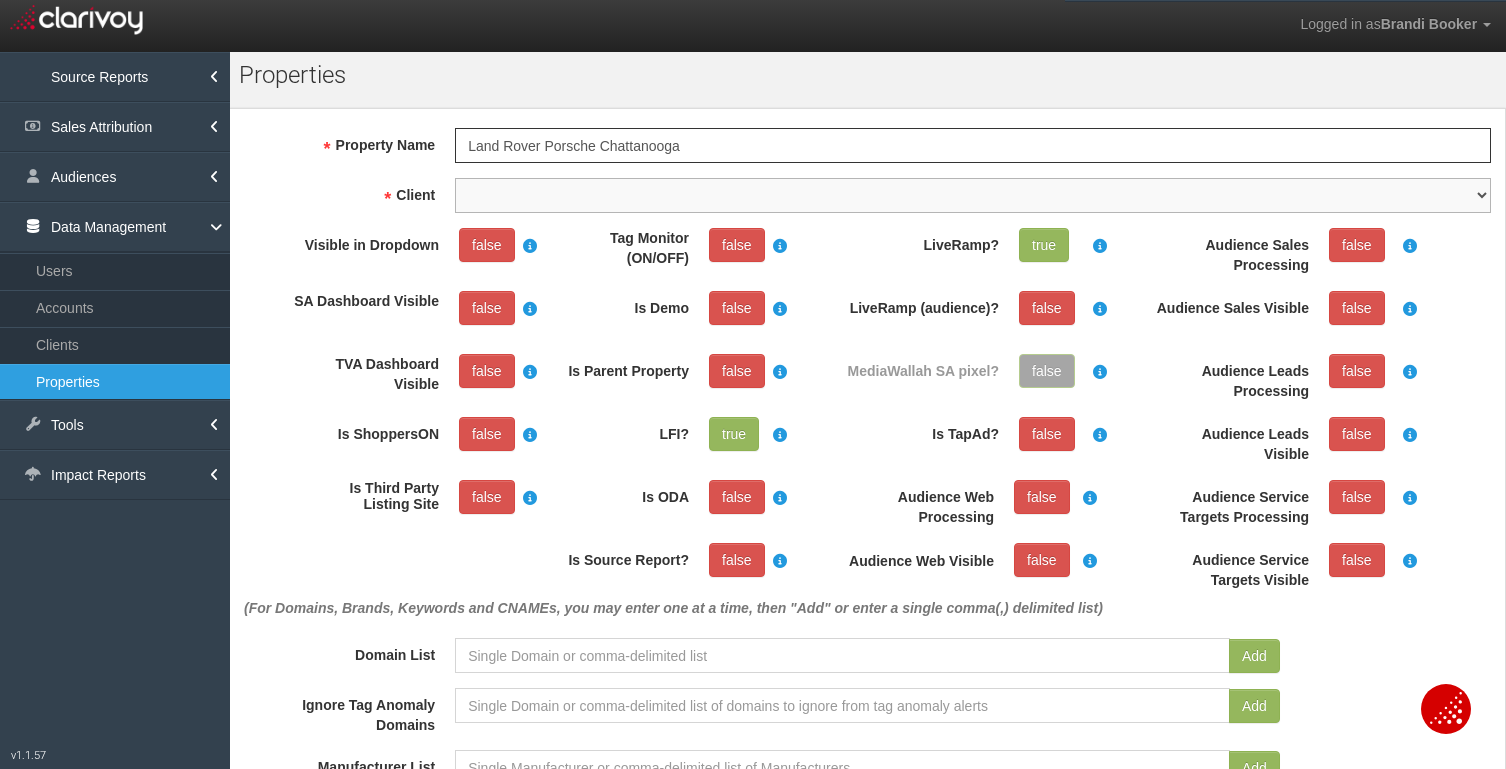 click on "1stgear 212motors 24autogroup 401group 405motors 44automart 503autos a-b aaaohio aaronautomotivegroup abzmotors accurateautomotiveofjacksonville actionautoutah acuraofcolumbus acuraofpembrokepines adamautogroup adamstoyota advance advantagefordlincoln adventureag adventuresubaru airportford airporthonda akins akinsautogroup alamo alanwebbag albrechtautogroup alexkarras alfredmatthews allamericanford allengwynn allensamuels allenturner allstargroup allwaysautogroup almcars alphaauto alpiemonteautogroup alpineautogroup alwilleford ambarmotors americanautobrokers amesburychevy amgauto amherstsubaru amsi anchorautooutlet ancira andean andersonauto andersonautomotivegroup andymohr annunziata annunziataautogroupdonotuse anthony antiochcdjr antwerpenvolkswagen apachevillagerv apple applesportautogroup arapahoekia arcadiamotors archerautotx archibaldsinc ardmoretoyota arizonacars arizonacdjrshowlow arlingtonacura arrowford artmoehn asotu aspenmotor astorg atamianautogroup athenschevrolet atlanticcoast atlantictoyota" at bounding box center [973, 195] 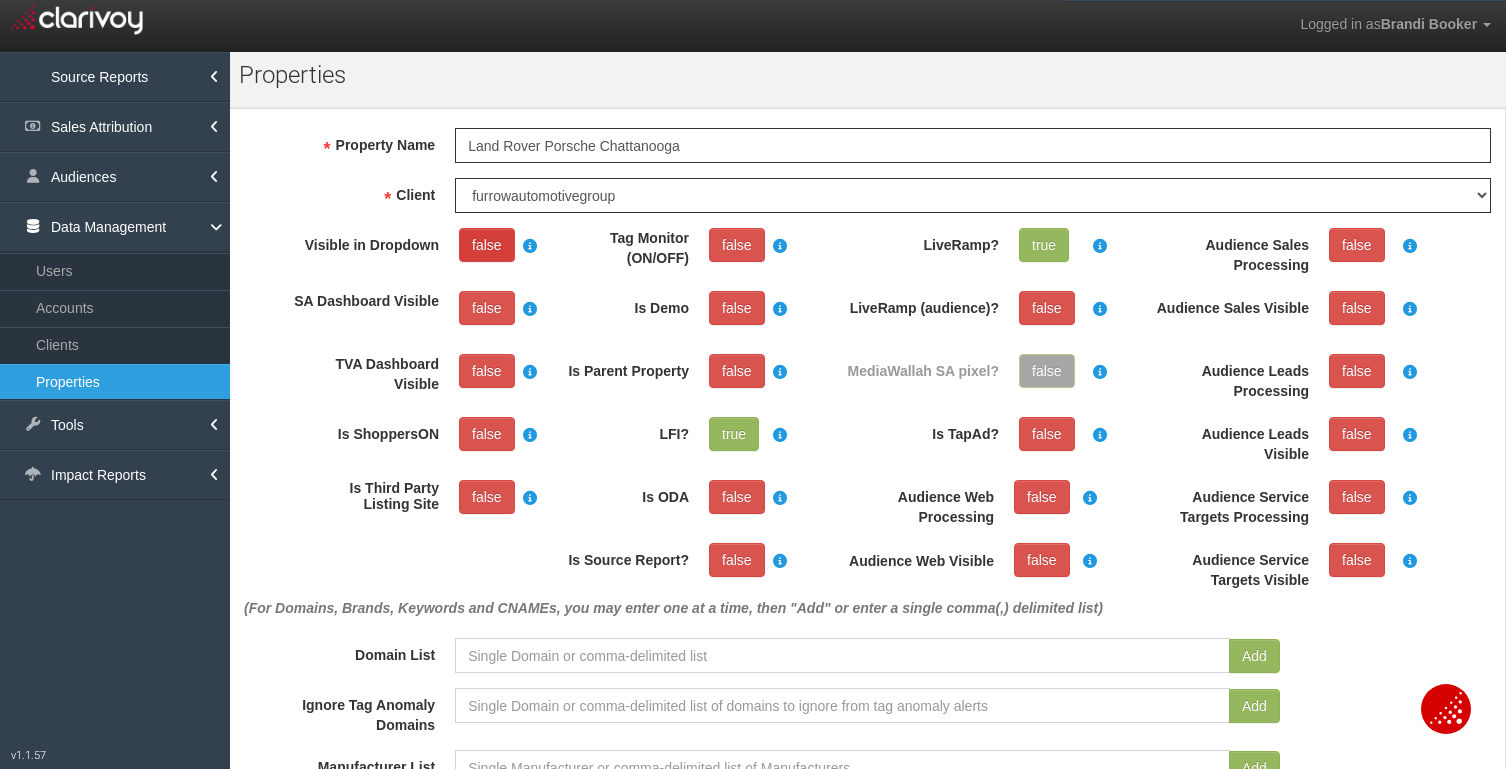 click on "false" at bounding box center (487, 245) 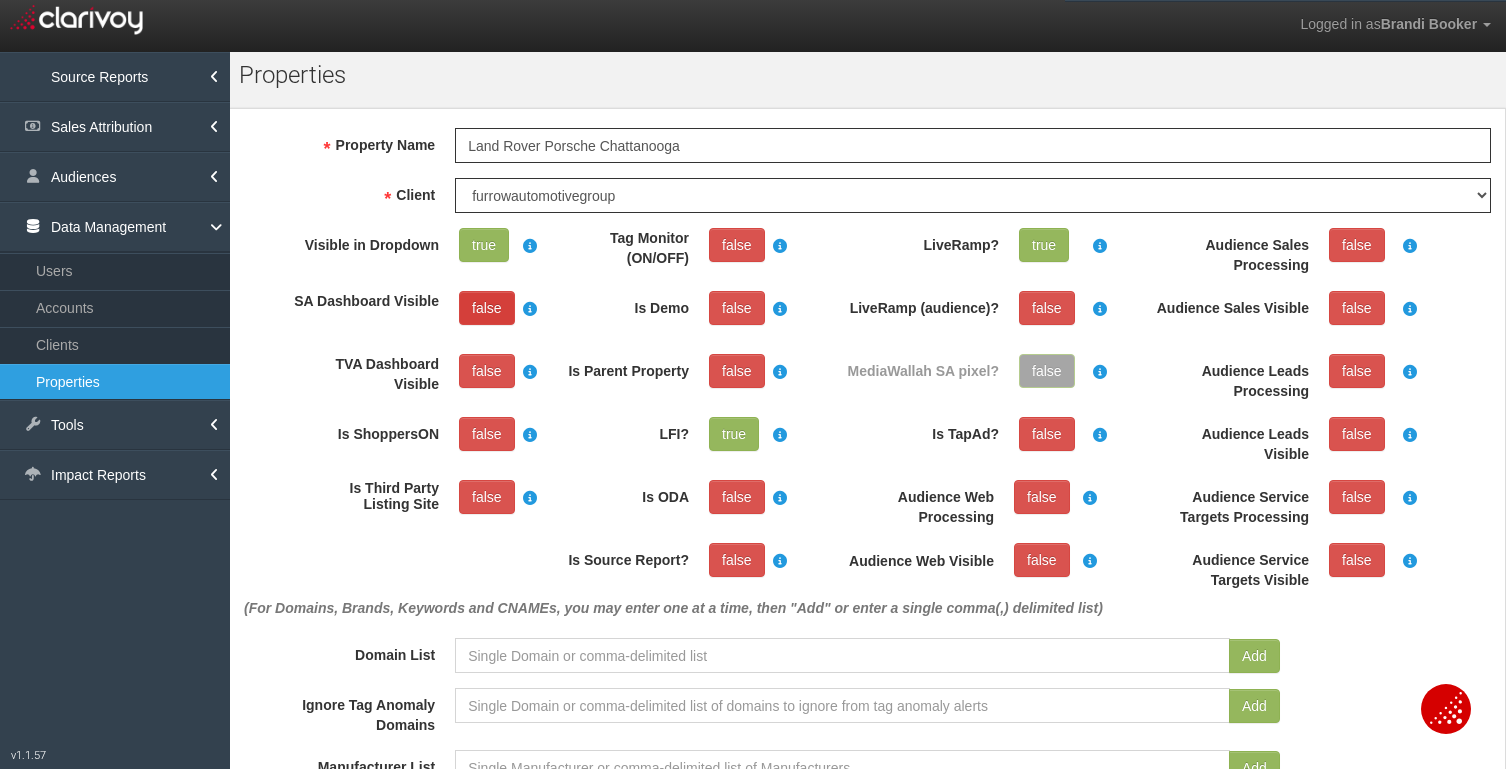 click on "false" at bounding box center [487, 308] 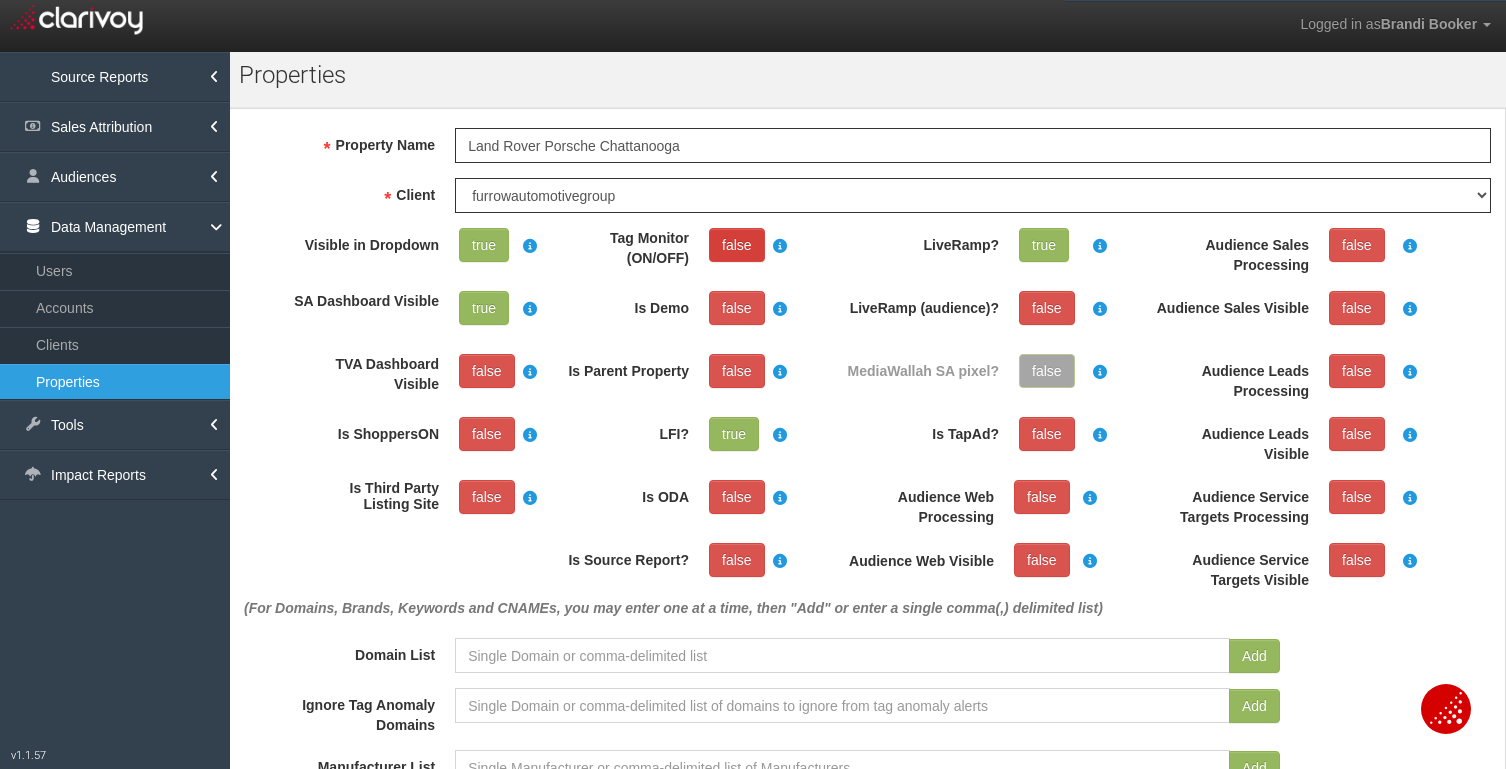 click on "false" at bounding box center [737, 245] 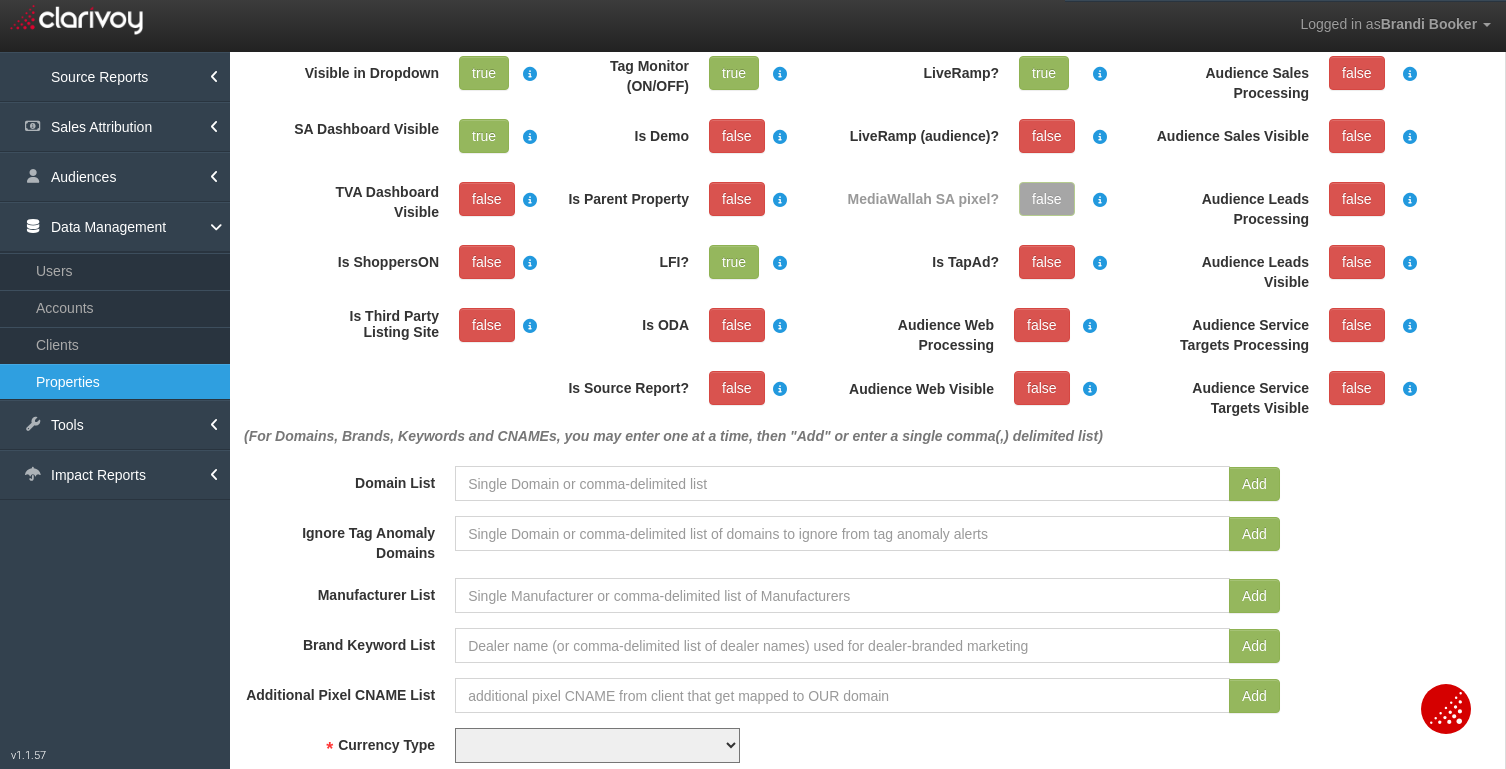 scroll, scrollTop: 216, scrollLeft: 0, axis: vertical 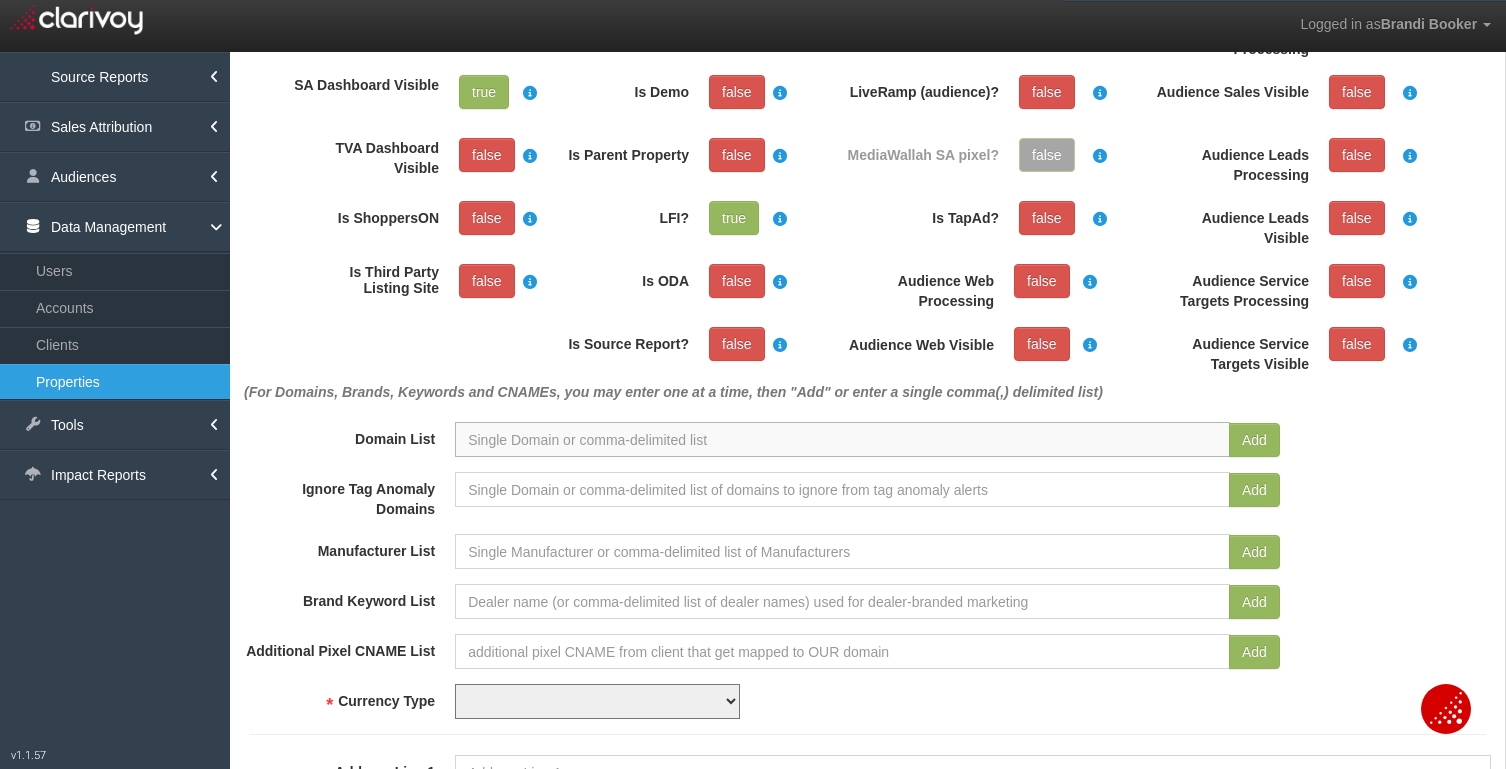 click at bounding box center (842, 439) 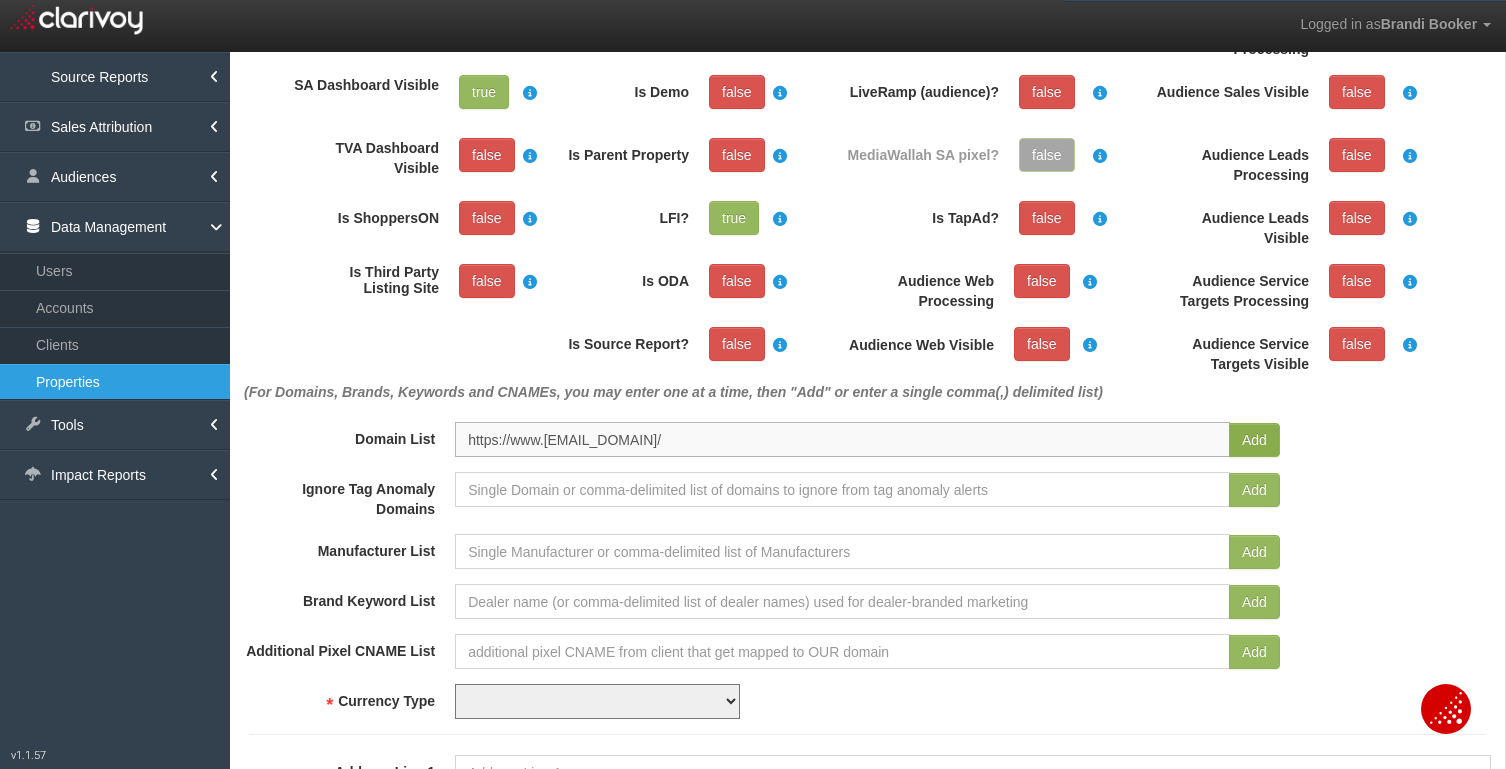 type on "https://www.[EMAIL_DOMAIN]/" 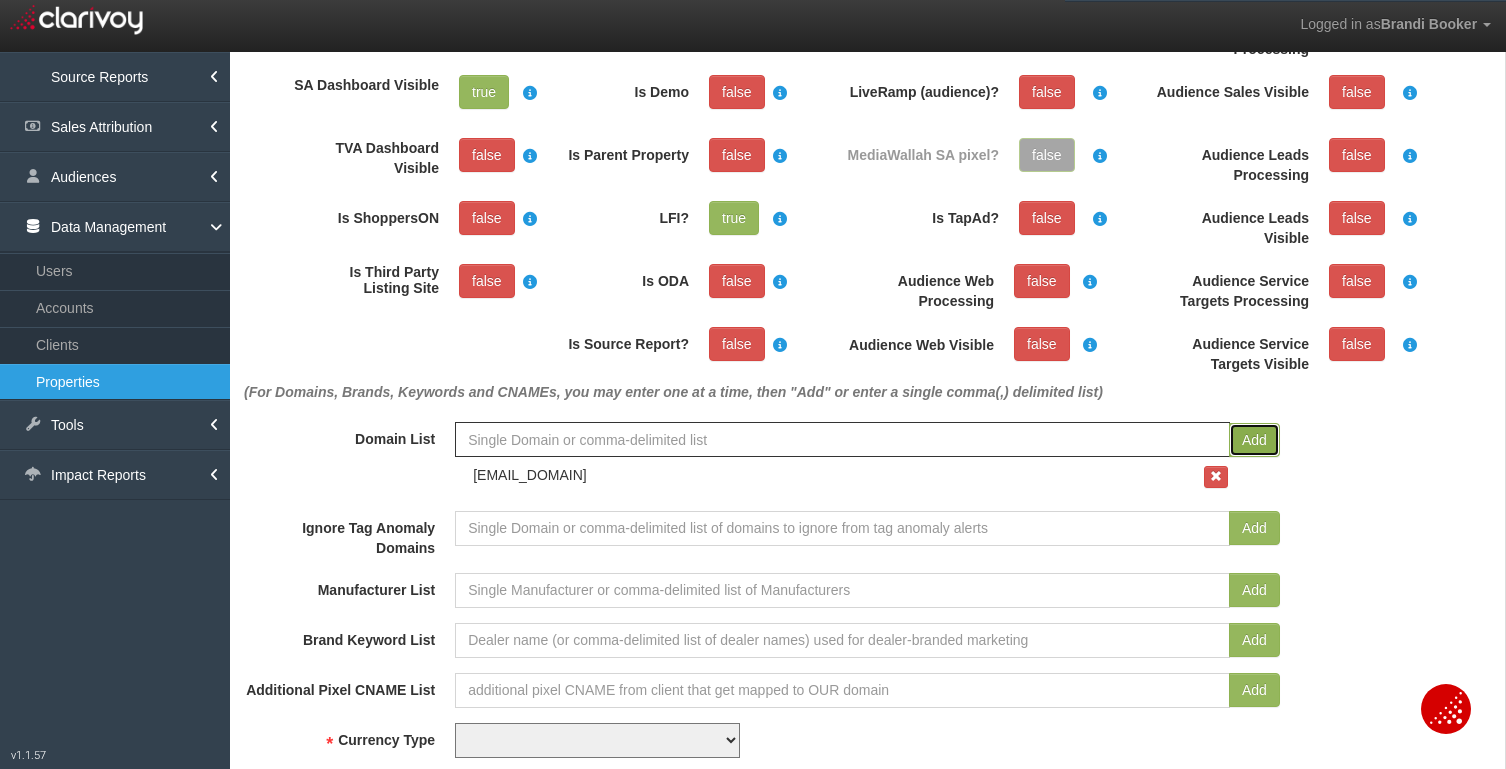 click on "Add" at bounding box center (1254, 440) 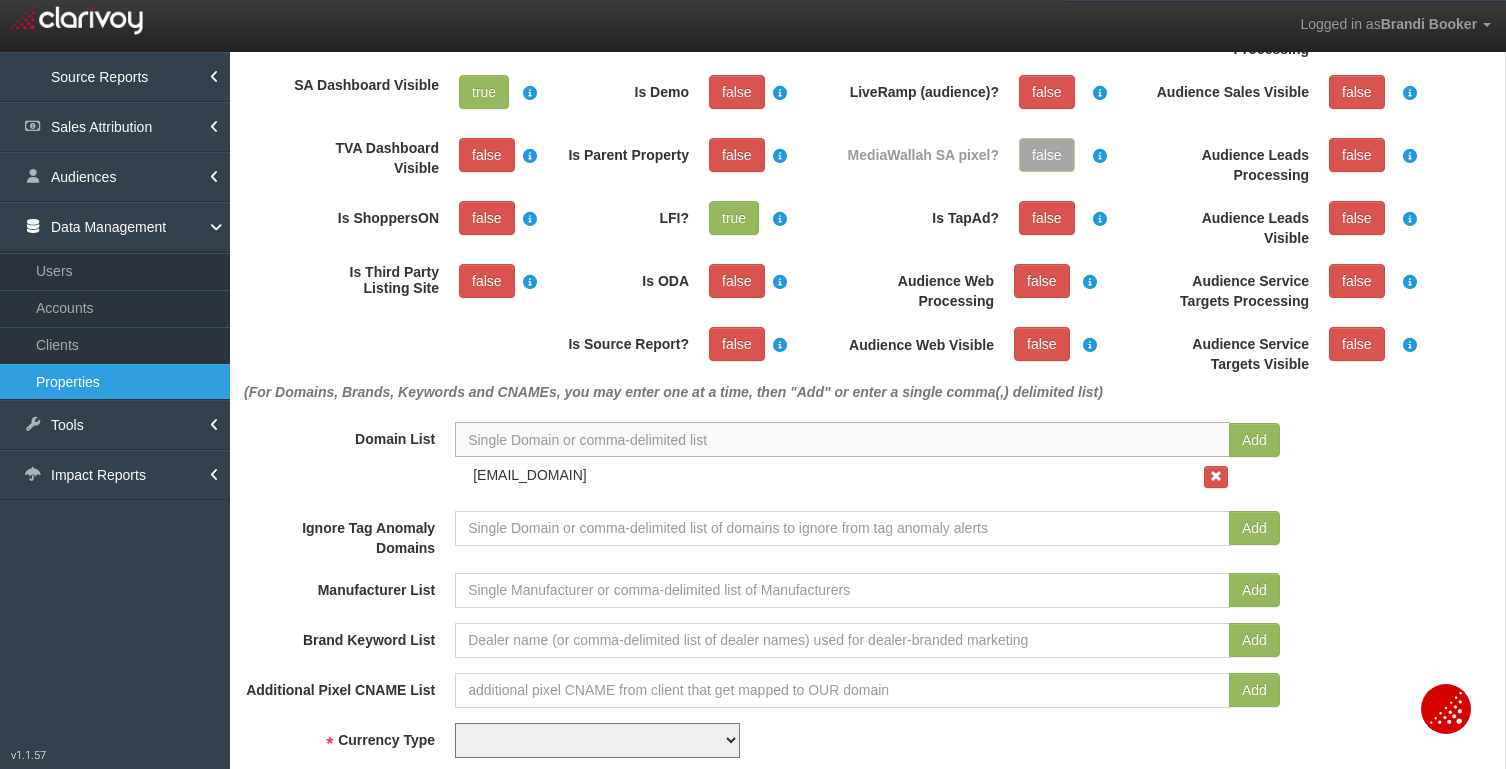 click at bounding box center (842, 439) 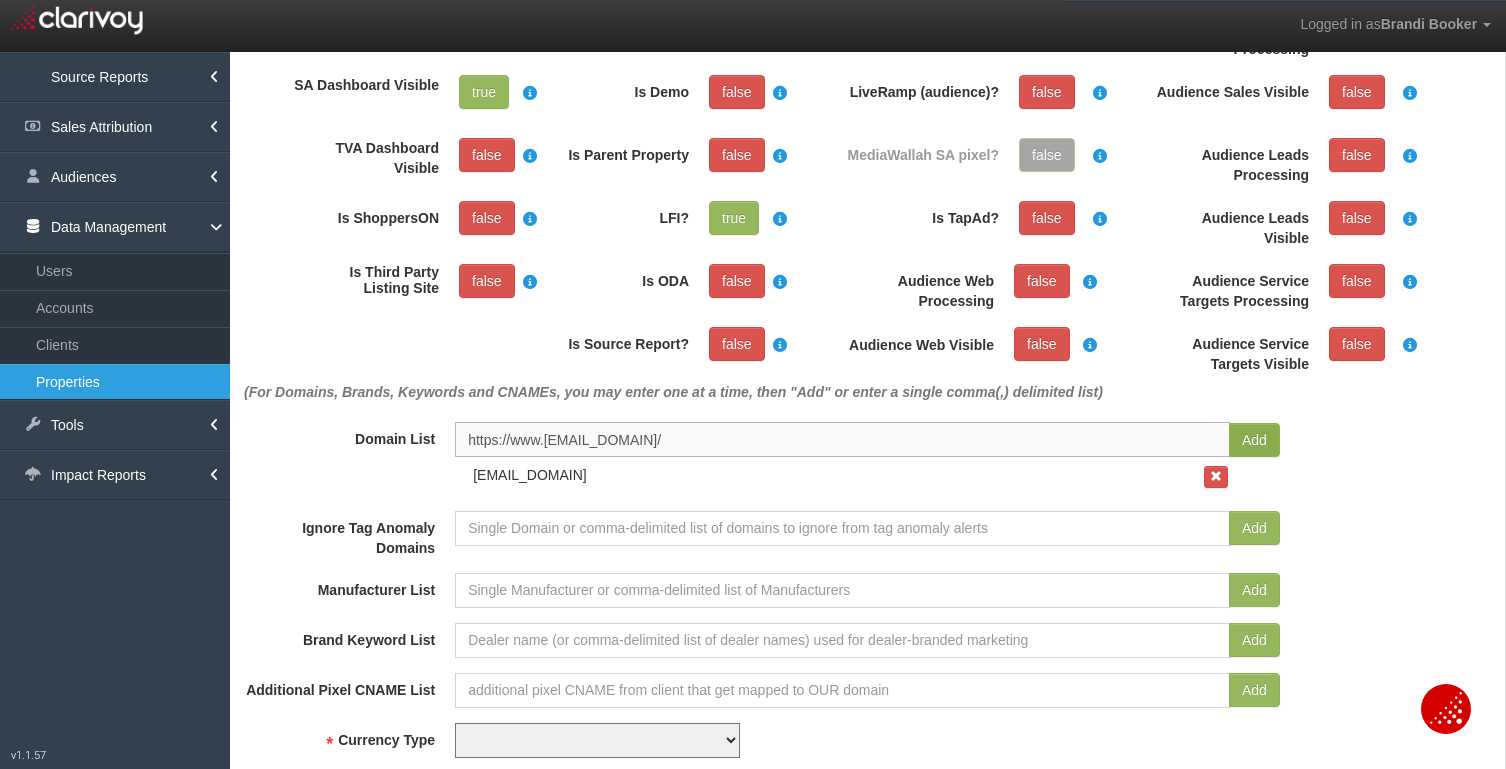 type on "https://www.[EMAIL_DOMAIN]/" 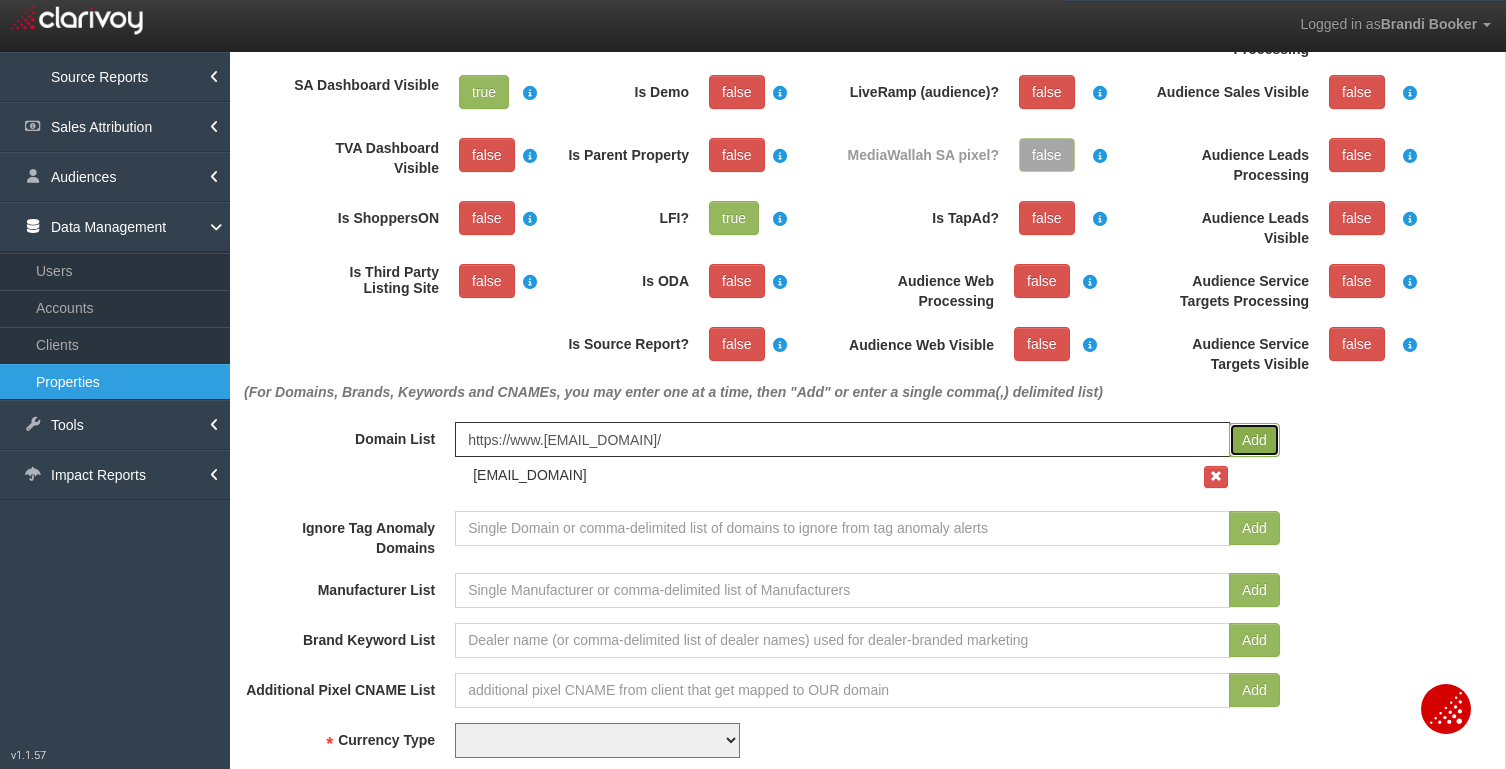 type 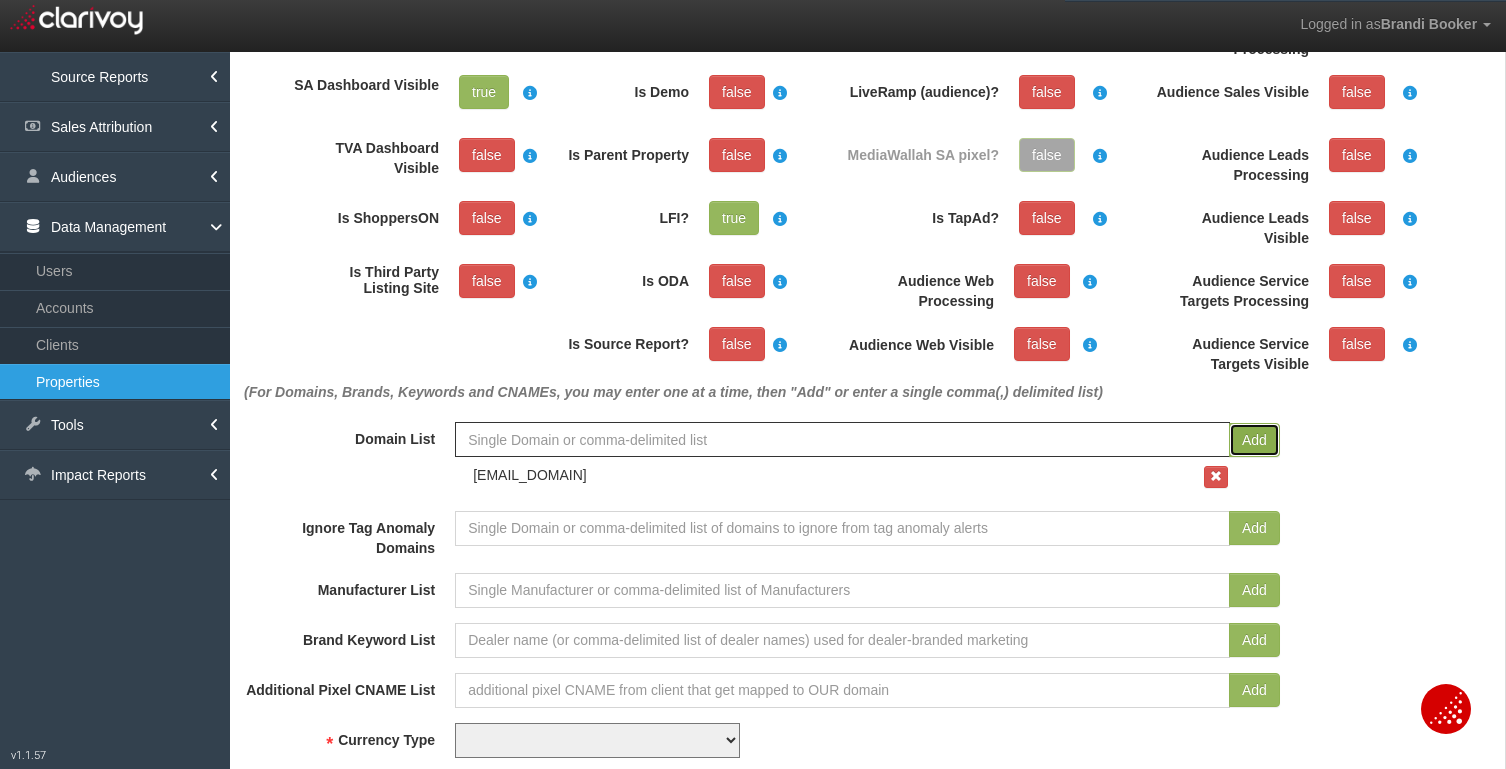 click on "Add" at bounding box center (1254, 440) 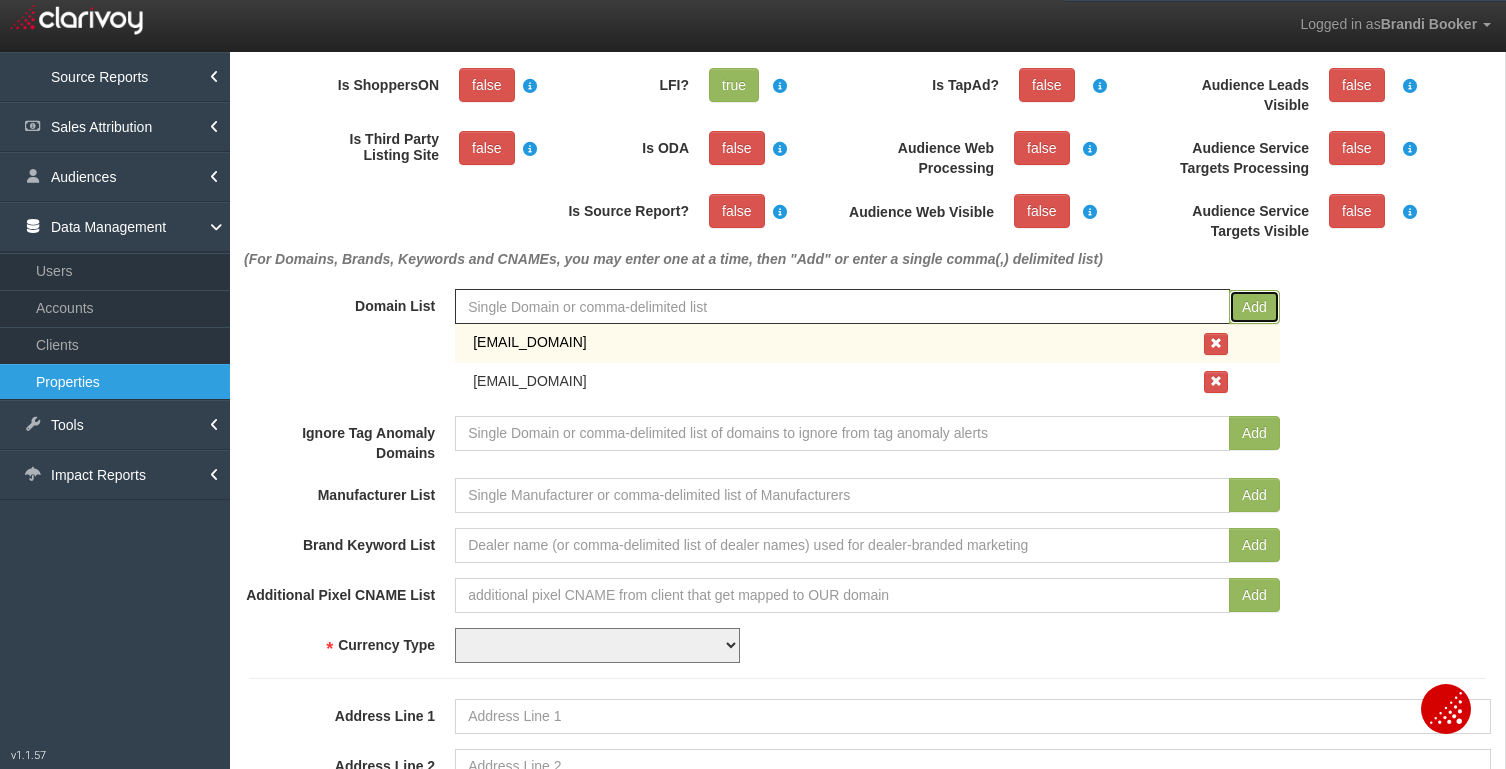 scroll, scrollTop: 525, scrollLeft: 0, axis: vertical 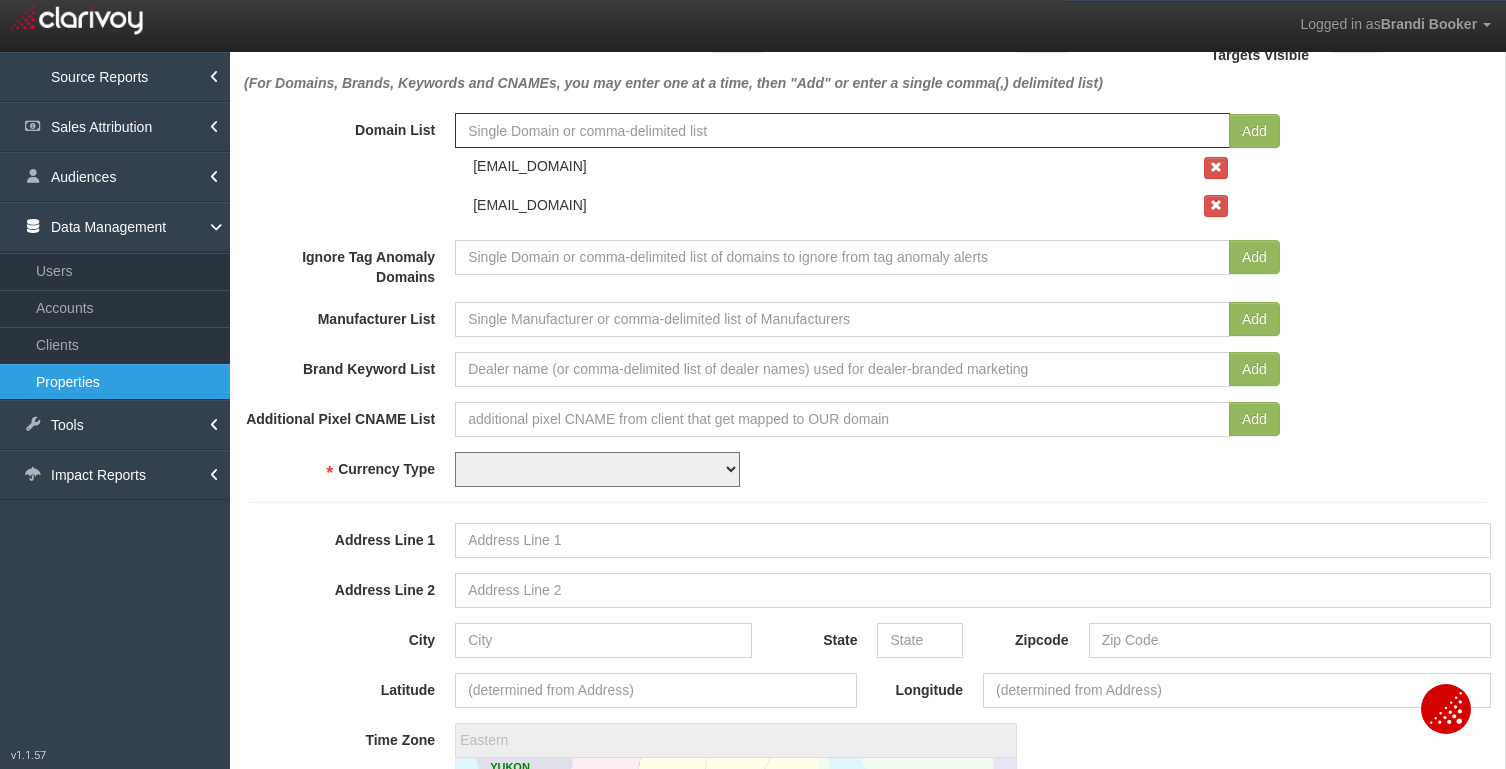 click on "USD CAD" at bounding box center [597, 469] 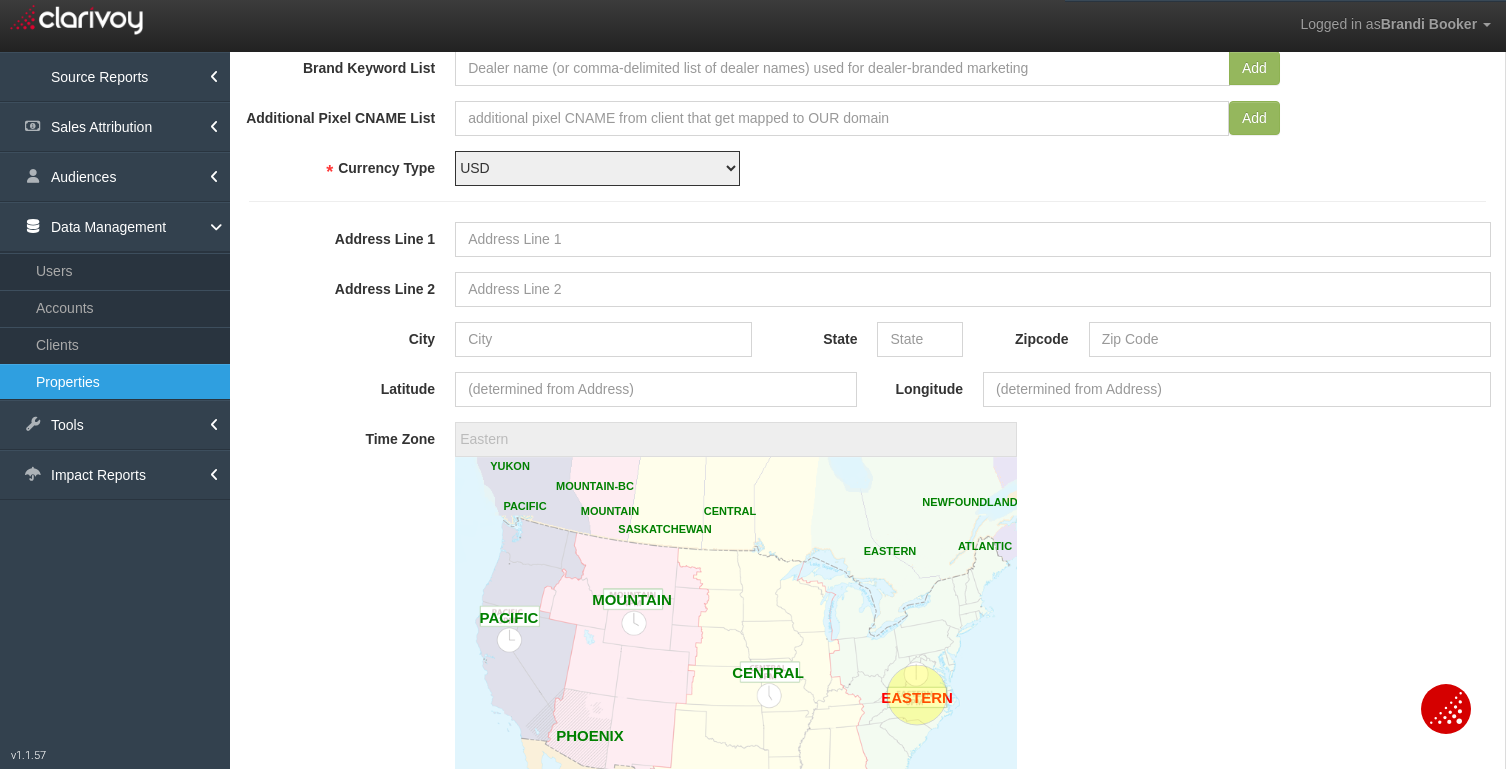 scroll, scrollTop: 853, scrollLeft: 0, axis: vertical 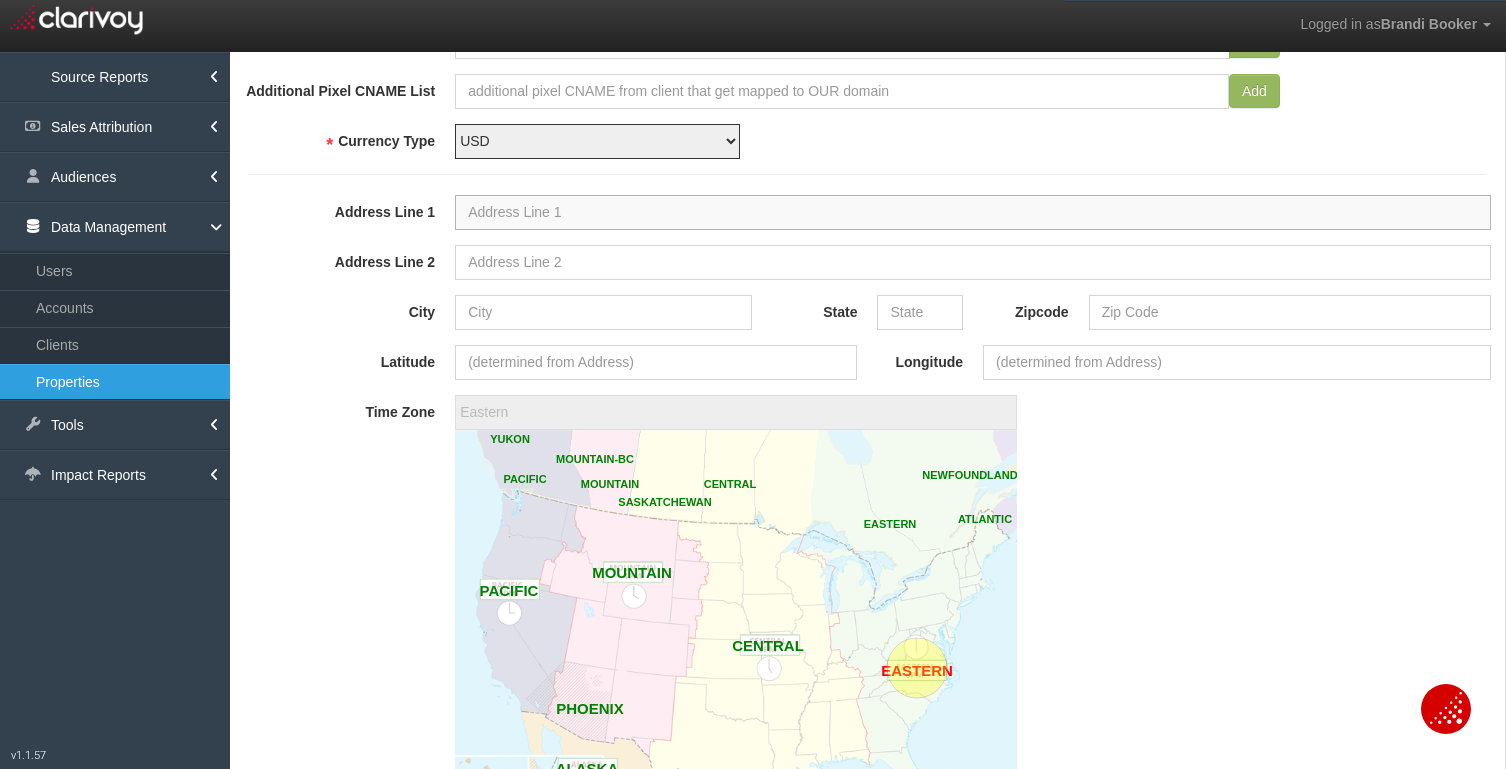 click on "Address Line 1" at bounding box center [973, 212] 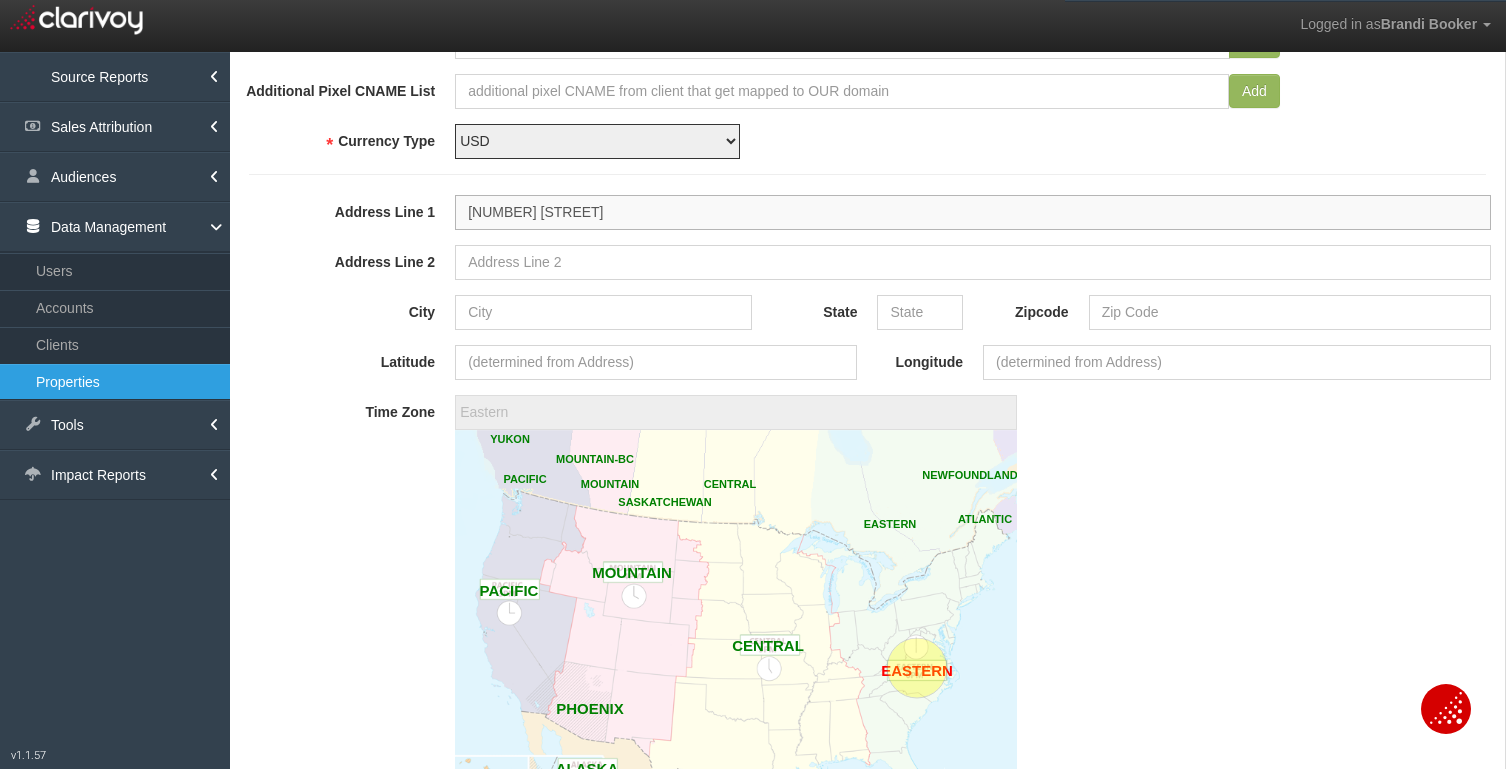 type on "[NUMBER] [STREET]" 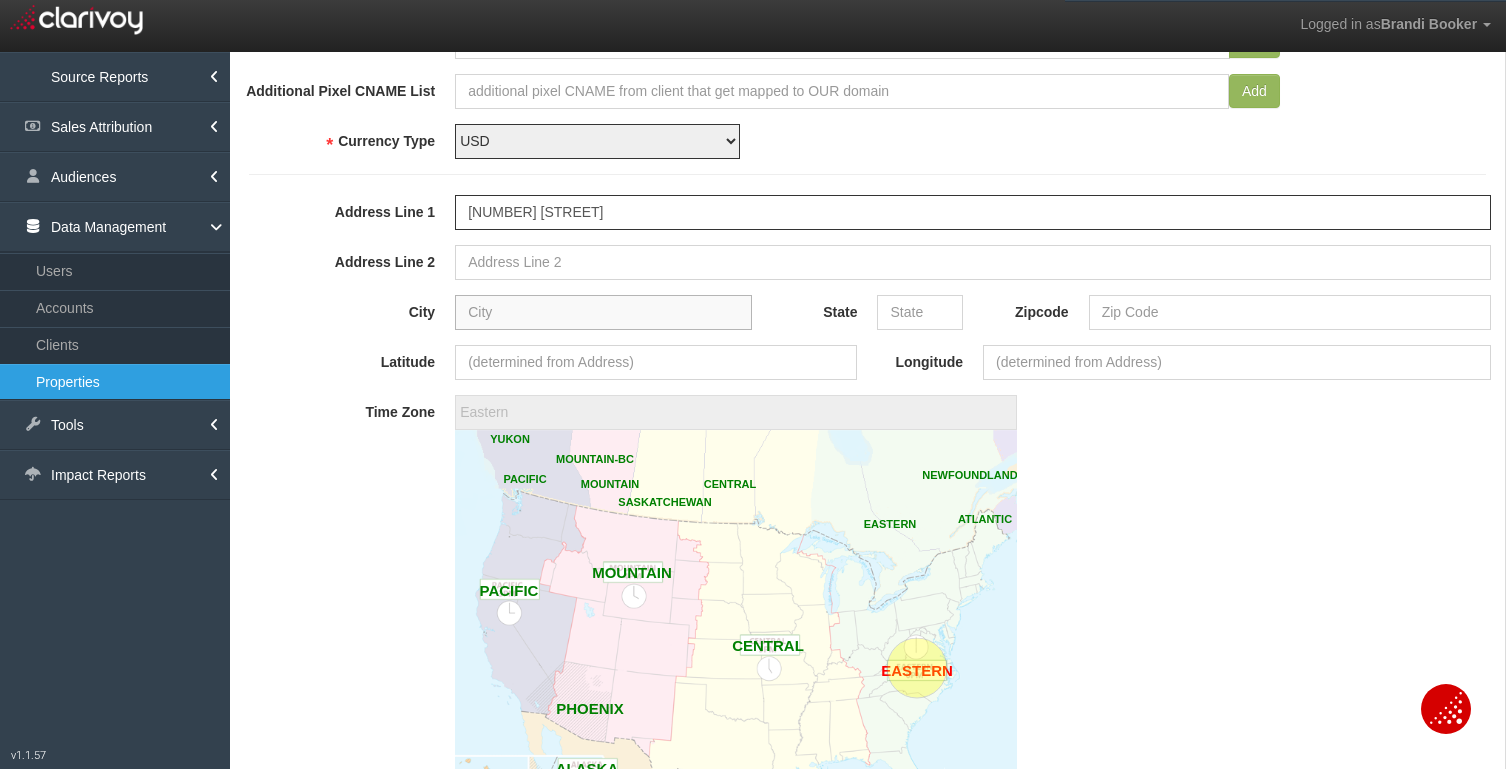 click on "City" at bounding box center [603, 312] 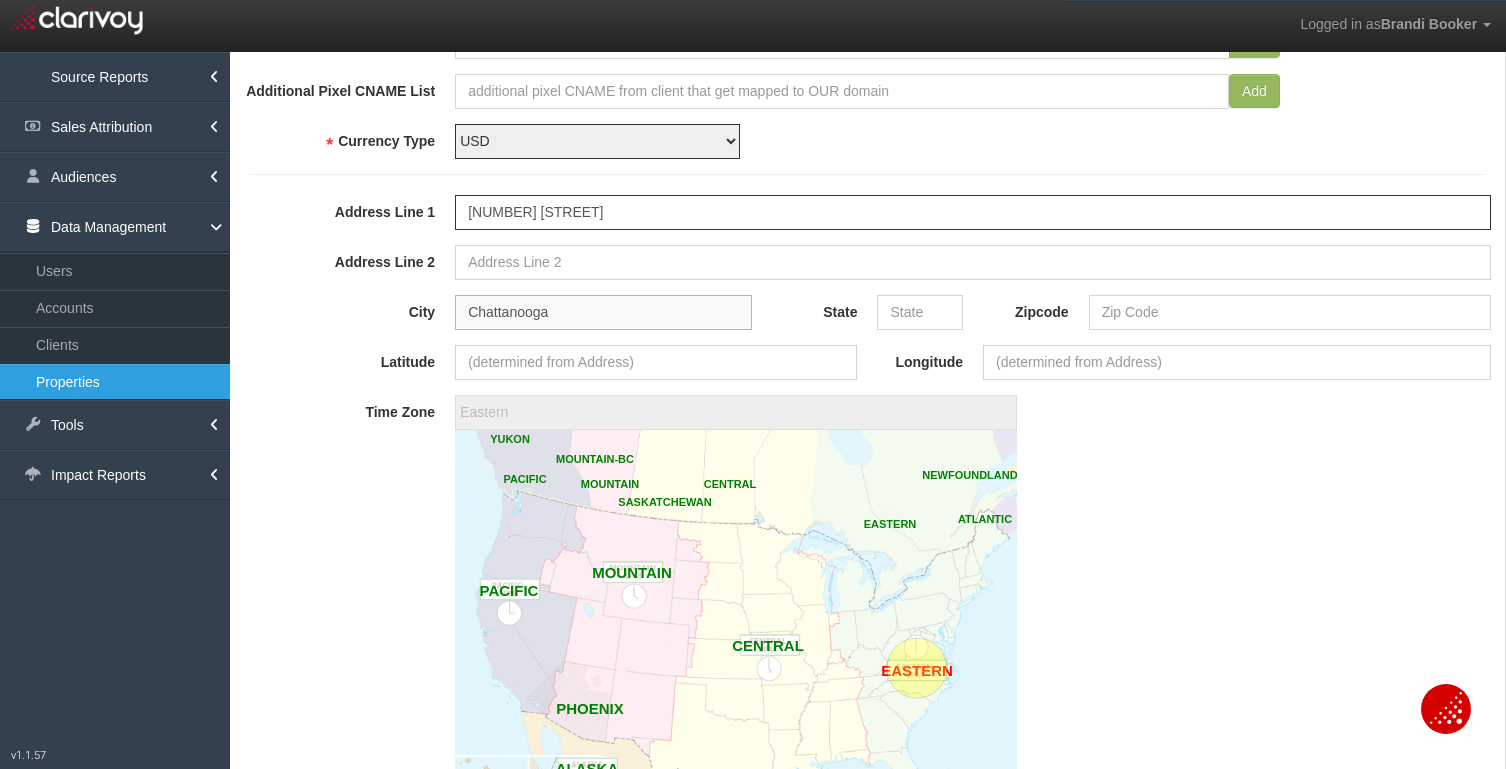 type on "Chattanooga" 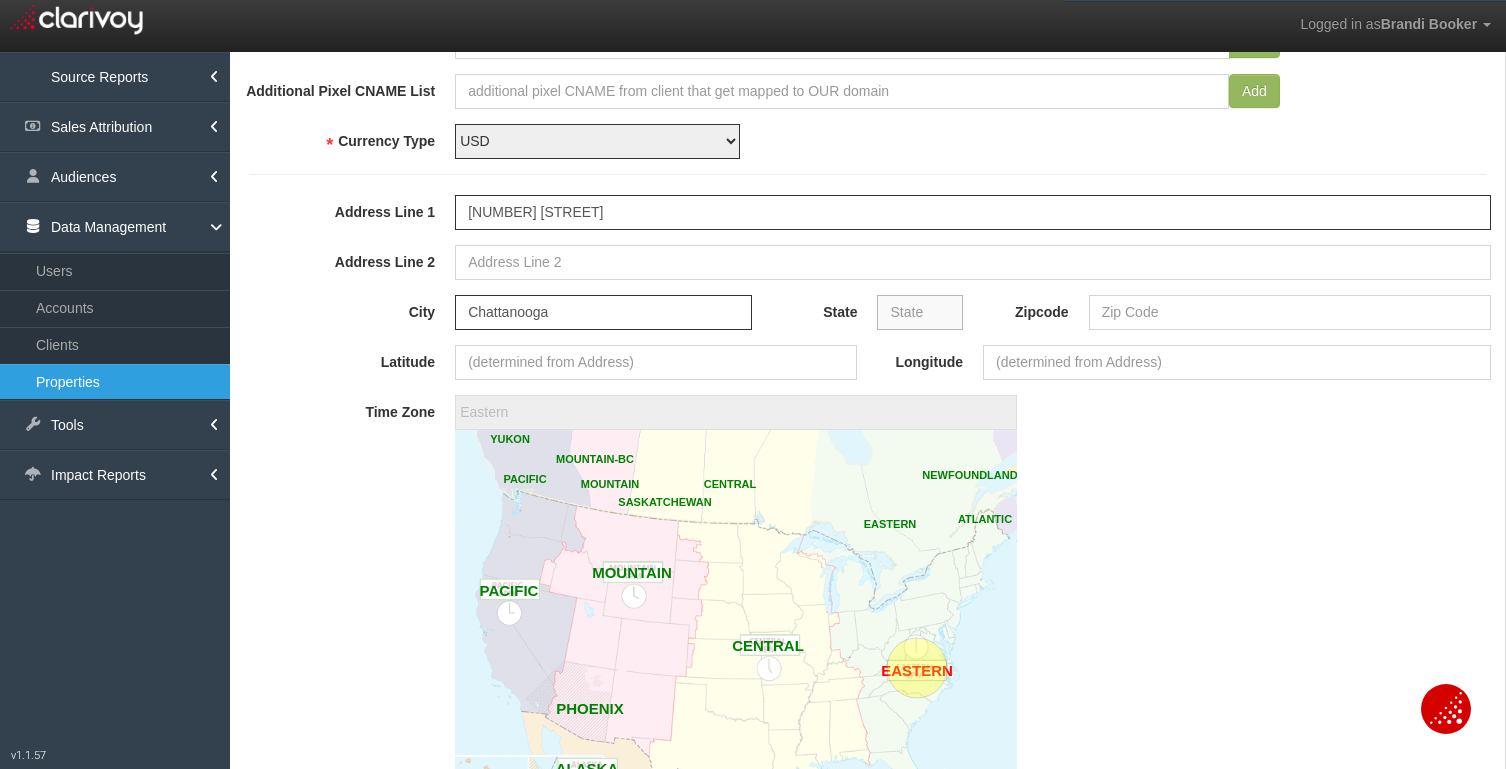 click on "State" at bounding box center [920, 312] 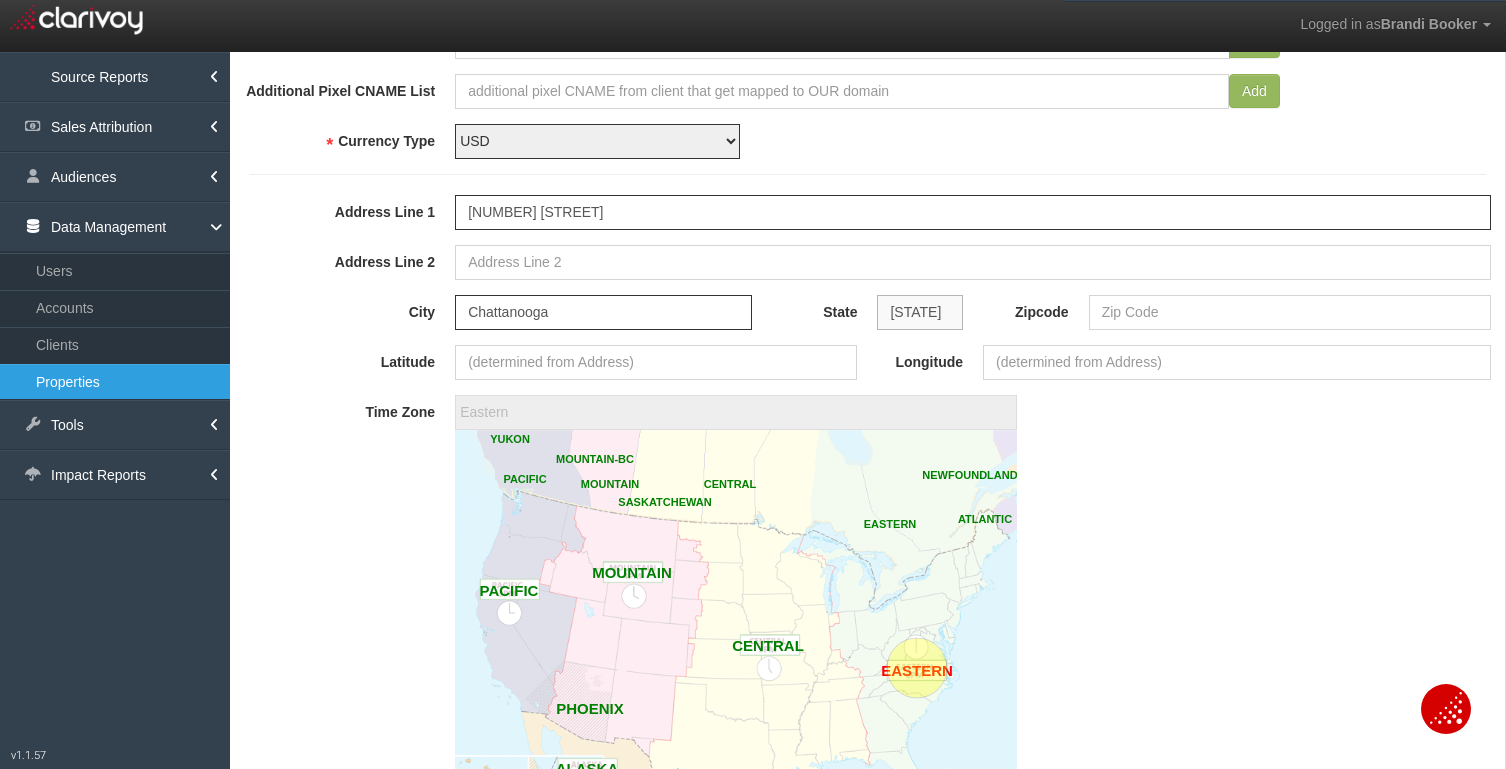 type on "[STATE]" 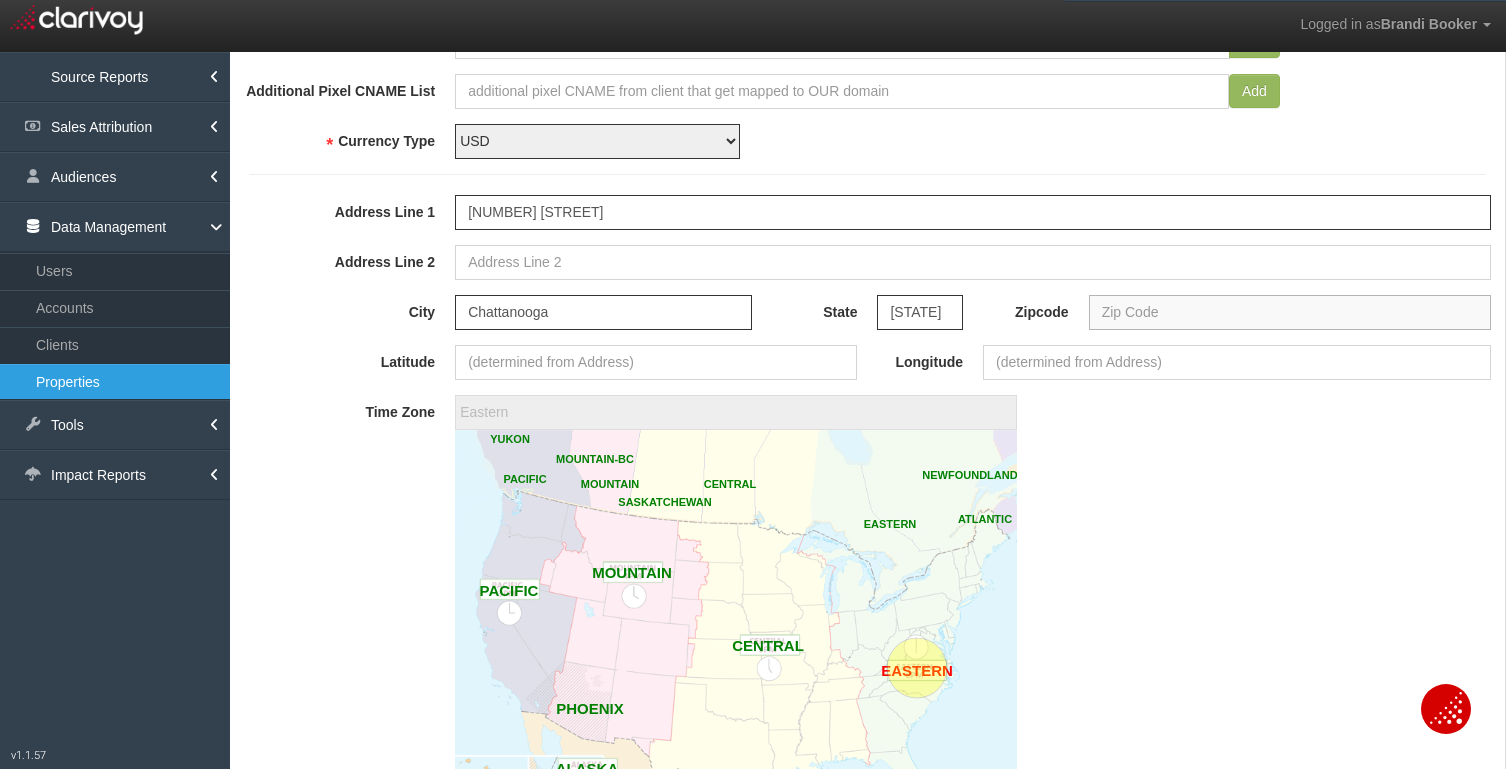 click on "Zipcode" at bounding box center (1290, 312) 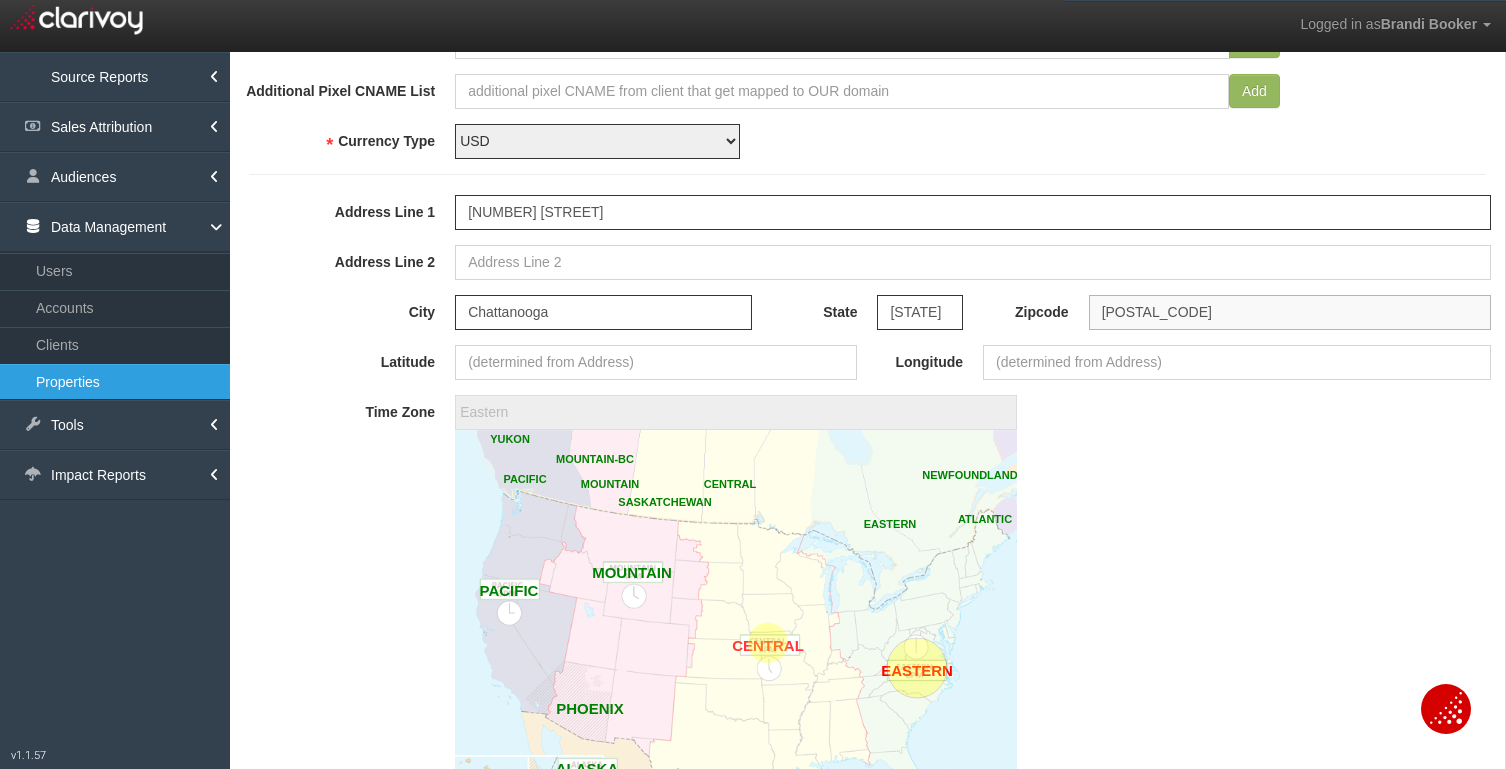 type on "[POSTAL_CODE]" 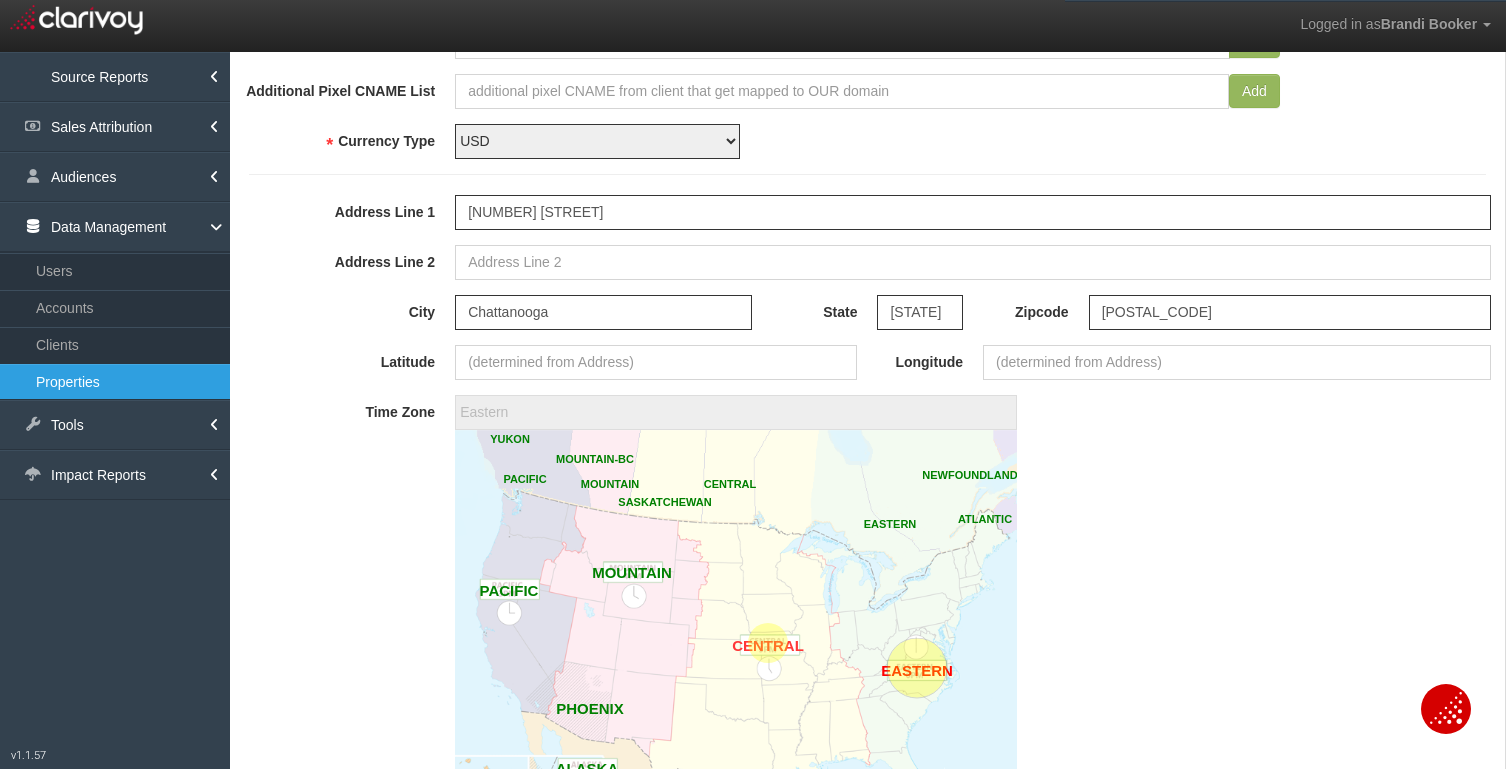 type on "[COORDINATES]" 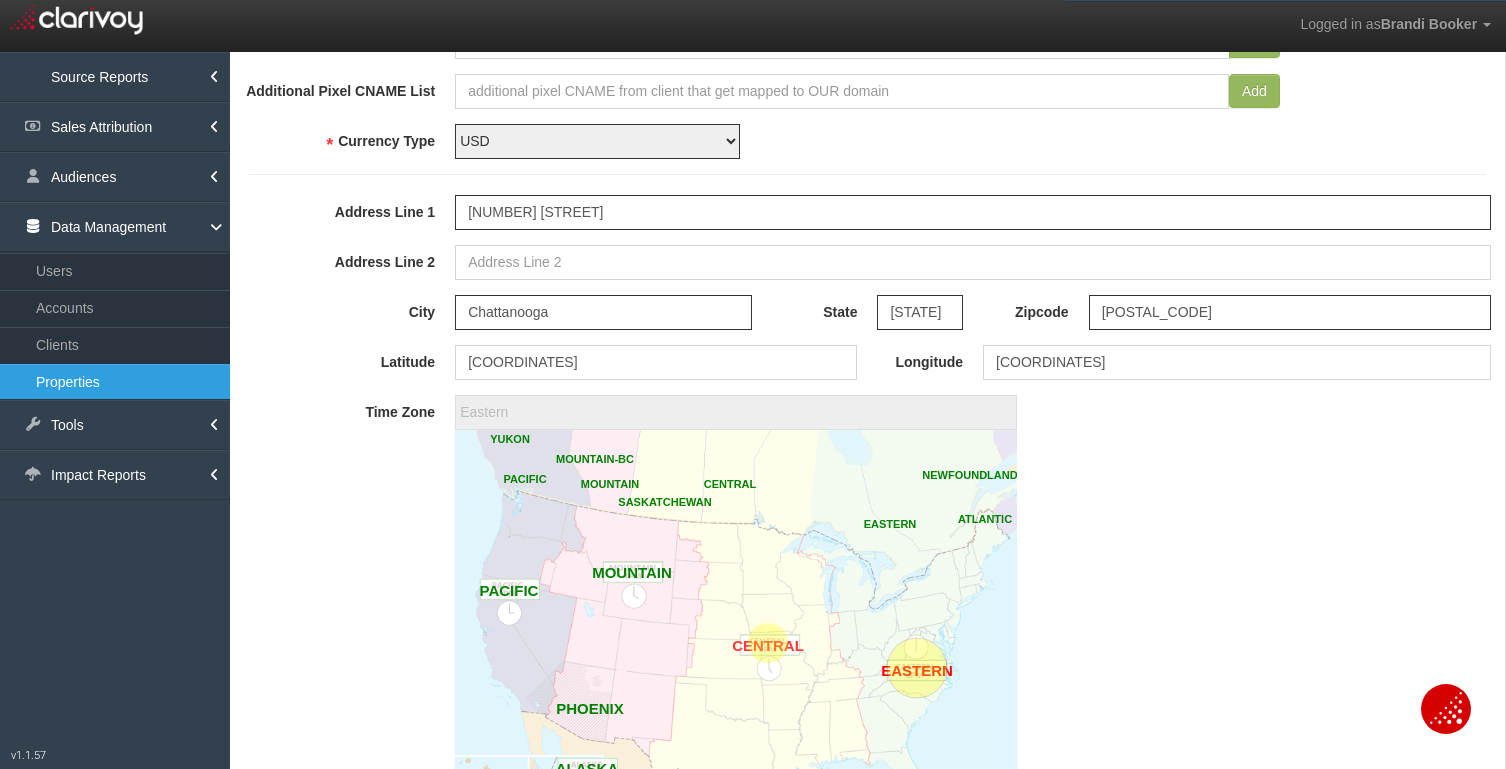 click 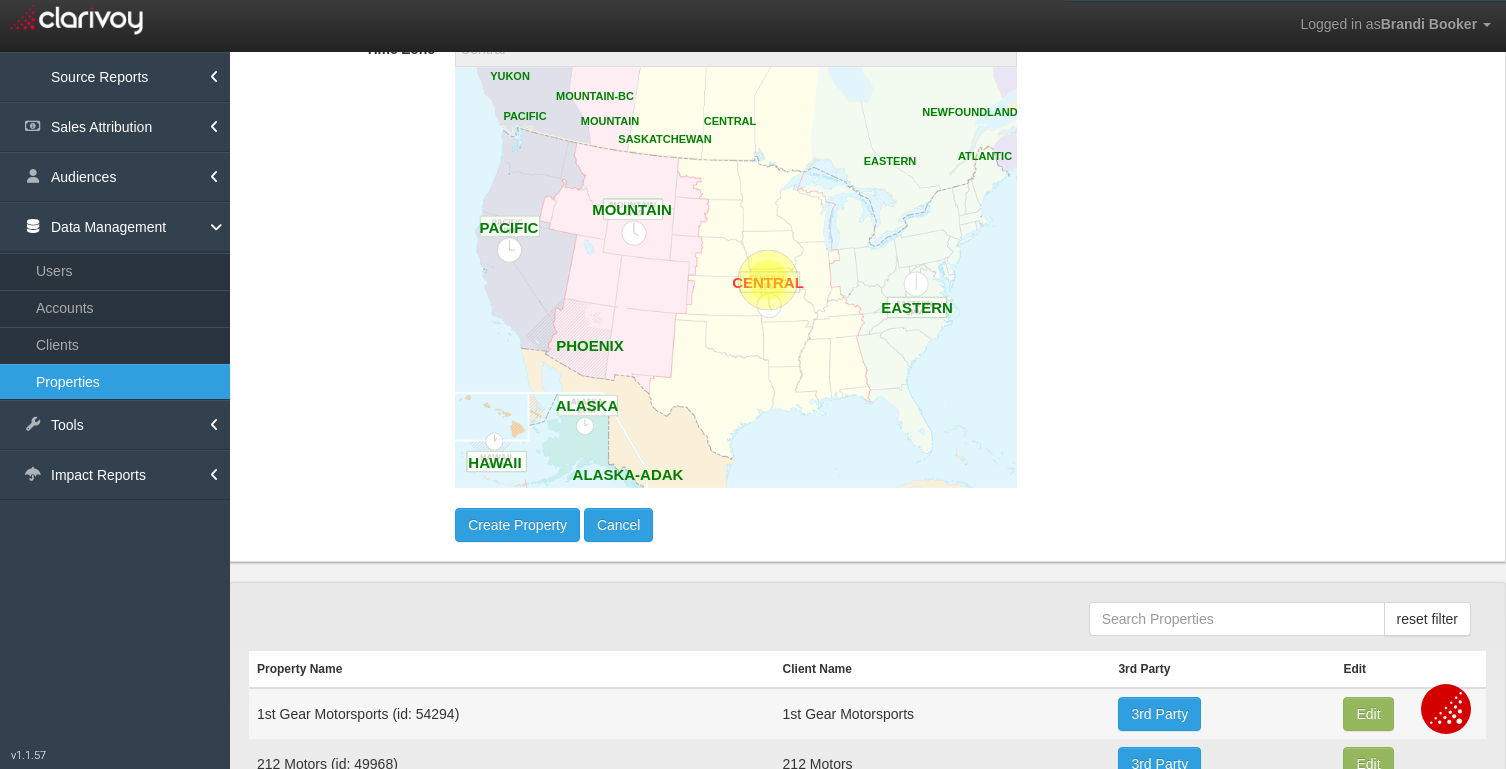 scroll, scrollTop: 1266, scrollLeft: 0, axis: vertical 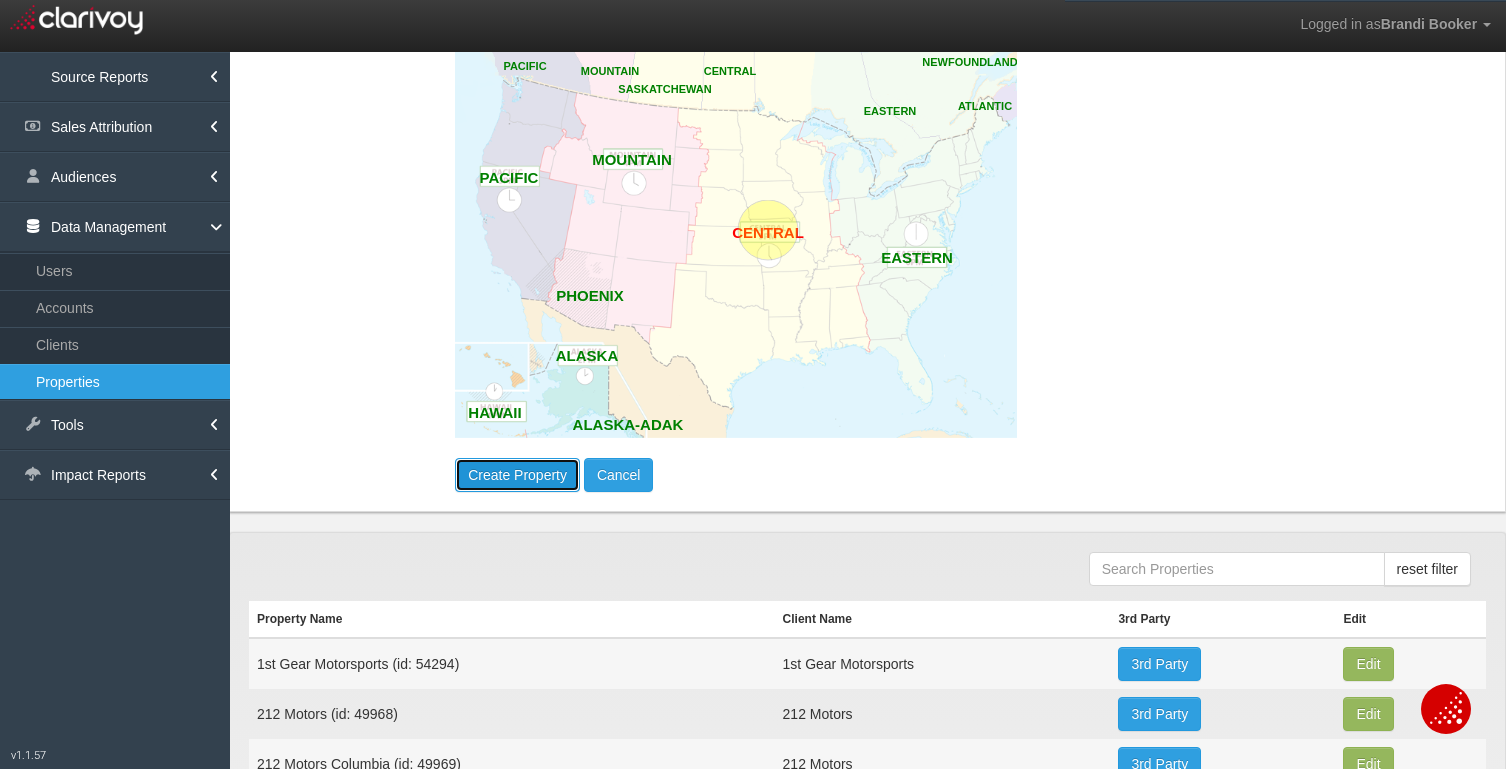 click on "Create Property" at bounding box center (517, 475) 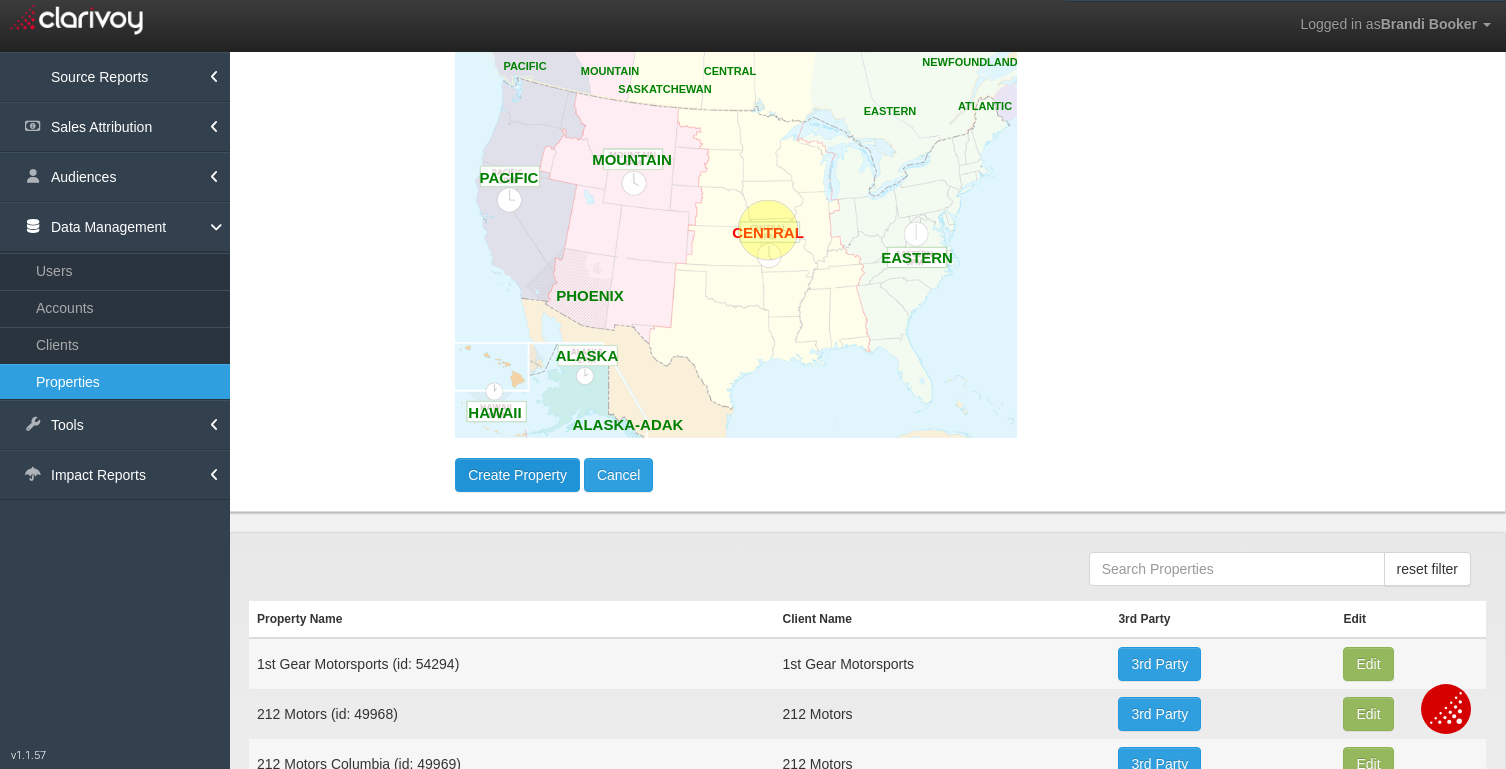 type 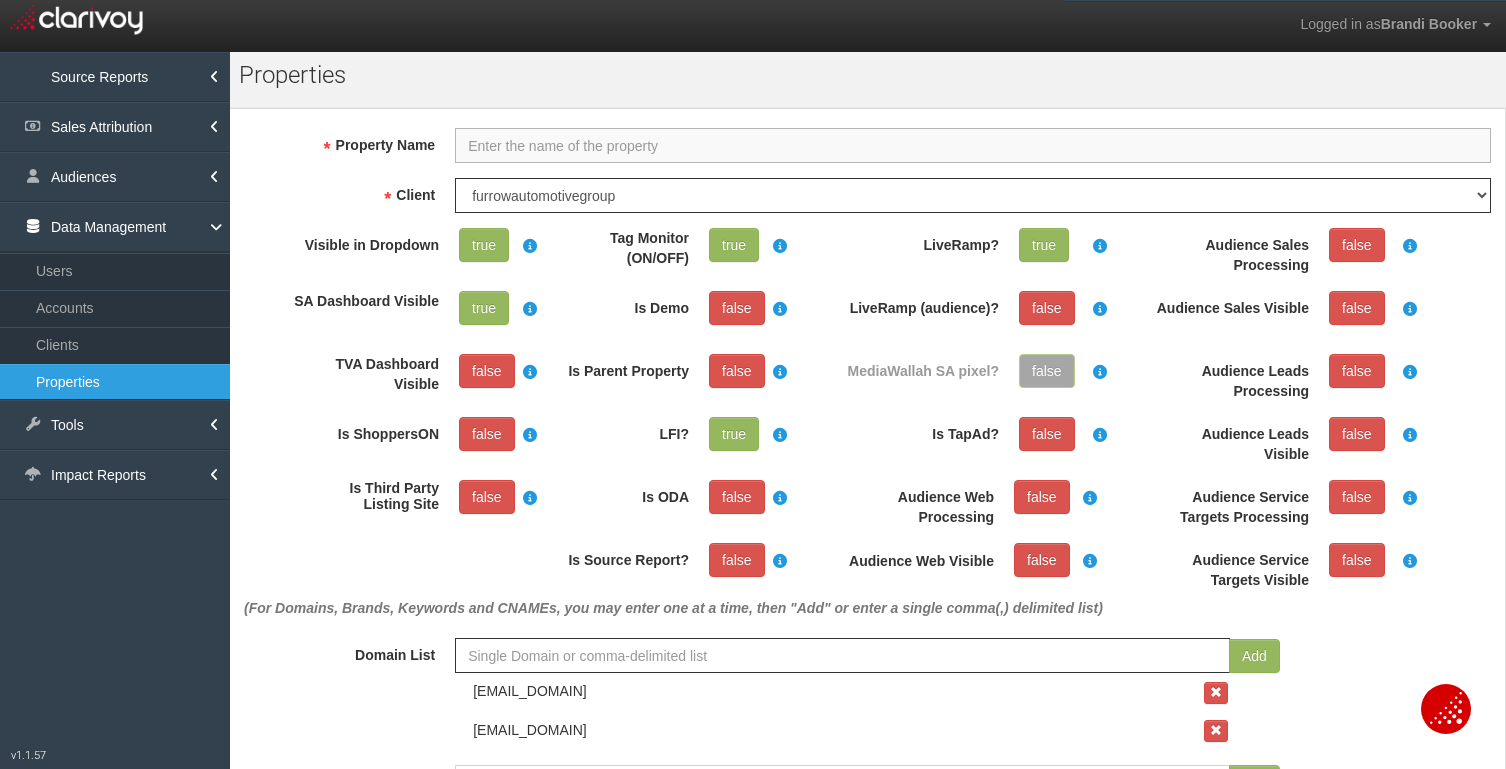 select on "?" 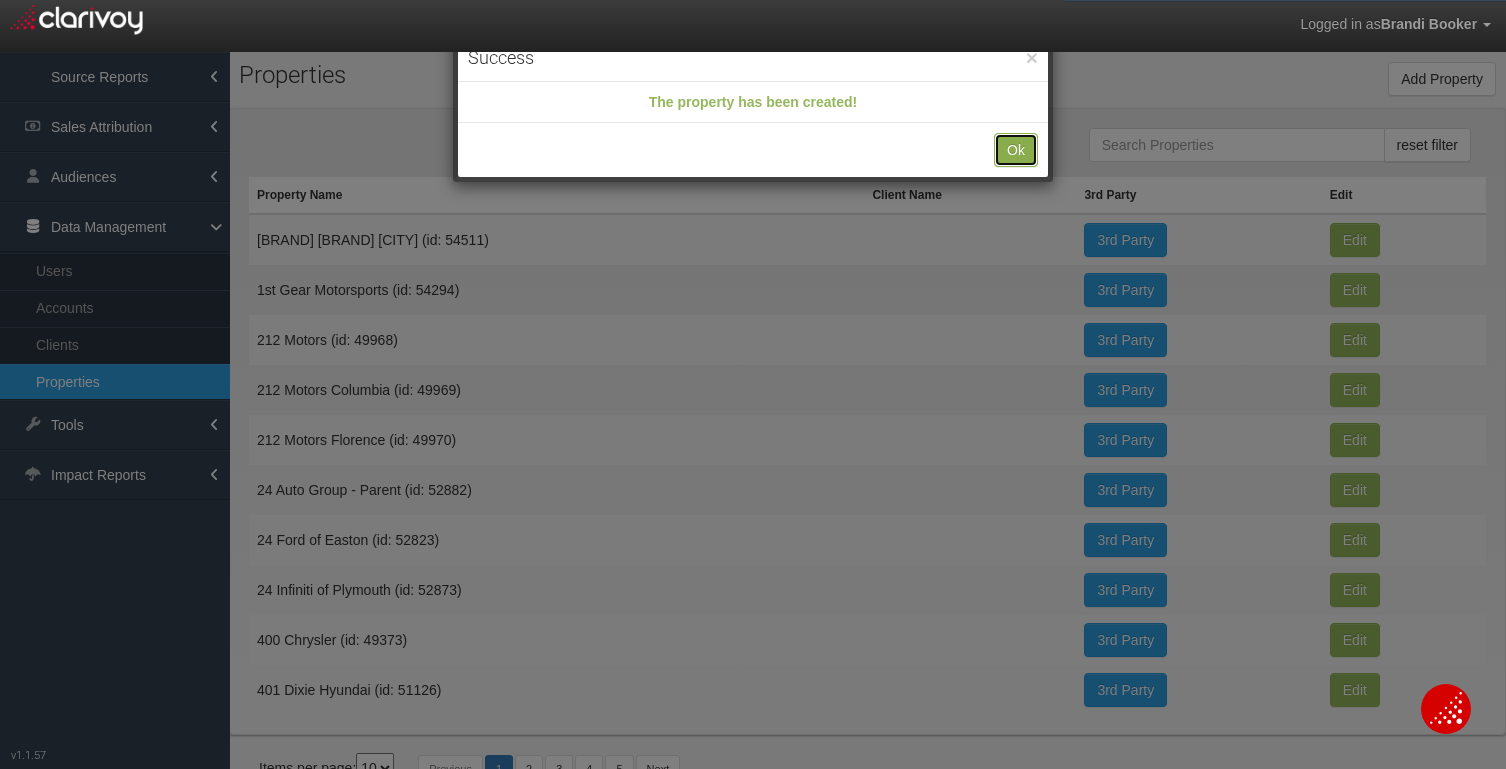 click on "Ok" at bounding box center (1016, 150) 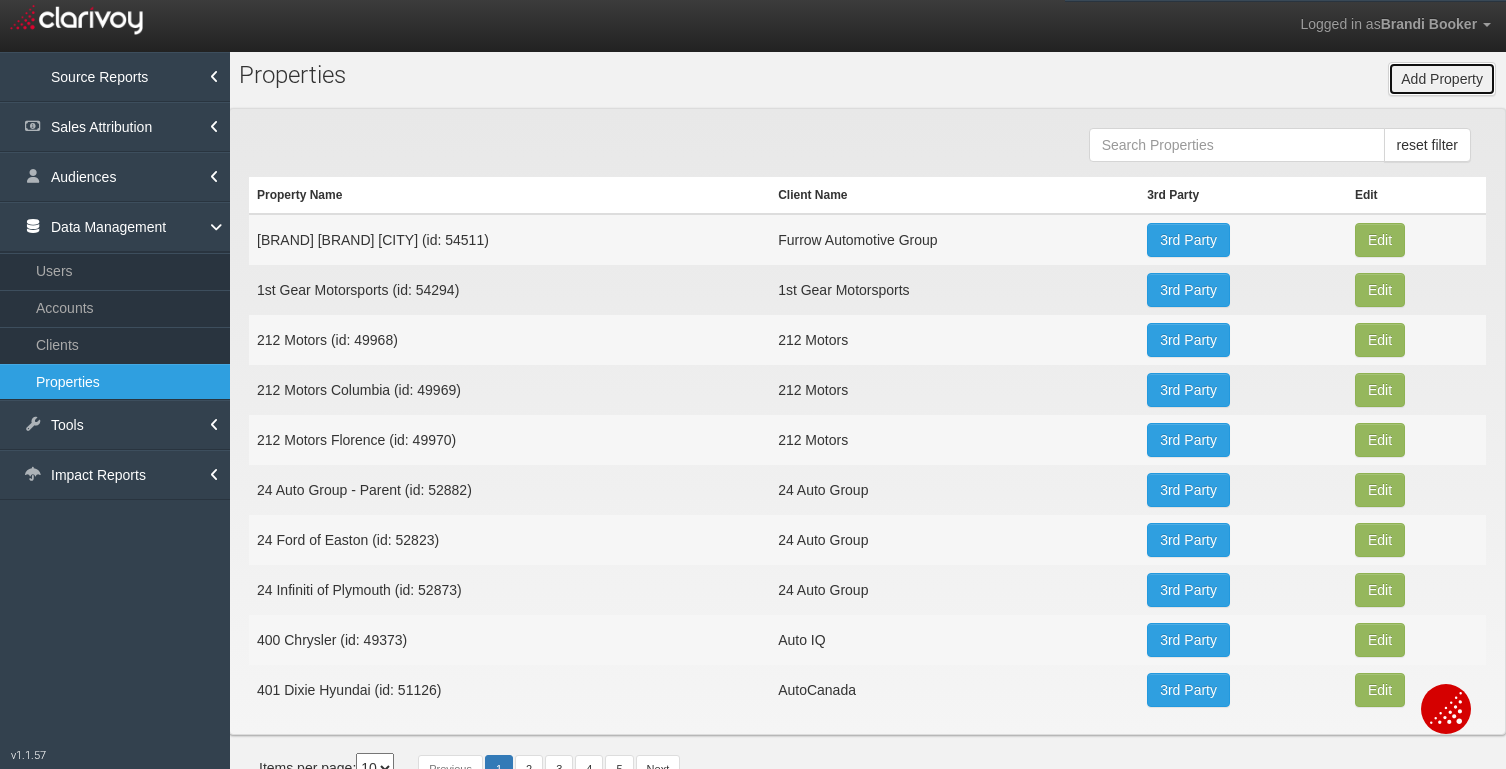 click on "Add Property" at bounding box center [1442, 79] 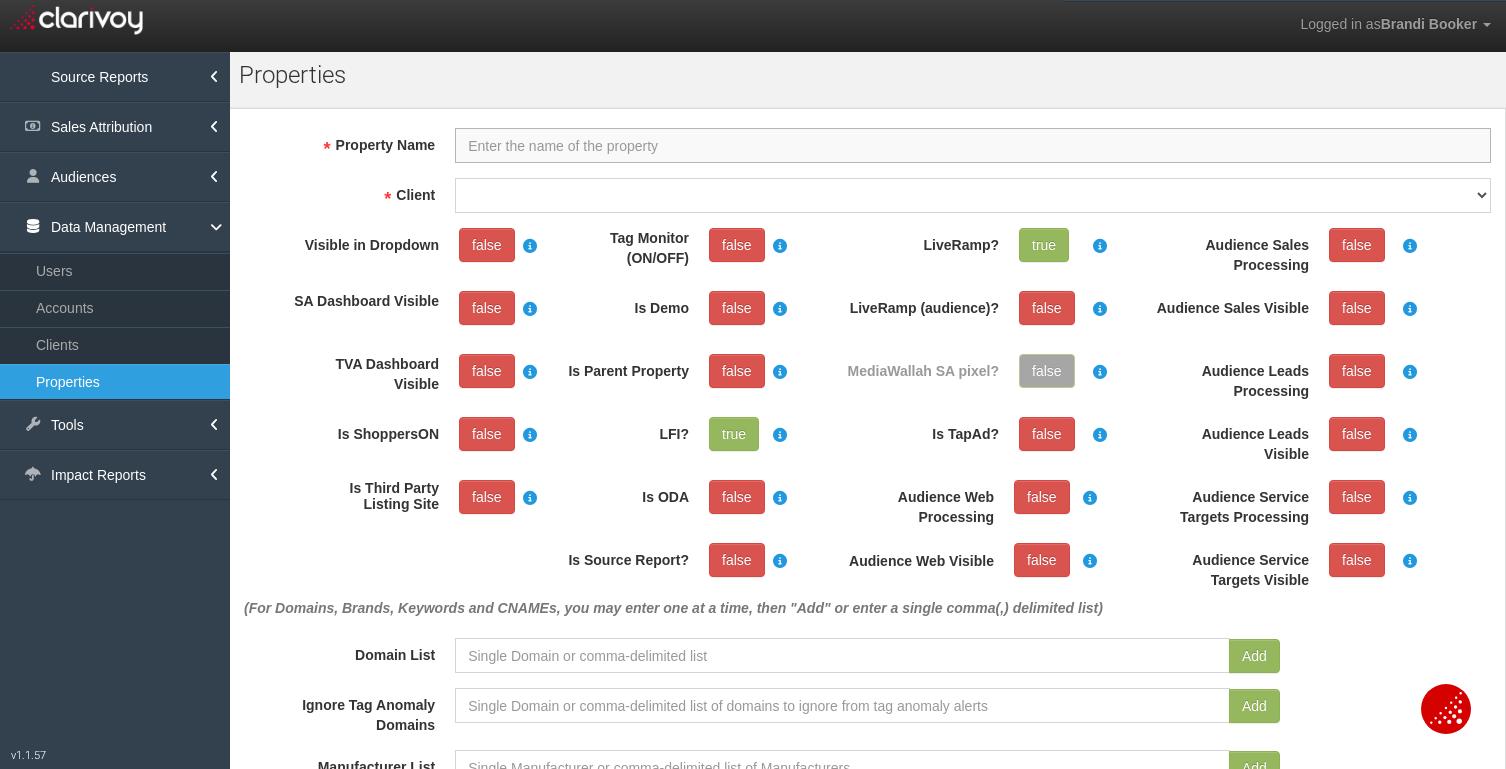 click on "Property Name" at bounding box center (973, 145) 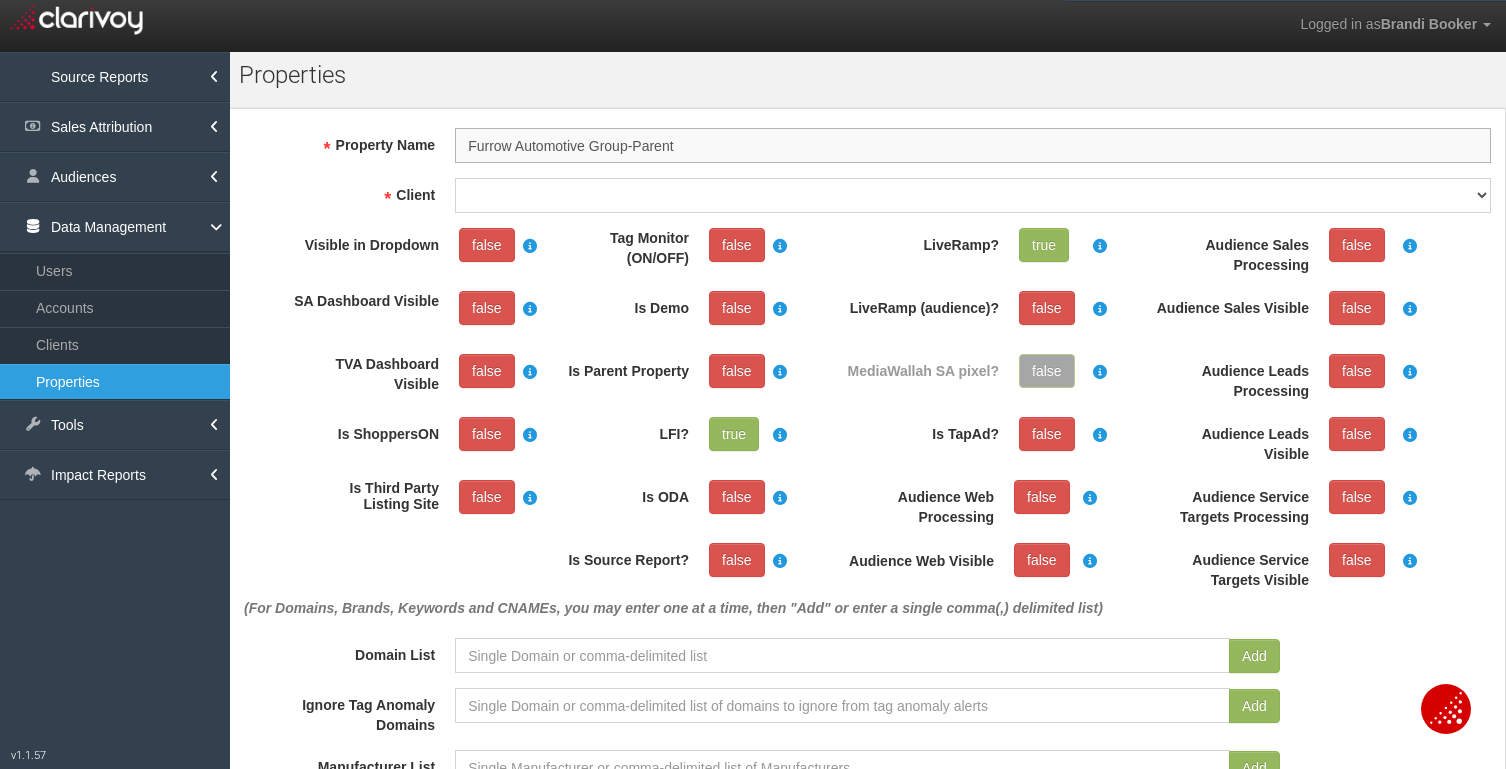 type on "Furrow Automotive Group-Parent" 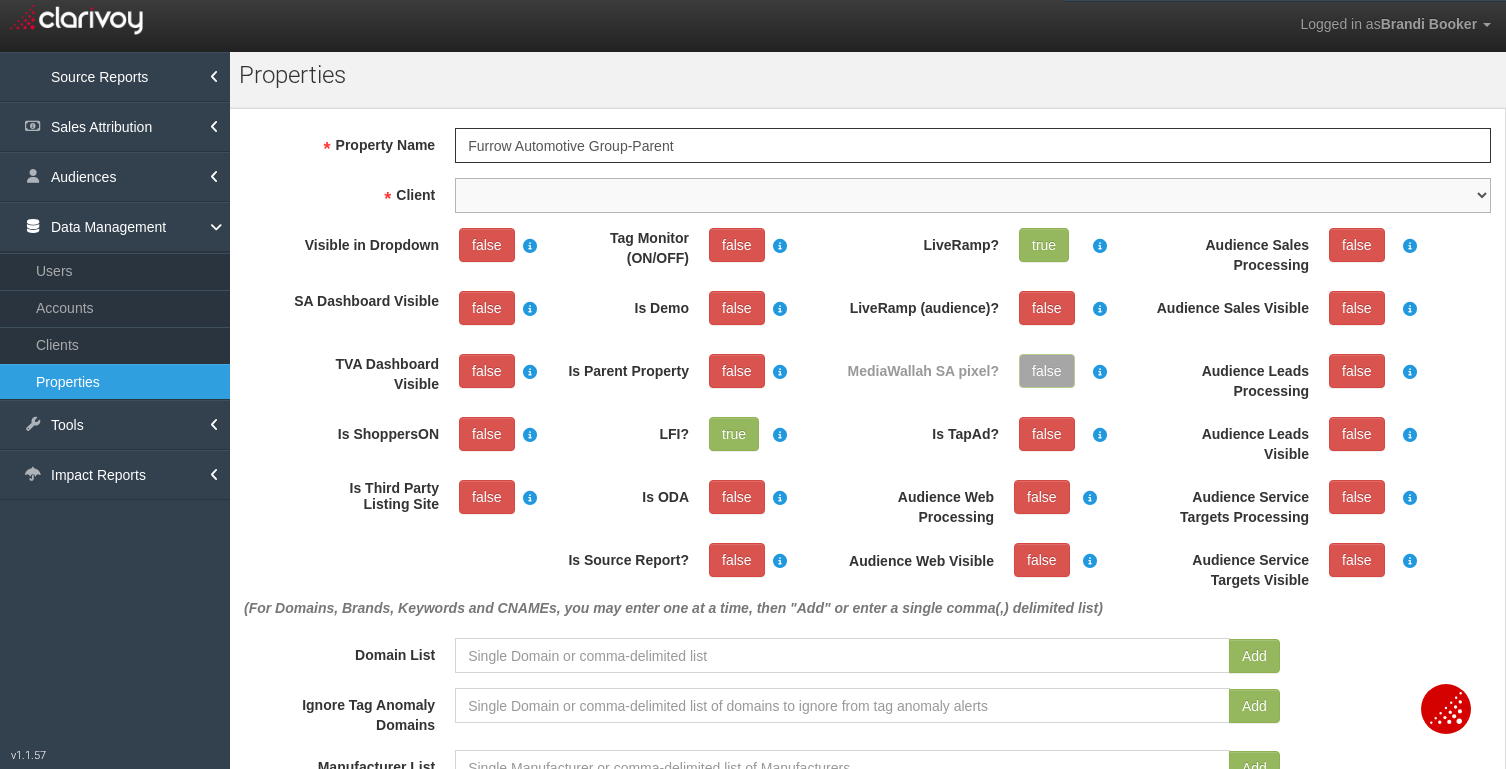click on "1stgear 212motors 24autogroup 401group 405motors 44automart 503autos a-b aaaohio aaronautomotivegroup abzmotors accurateautomotiveofjacksonville actionautoutah acuraofcolumbus acuraofpembrokepines adamautogroup adamstoyota advance advantagefordlincoln adventureag adventuresubaru airportford airporthonda akins akinsautogroup alamo alanwebbag albrechtautogroup alexkarras alfredmatthews allamericanford allengwynn allensamuels allenturner allstargroup allwaysautogroup almcars alphaauto alpiemonteautogroup alpineautogroup alwilleford ambarmotors americanautobrokers amesburychevy amgauto amherstsubaru amsi anchorautooutlet ancira andean andersonauto andersonautomotivegroup andymohr annunziata annunziataautogroupdonotuse anthony antiochcdjr antwerpenvolkswagen apachevillagerv apple applesportautogroup arapahoekia arcadiamotors archerautotx archibaldsinc ardmoretoyota arizonacars arizonacdjrshowlow arlingtonacura arrowford artmoehn asotu aspenmotor astorg atamianautogroup athenschevrolet atlanticcoast atlantictoyota" at bounding box center (973, 195) 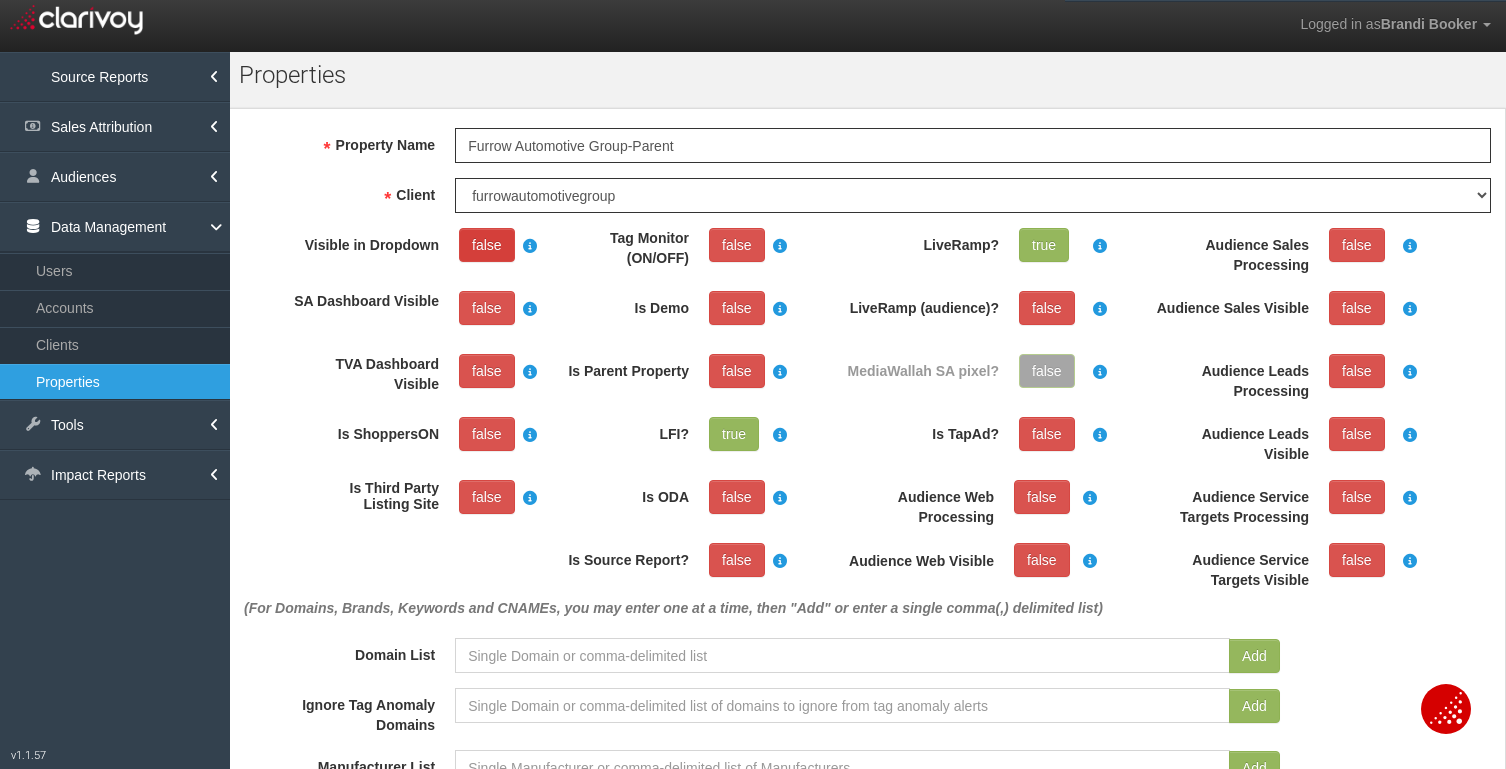 click on "false" at bounding box center [487, 245] 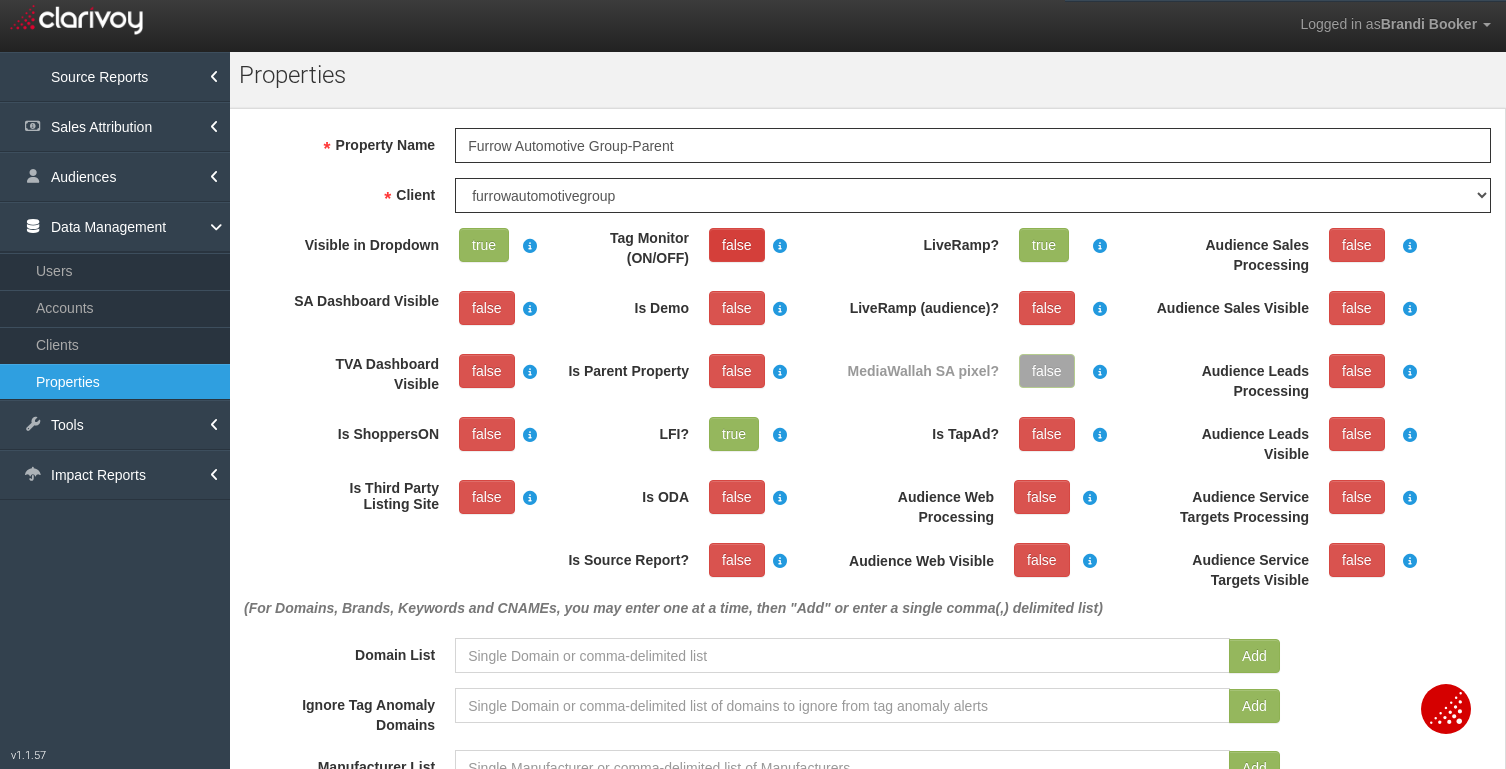 click on "false" at bounding box center [737, 245] 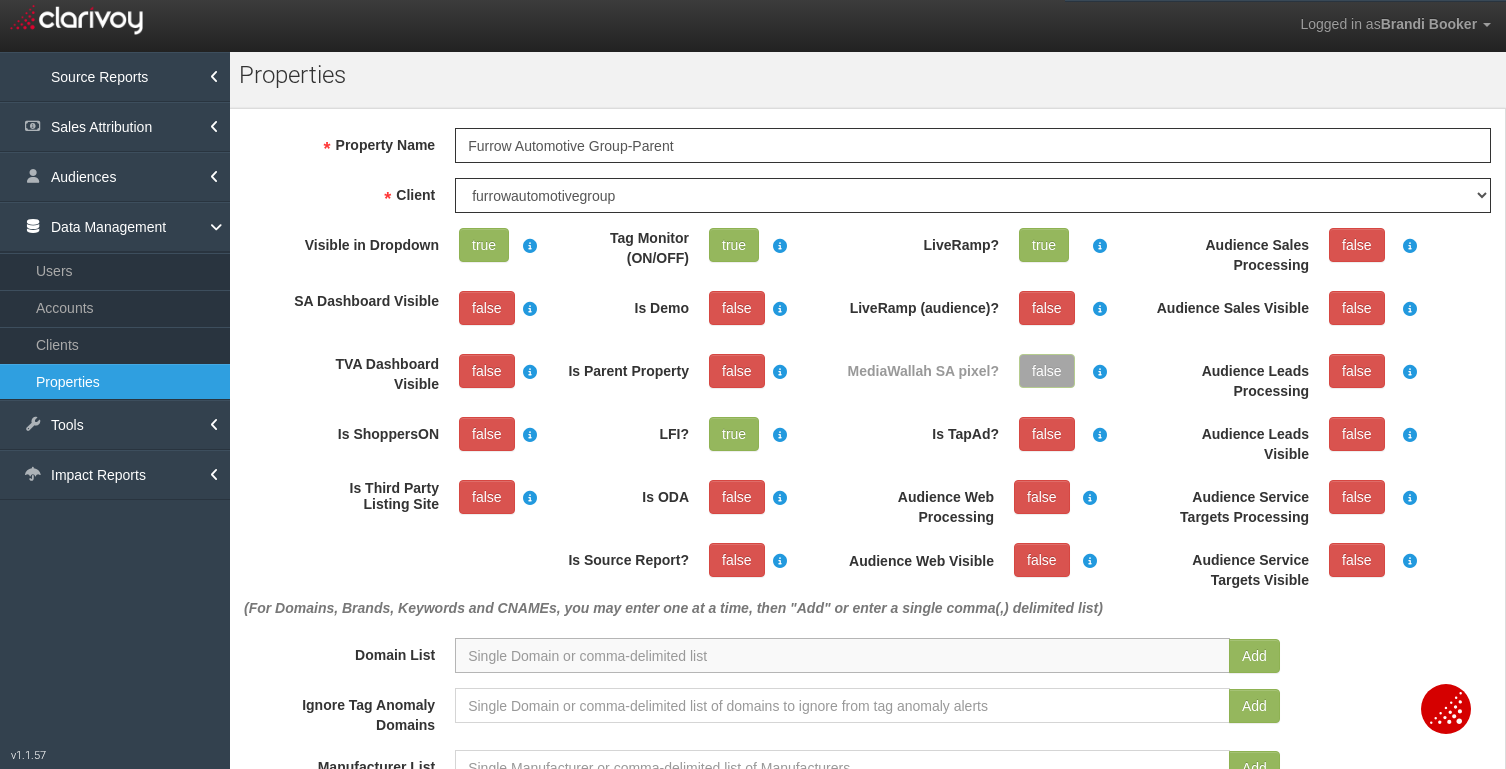 click at bounding box center (842, 655) 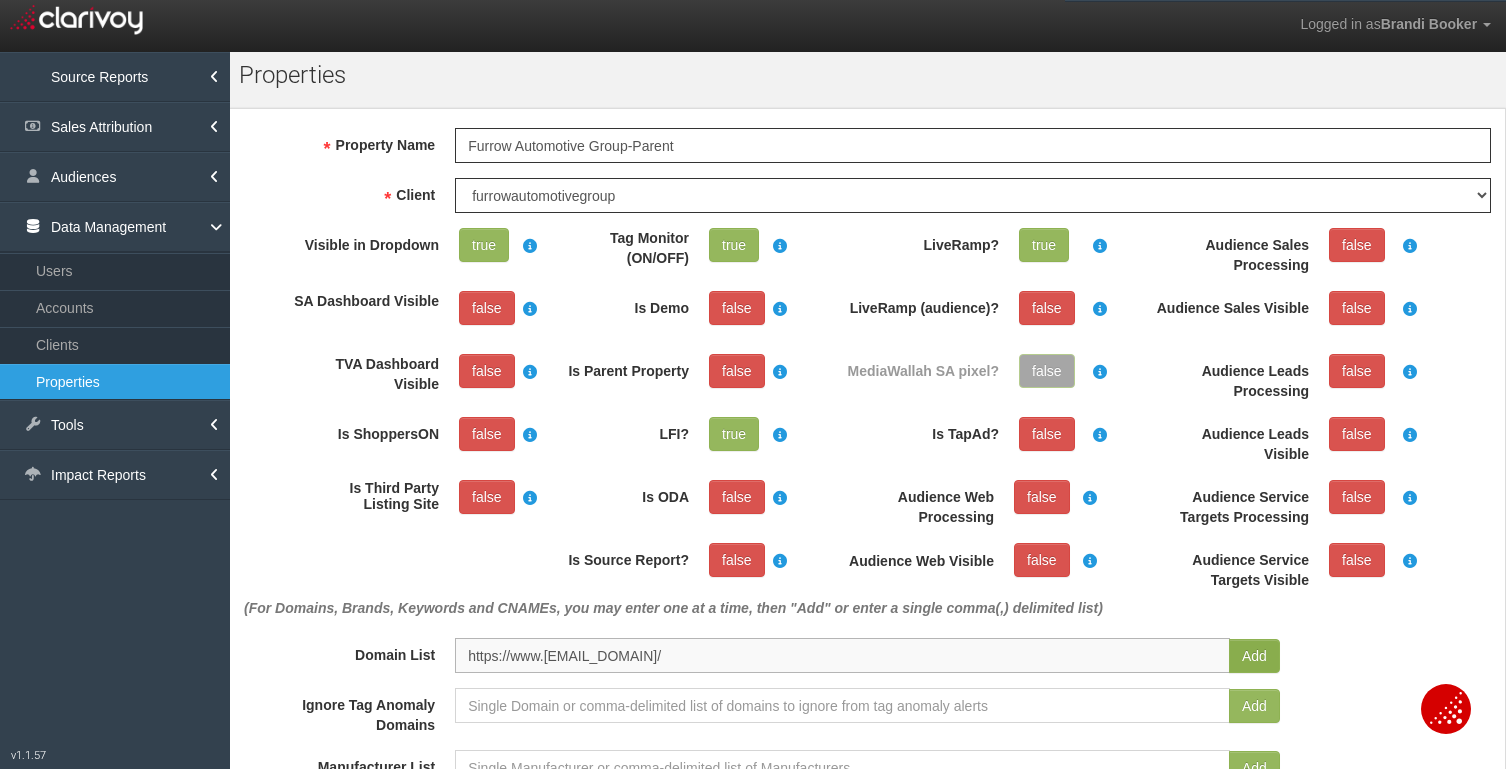 type on "https://www.[EMAIL_DOMAIN]/" 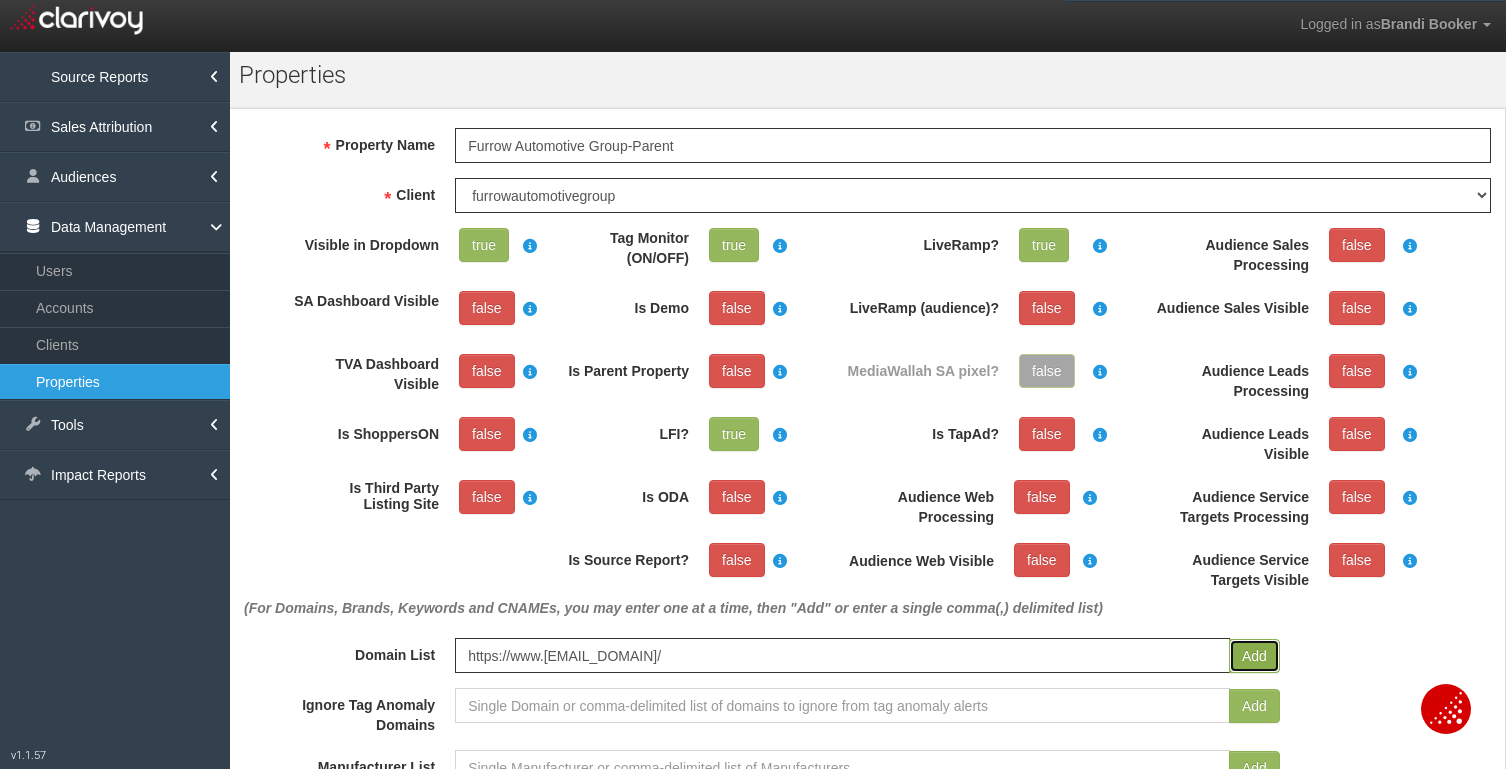type 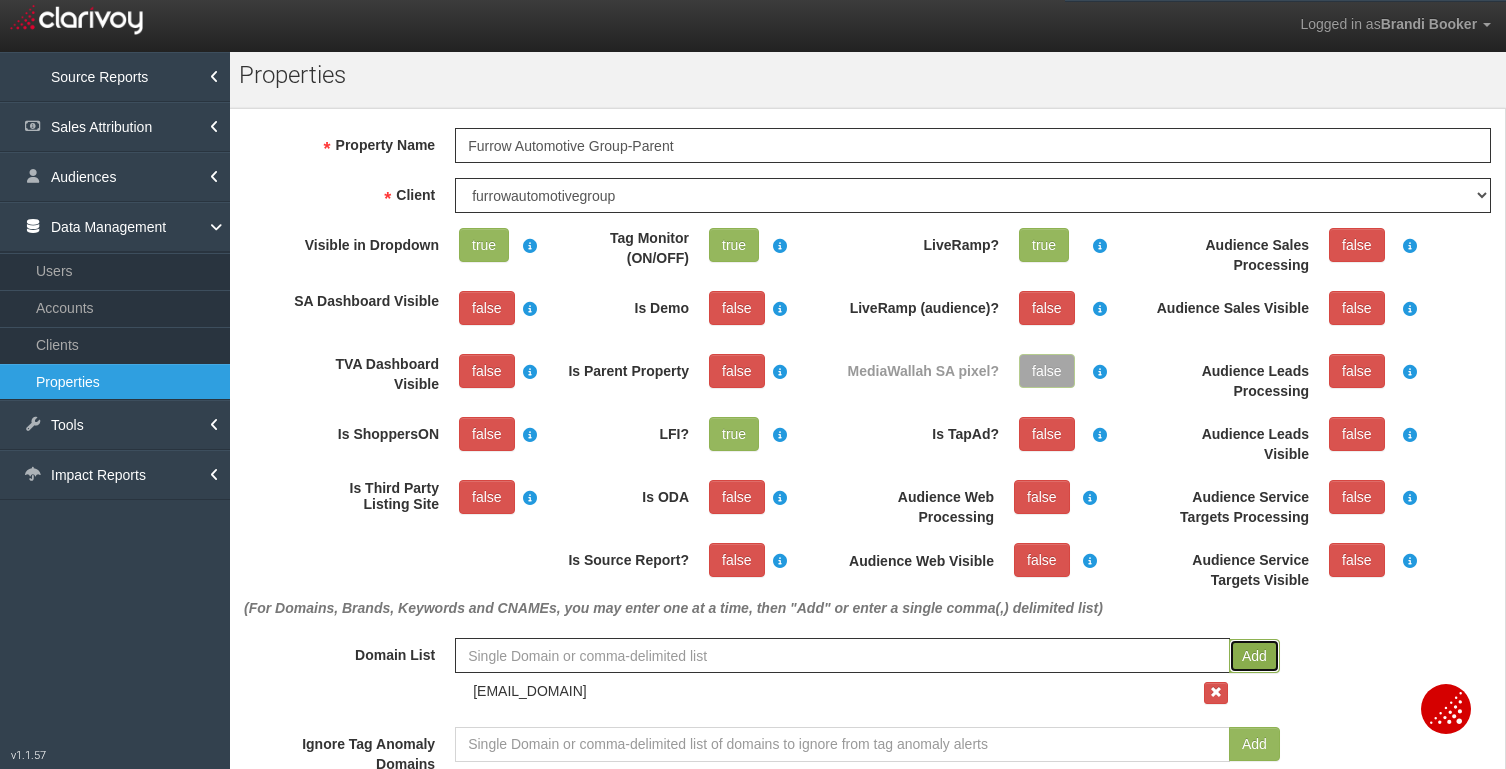 click on "Add" at bounding box center [1254, 656] 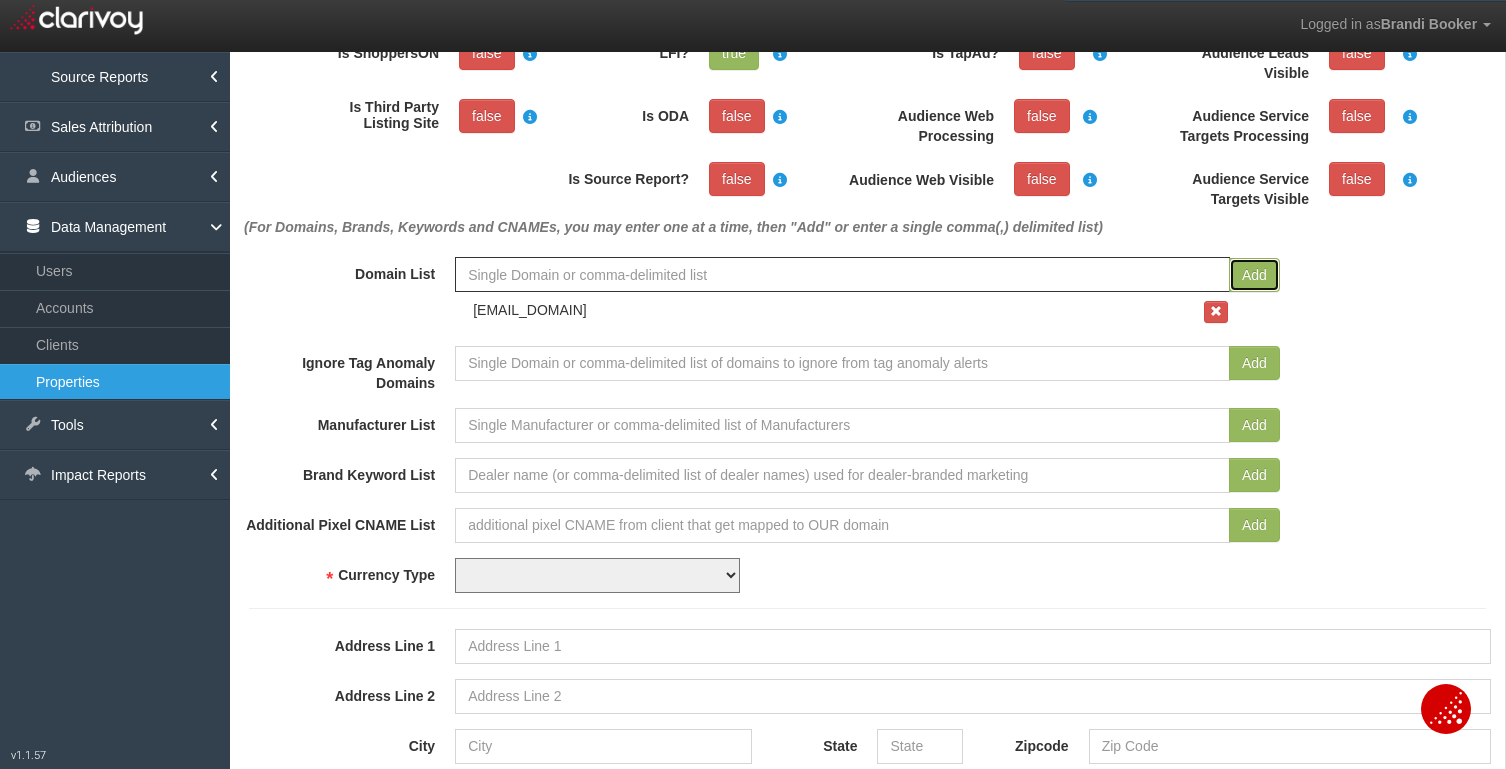 scroll, scrollTop: 404, scrollLeft: 0, axis: vertical 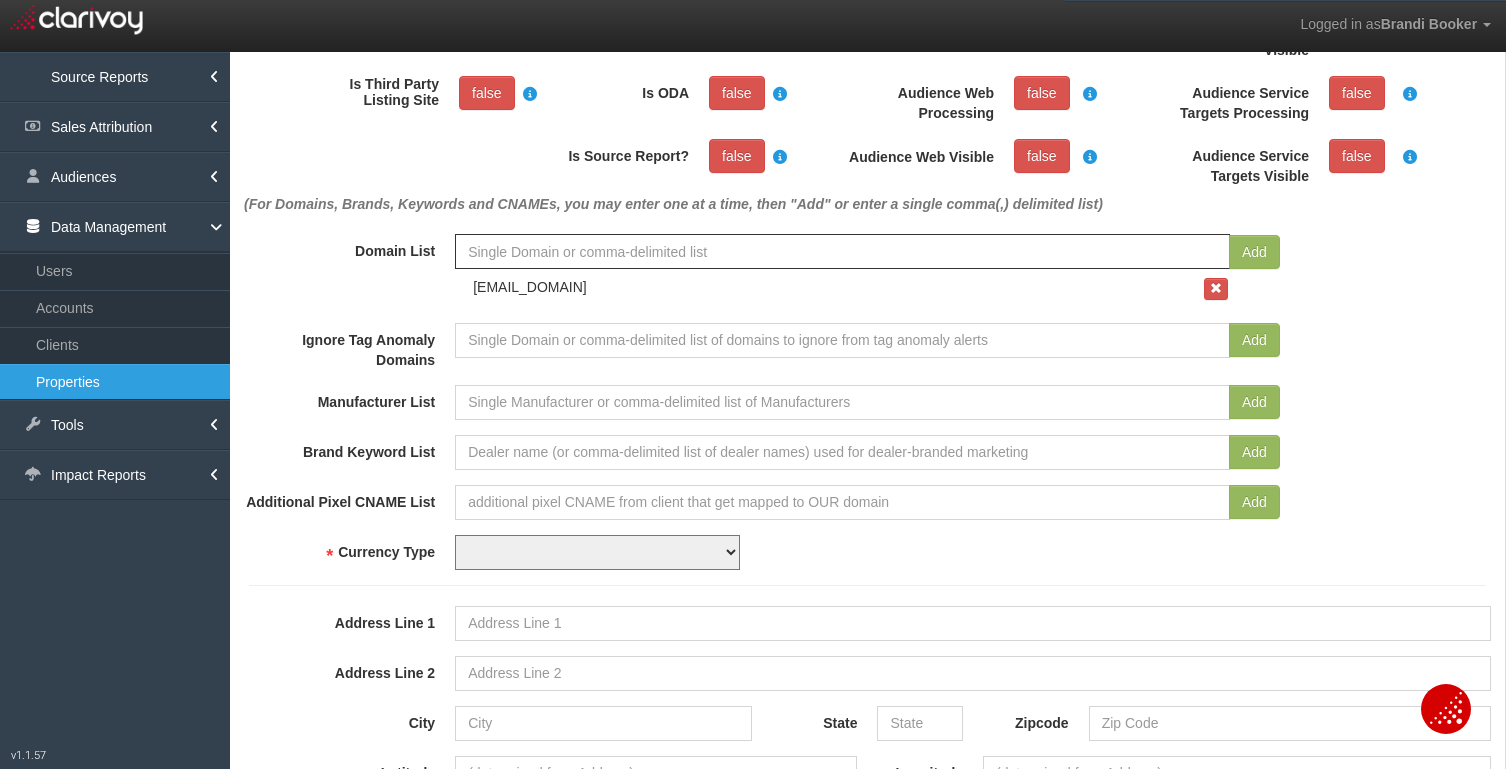click on "USD CAD" at bounding box center (597, 552) 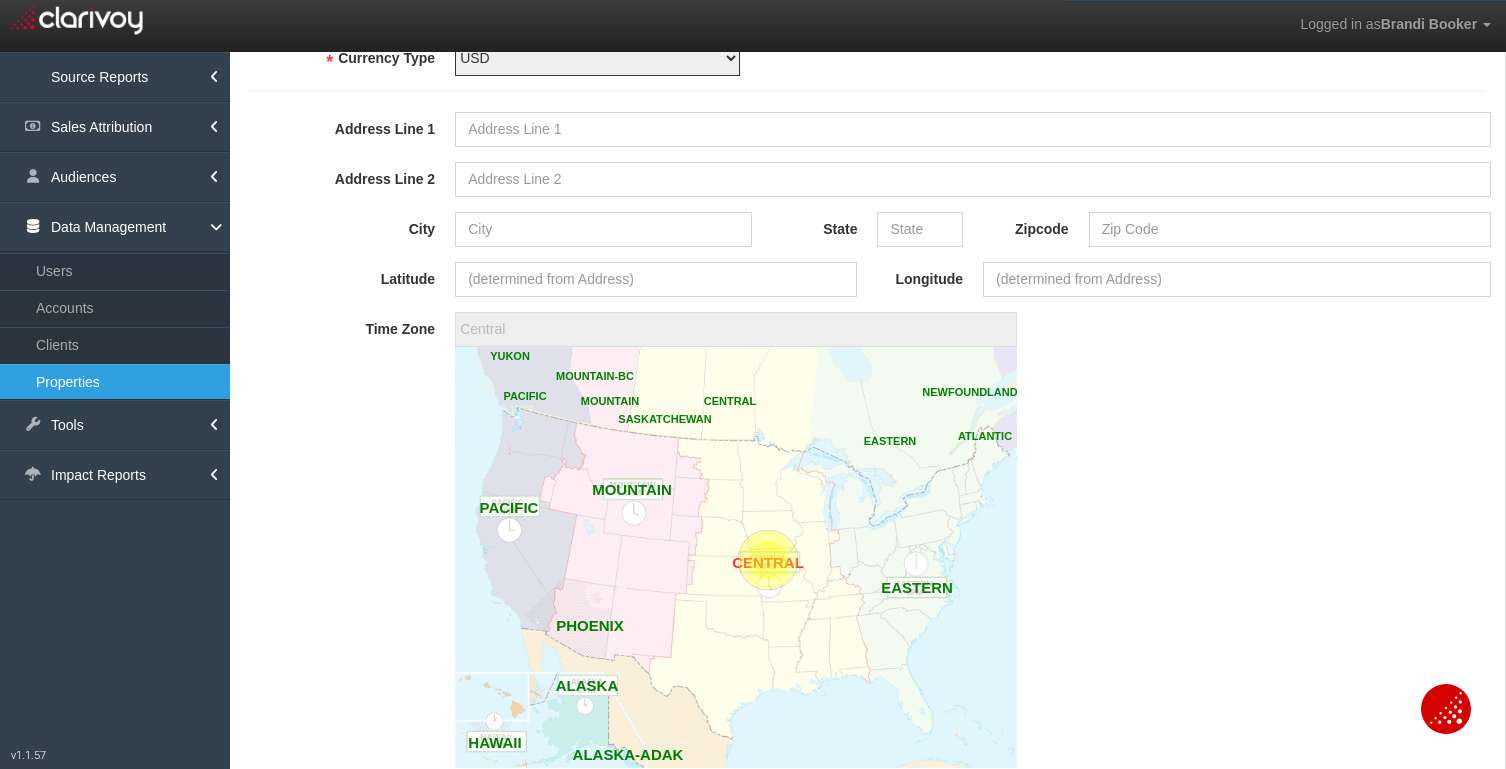 click 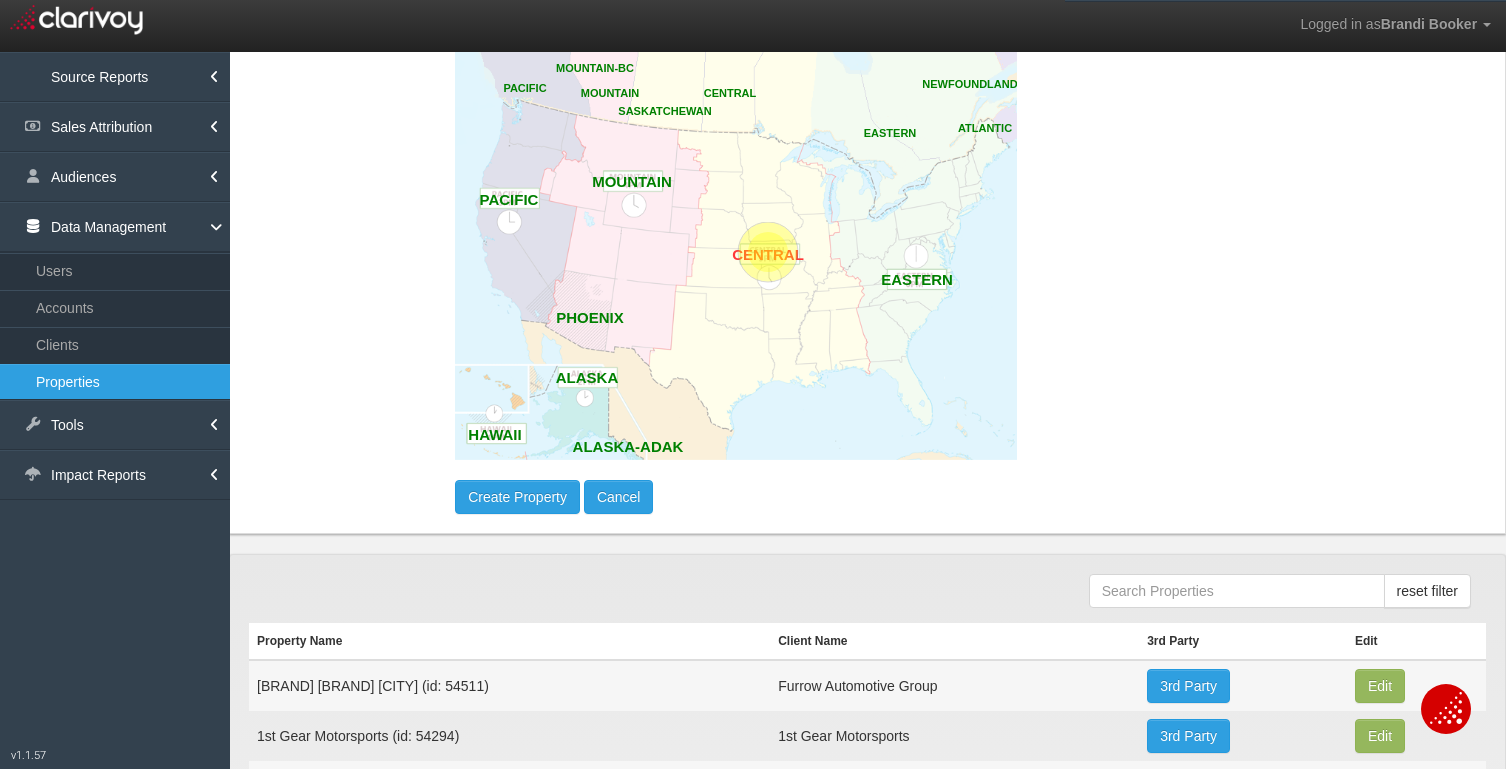 scroll, scrollTop: 1400, scrollLeft: 0, axis: vertical 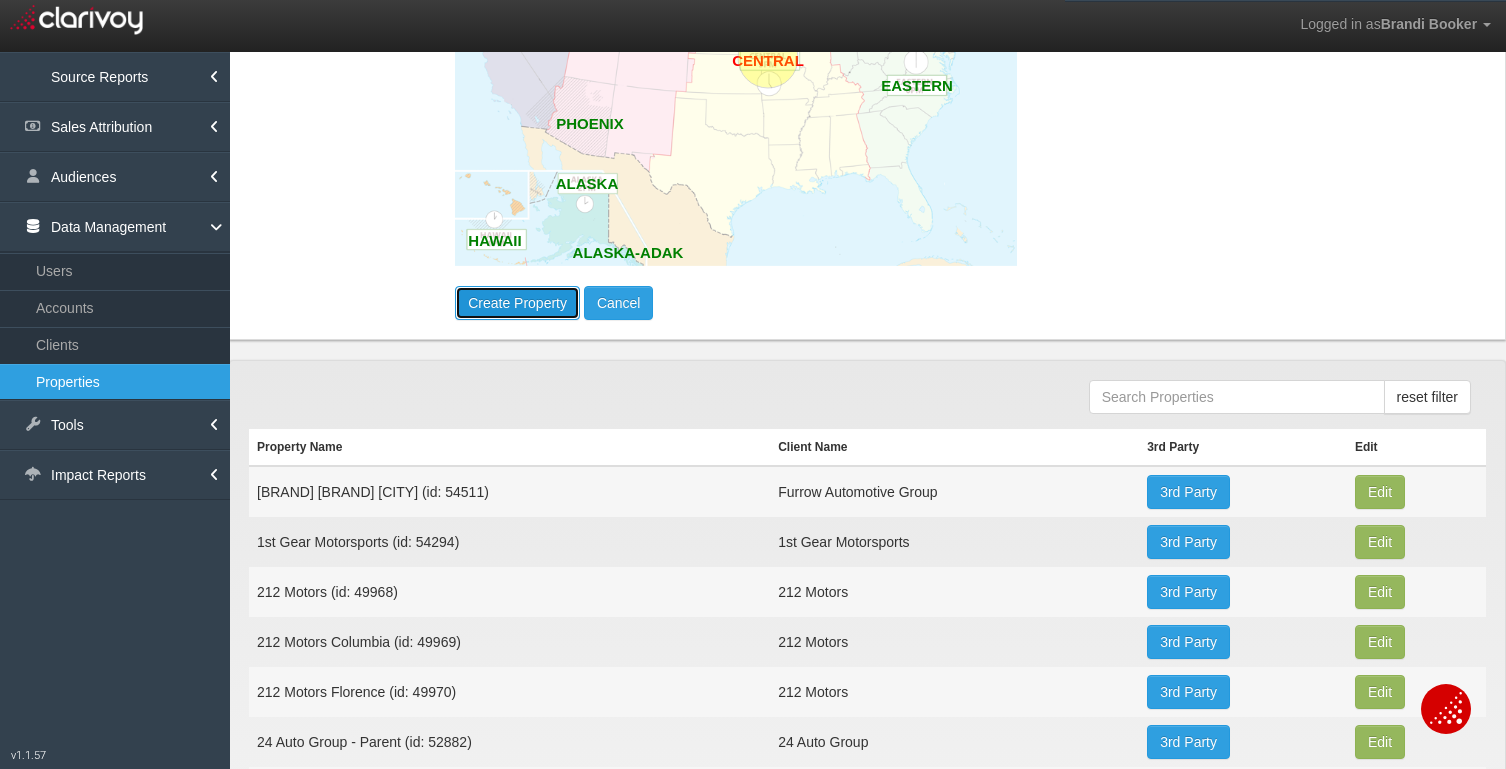 click on "Create Property" at bounding box center [517, 303] 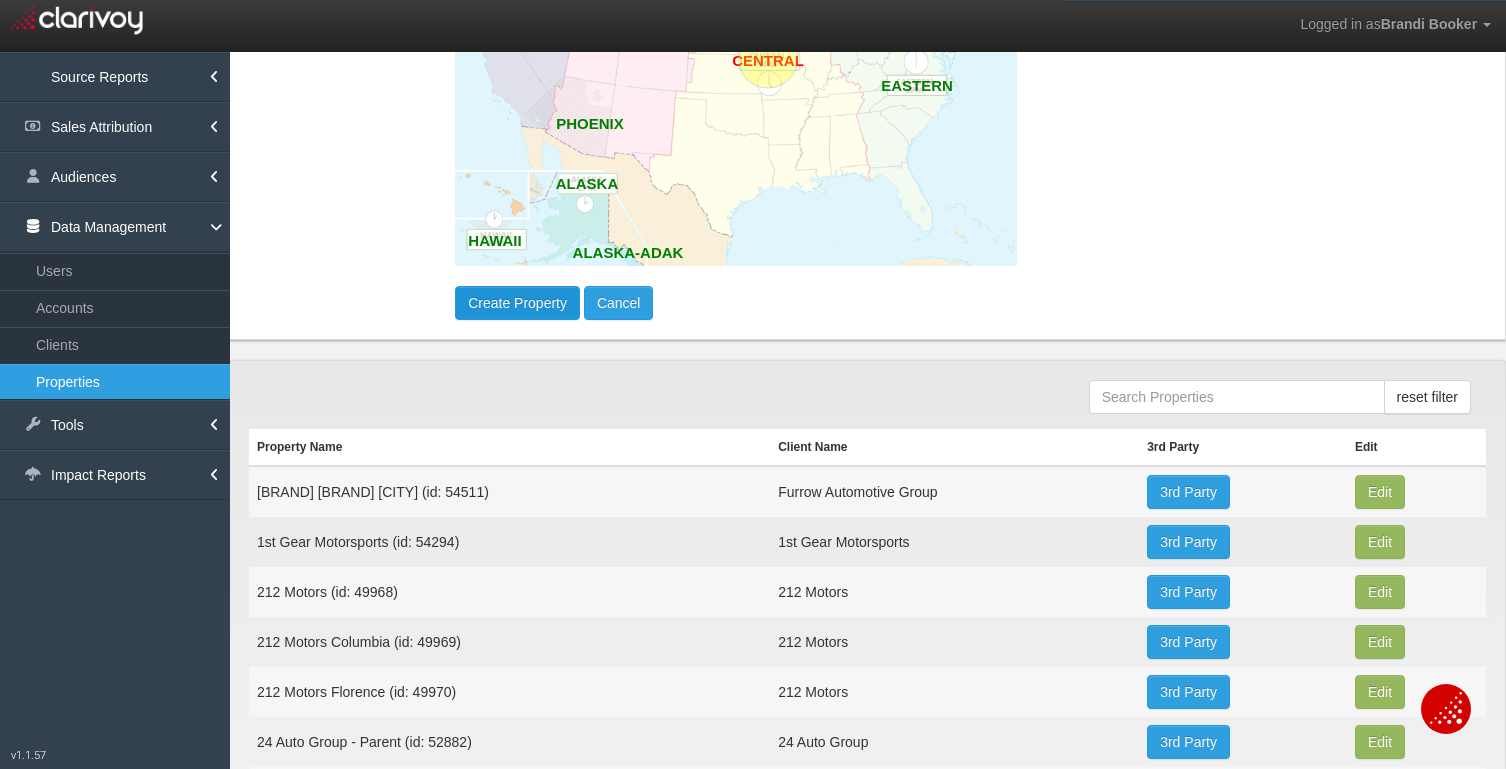 type 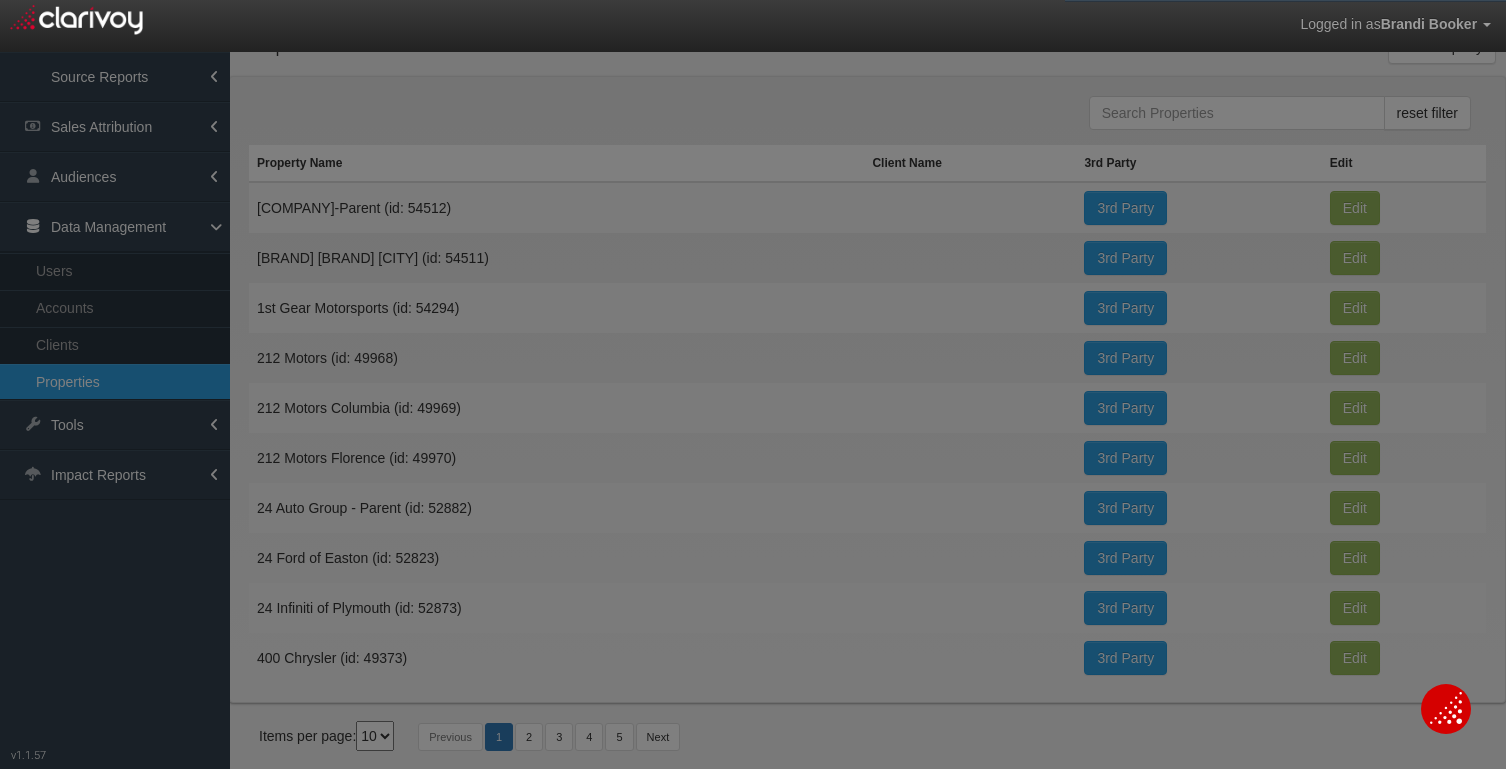 scroll, scrollTop: 0, scrollLeft: 0, axis: both 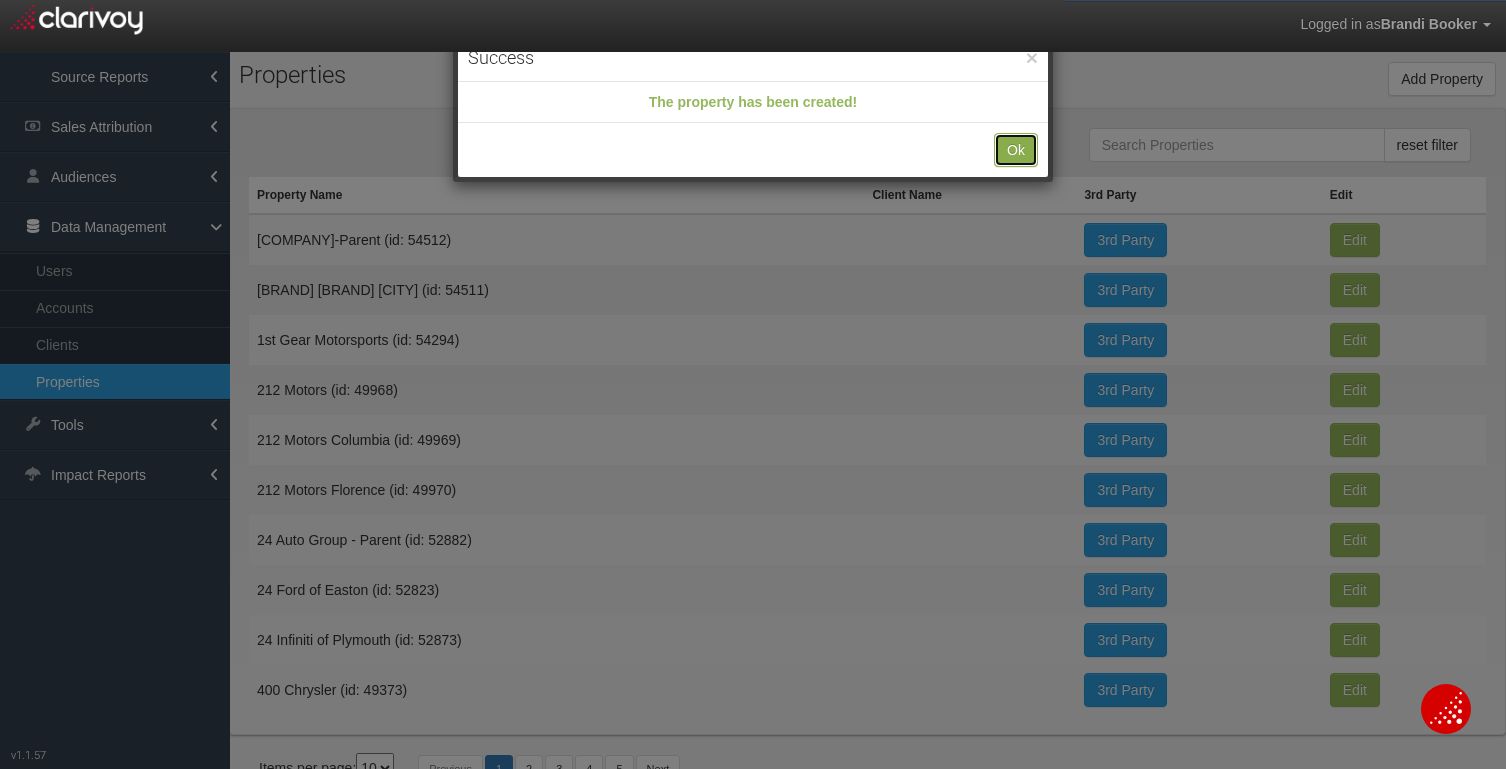 click on "Ok" at bounding box center [1016, 150] 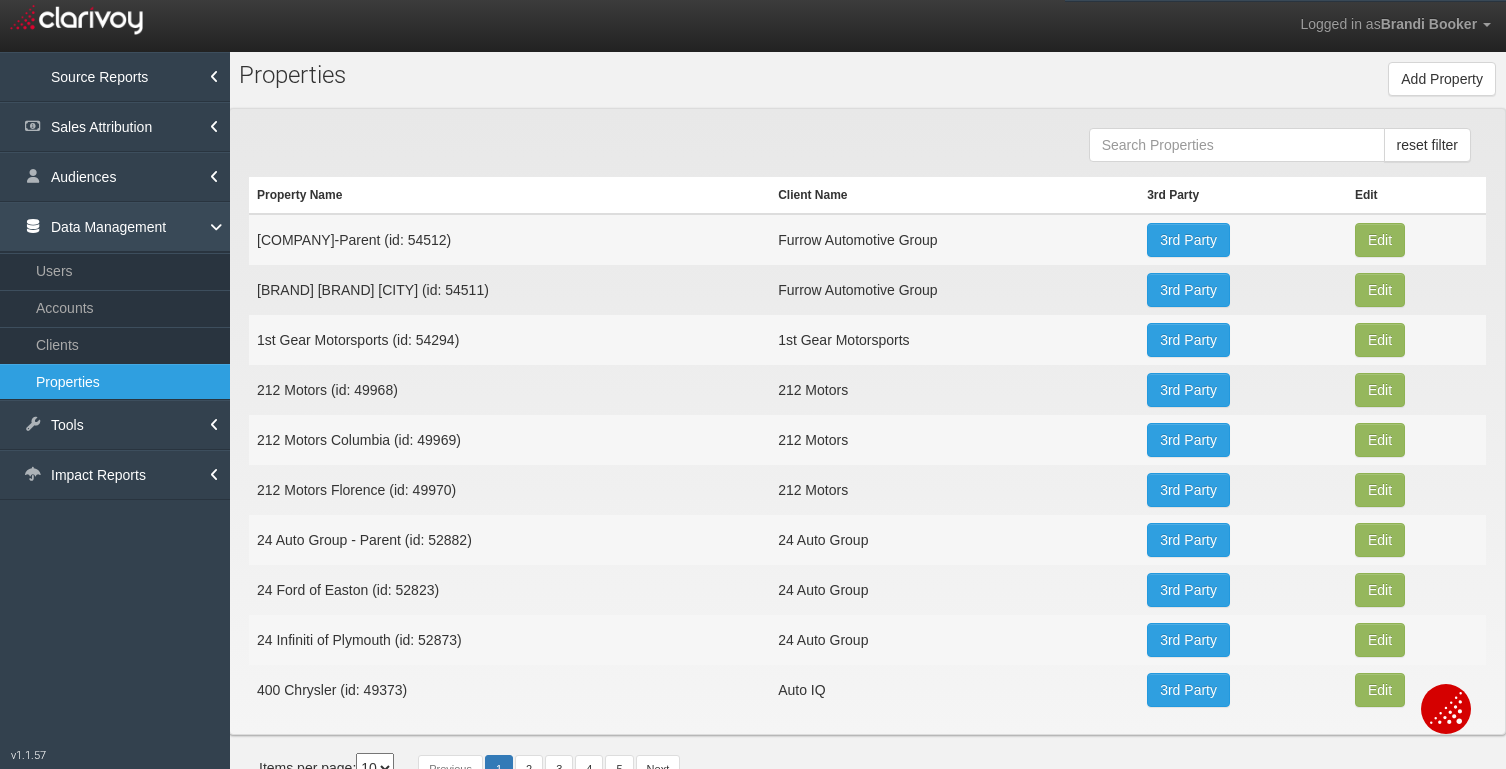 click on "Data Management" at bounding box center [115, 227] 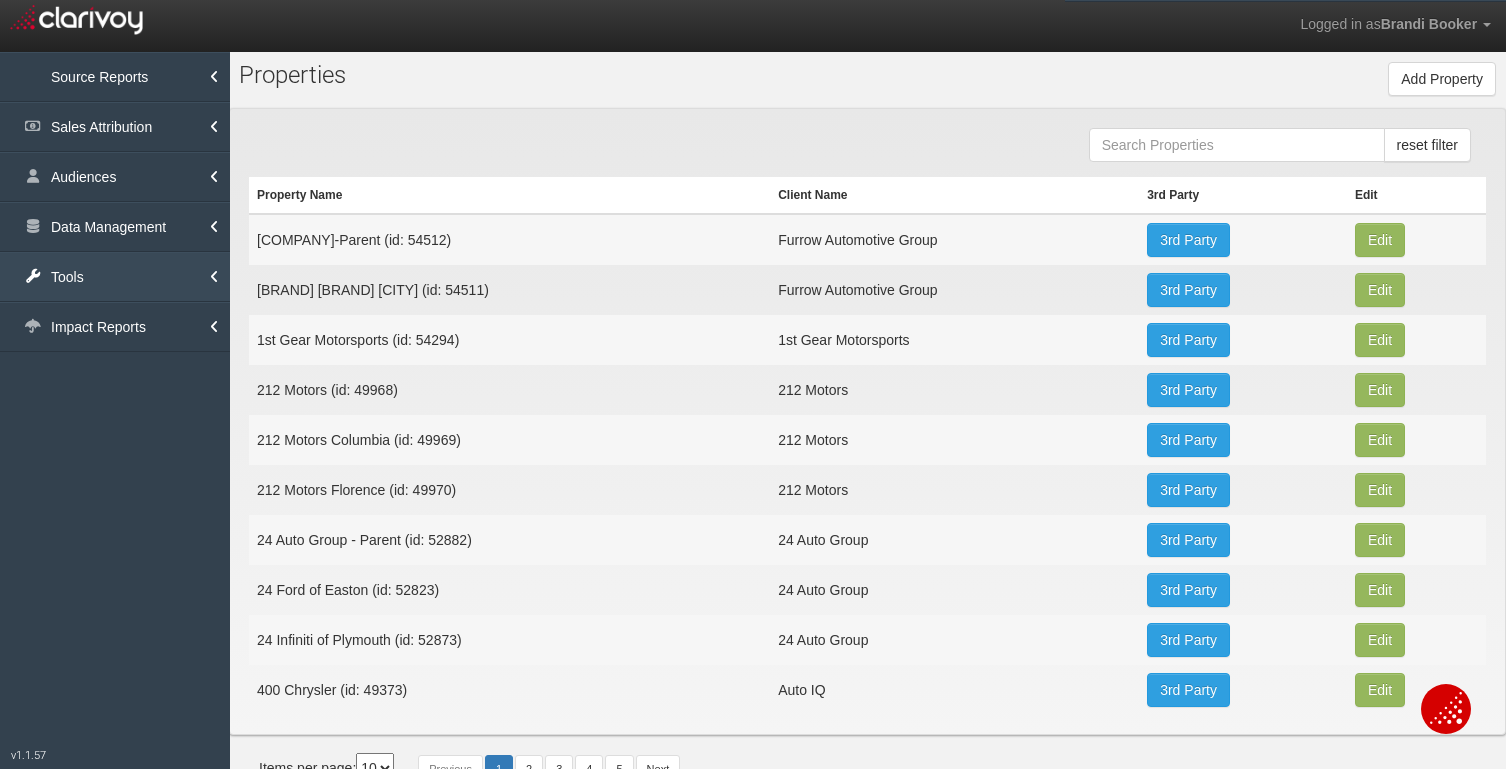 click on "Tools" at bounding box center [115, 277] 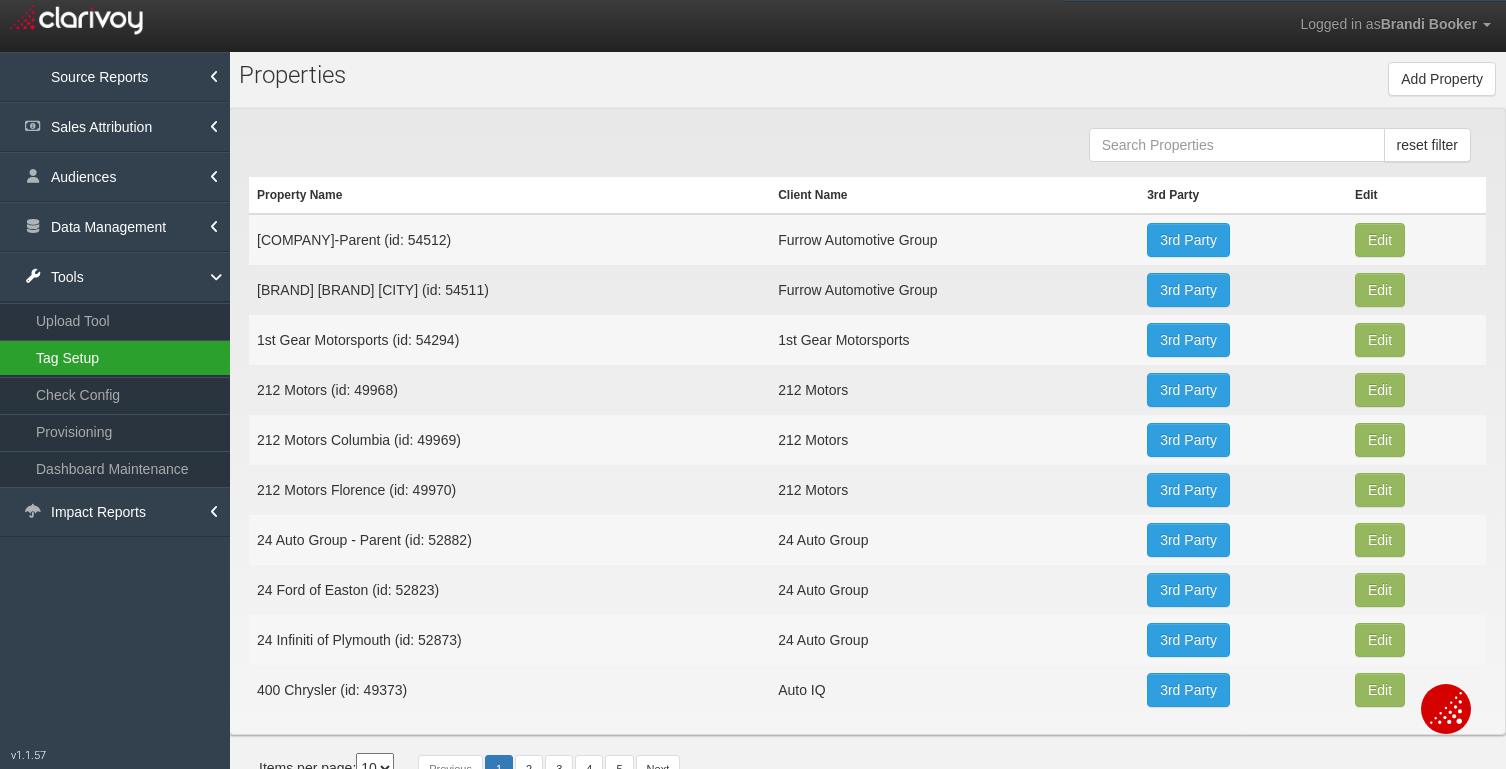 click on "Tag Setup" at bounding box center [115, 358] 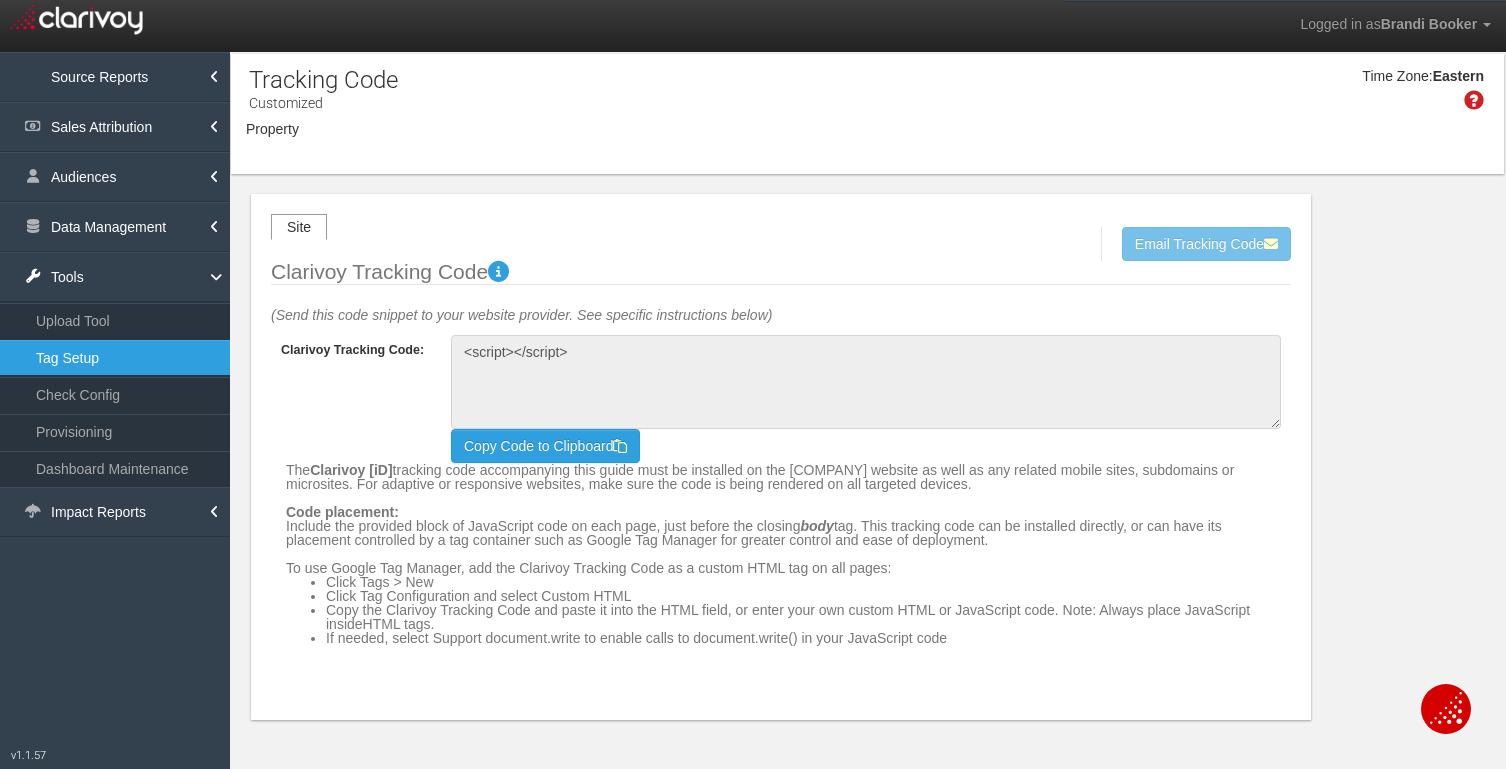 type on "<!-- Clarivoy Tracking Code -->
<script type="text/javascript" src="//tags-cdn.clarivoy.com/eldoradomotors/td/tva/loader.js"></script>
<!-- End Clarivoy Tracking Code -->" 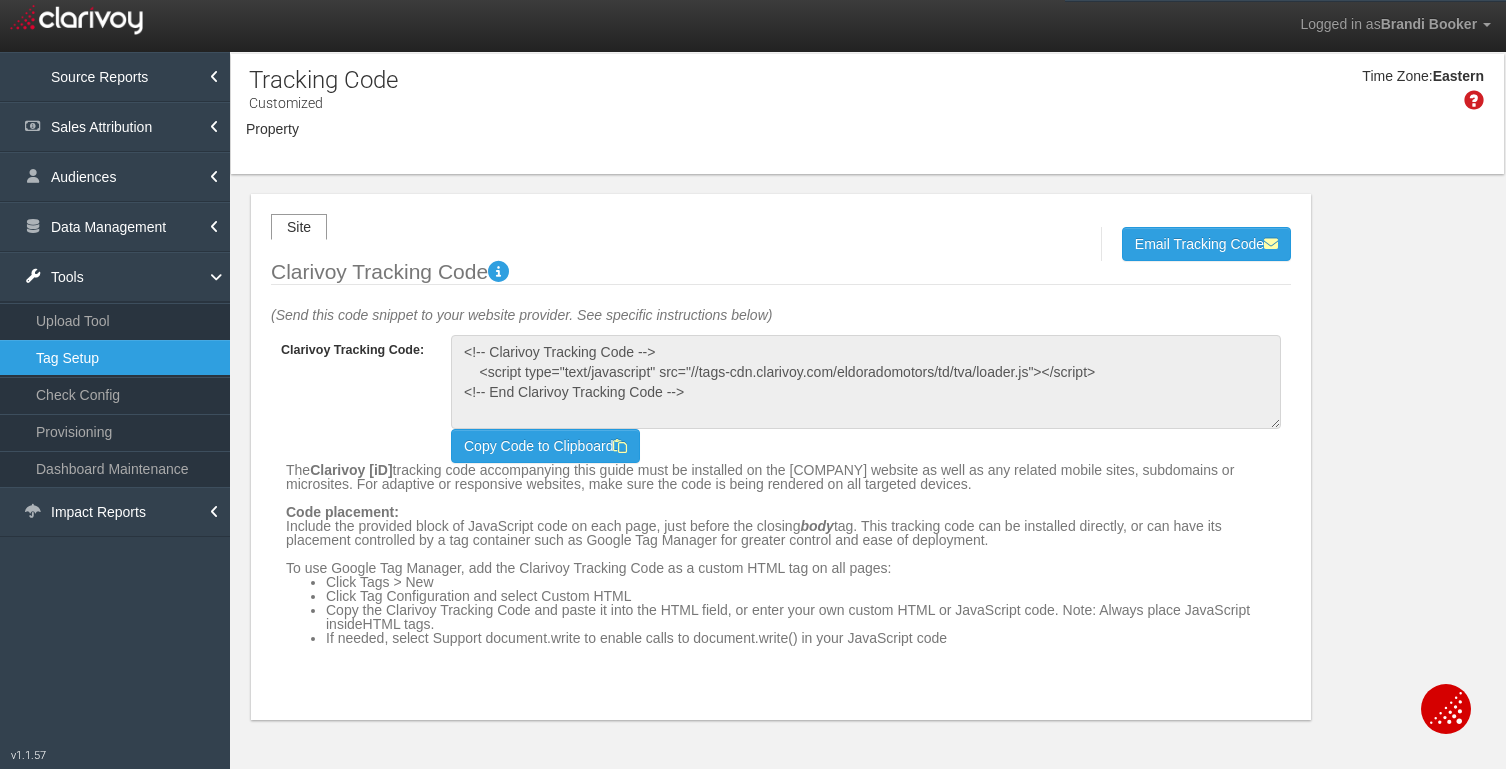 select on "object:9270" 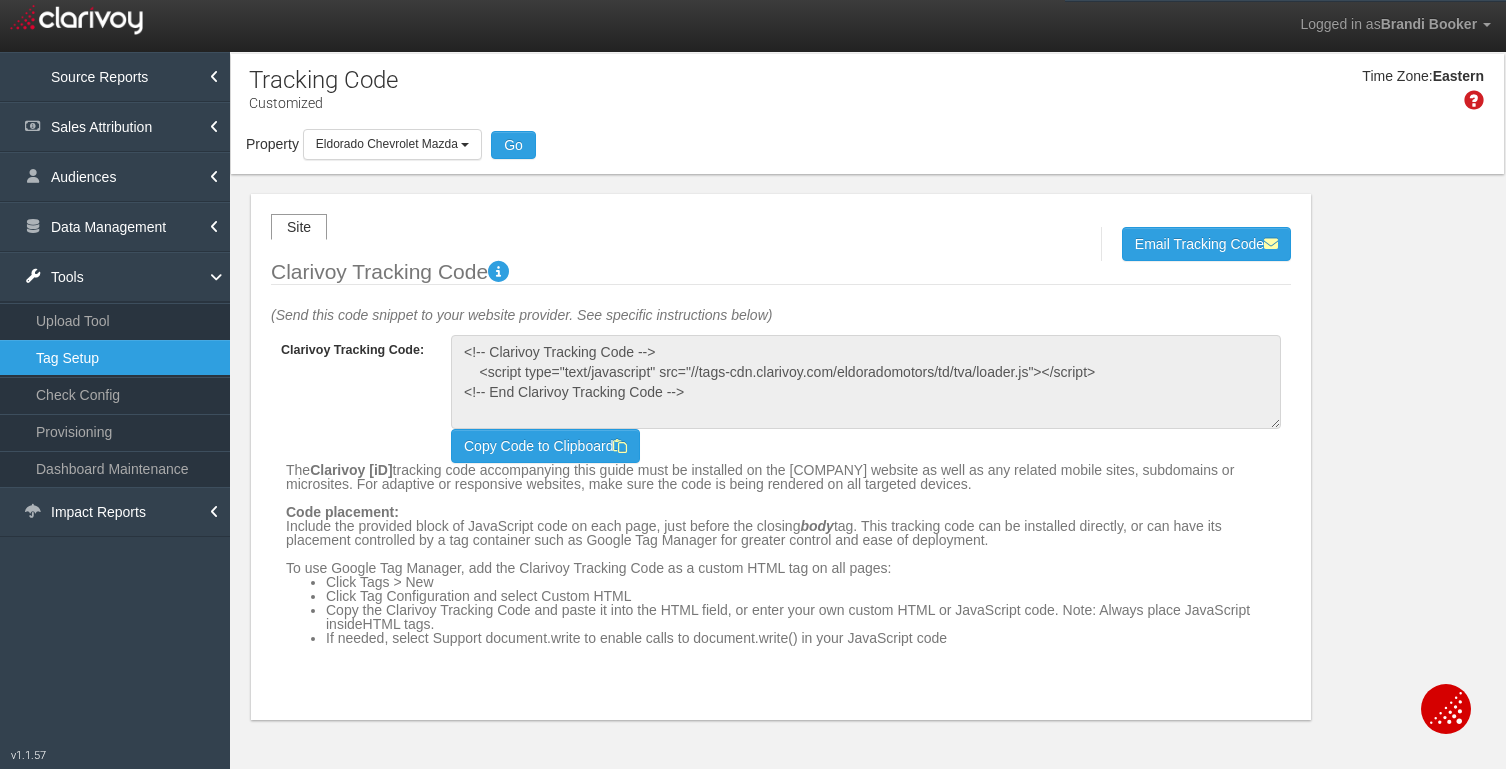 drag, startPoint x: 467, startPoint y: 144, endPoint x: 335, endPoint y: 296, distance: 201.31567 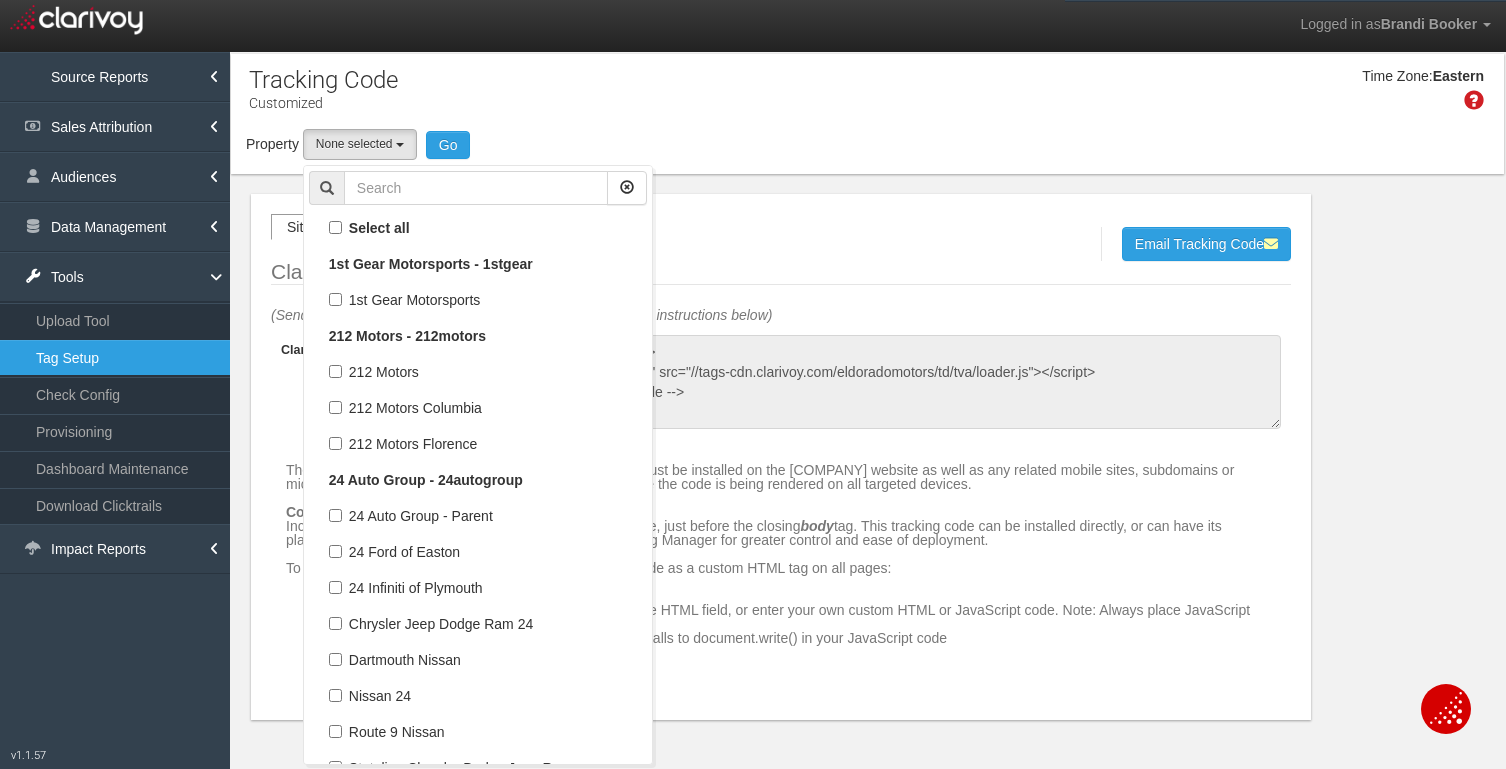select 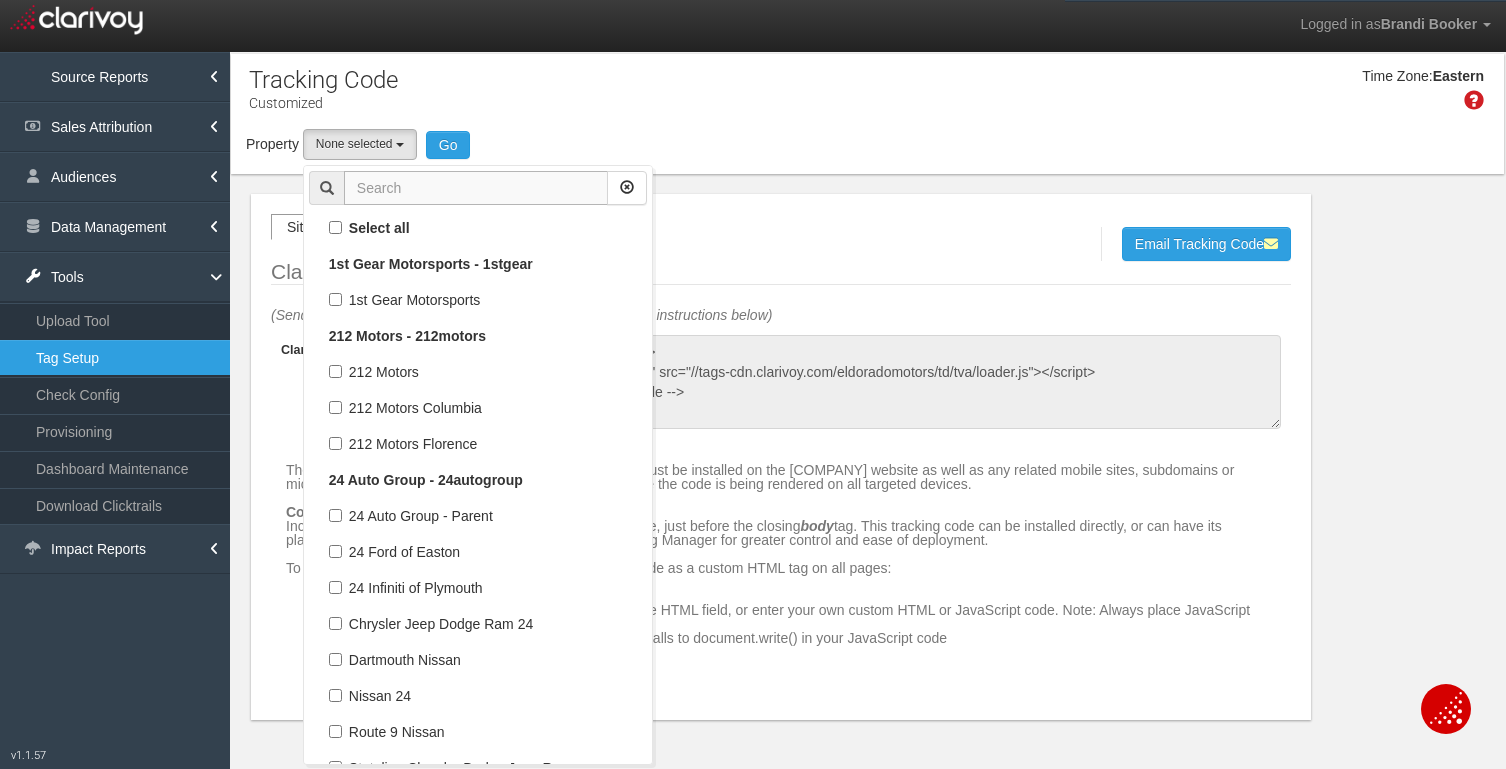 click at bounding box center [476, 188] 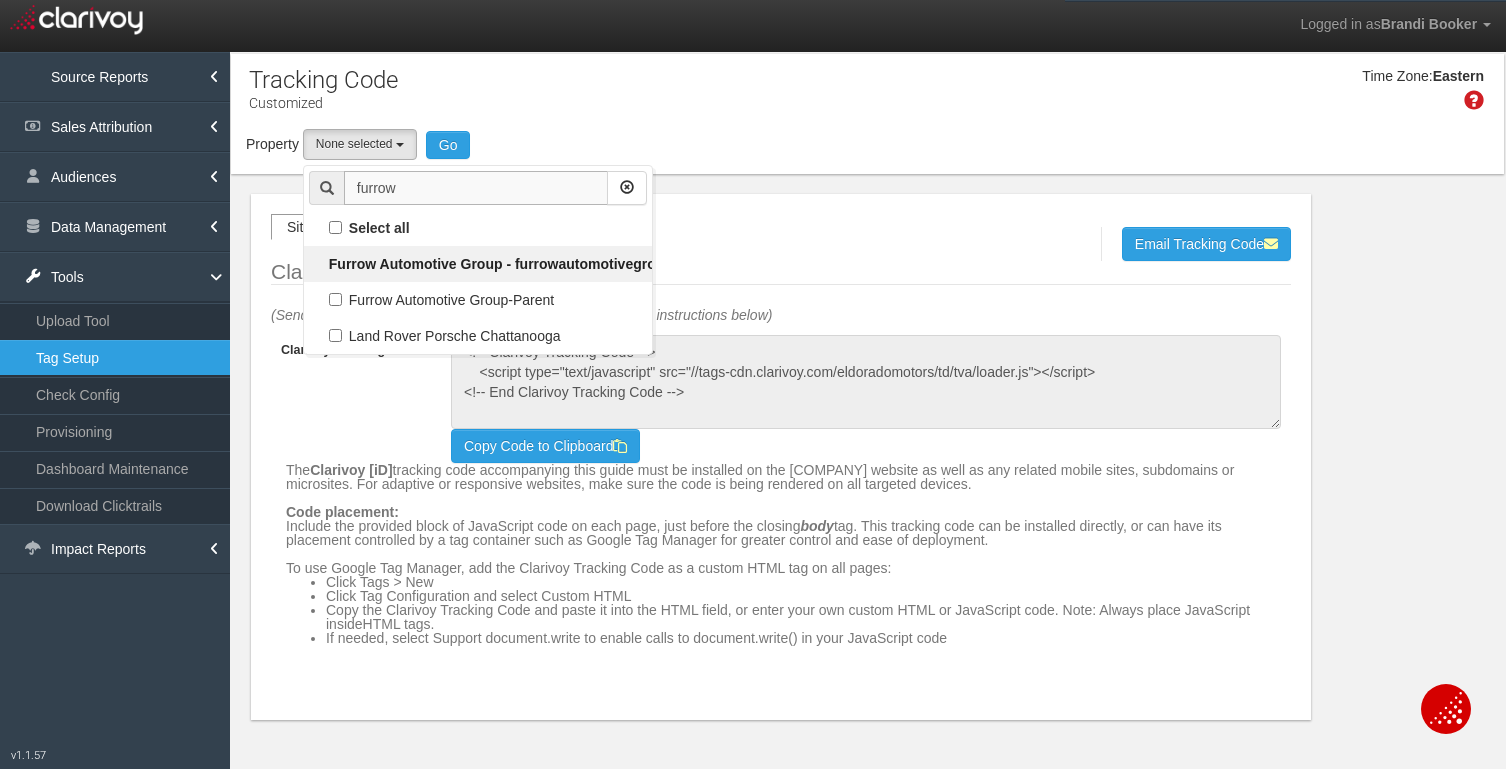scroll, scrollTop: 0, scrollLeft: 0, axis: both 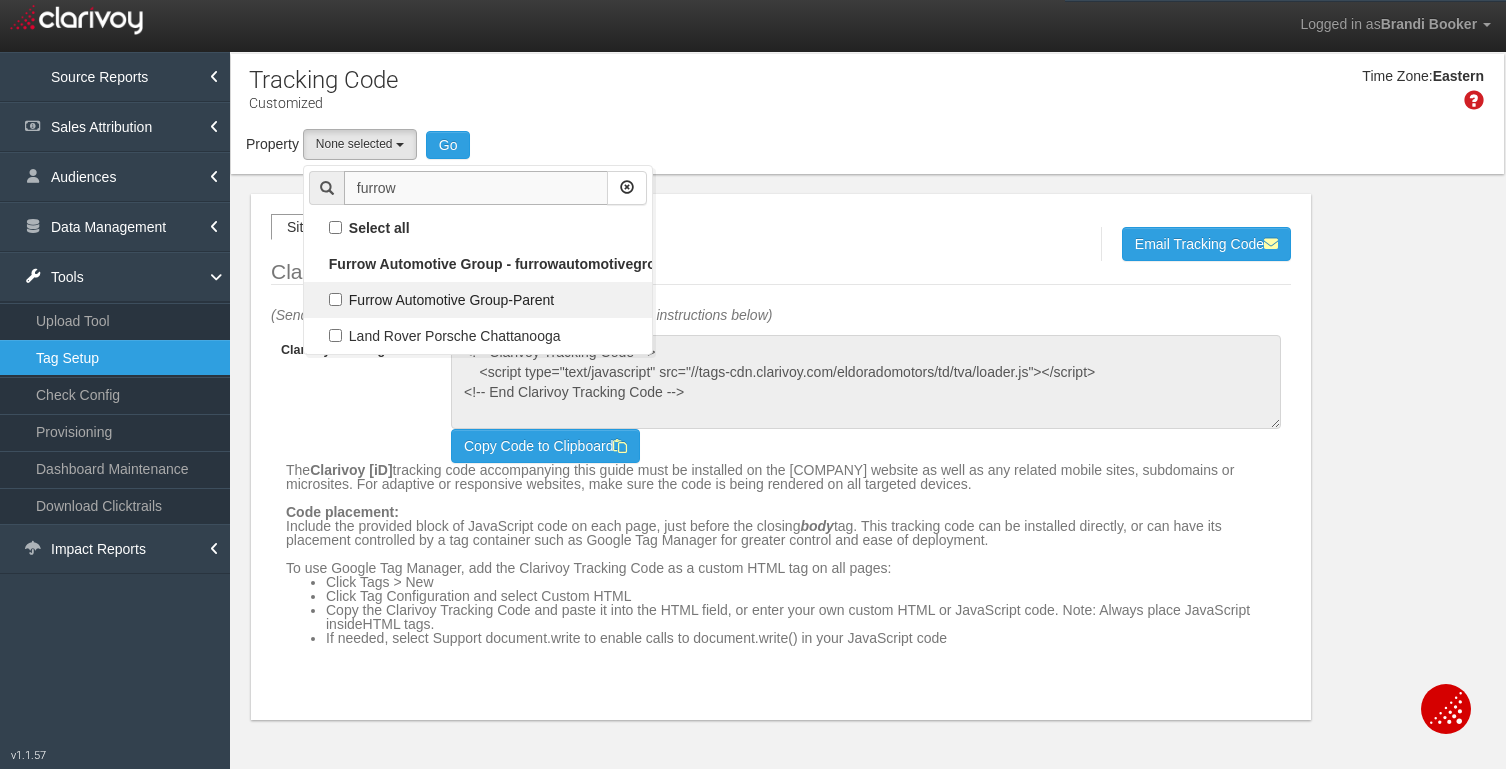 type on "furrow" 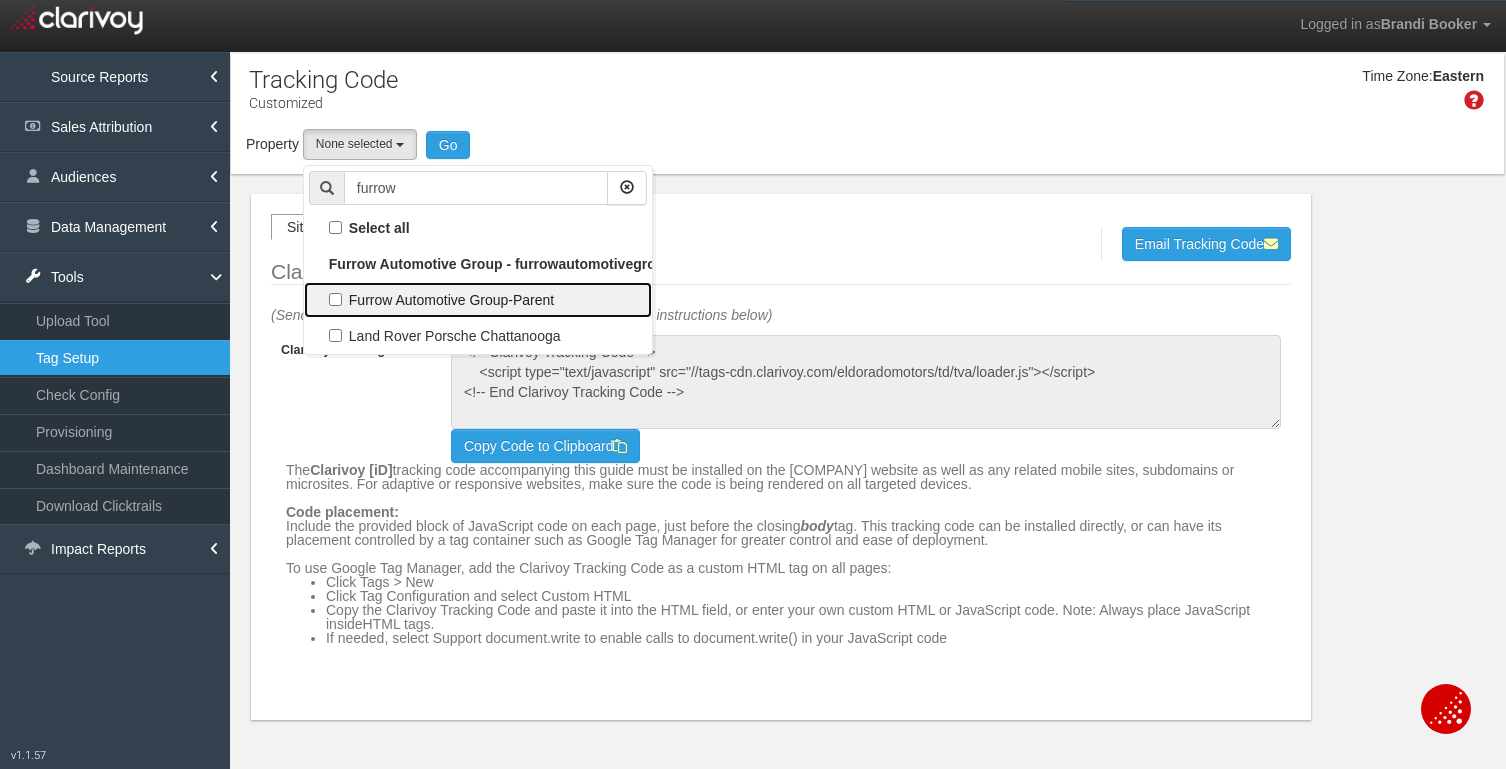 click on "Furrow Automotive Group-Parent" at bounding box center (478, 300) 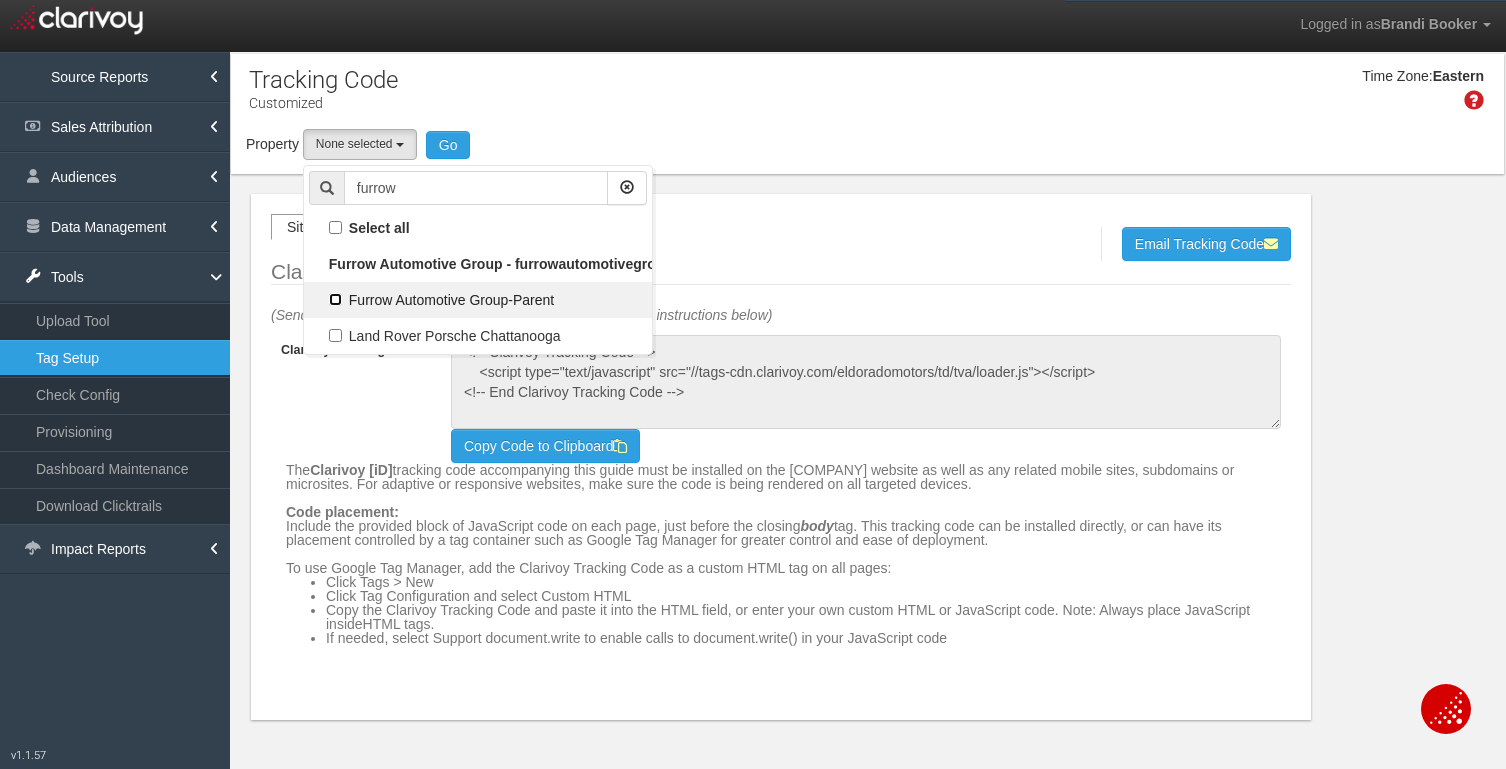 click on "Furrow Automotive Group-Parent" at bounding box center (335, 299) 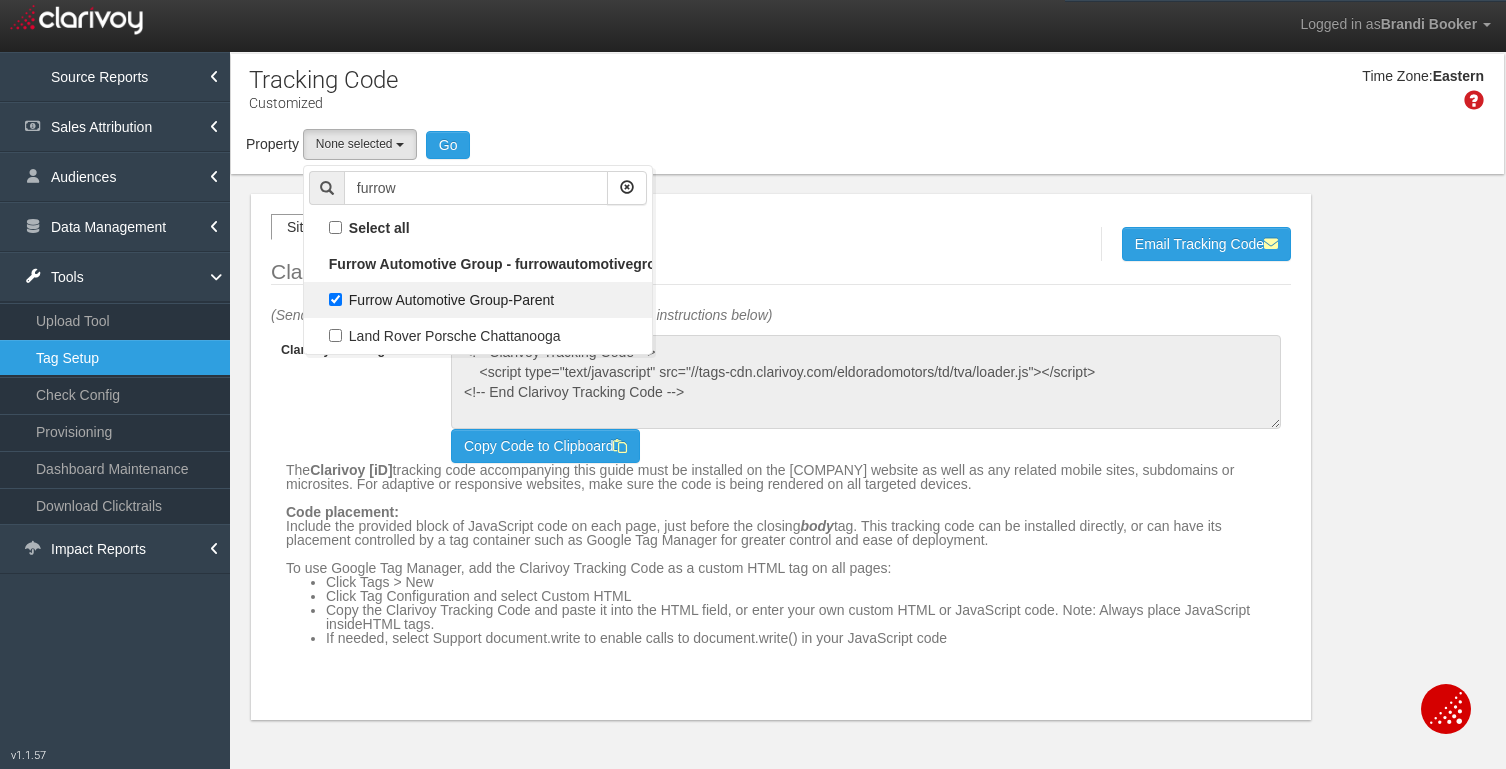 select on "object:9567" 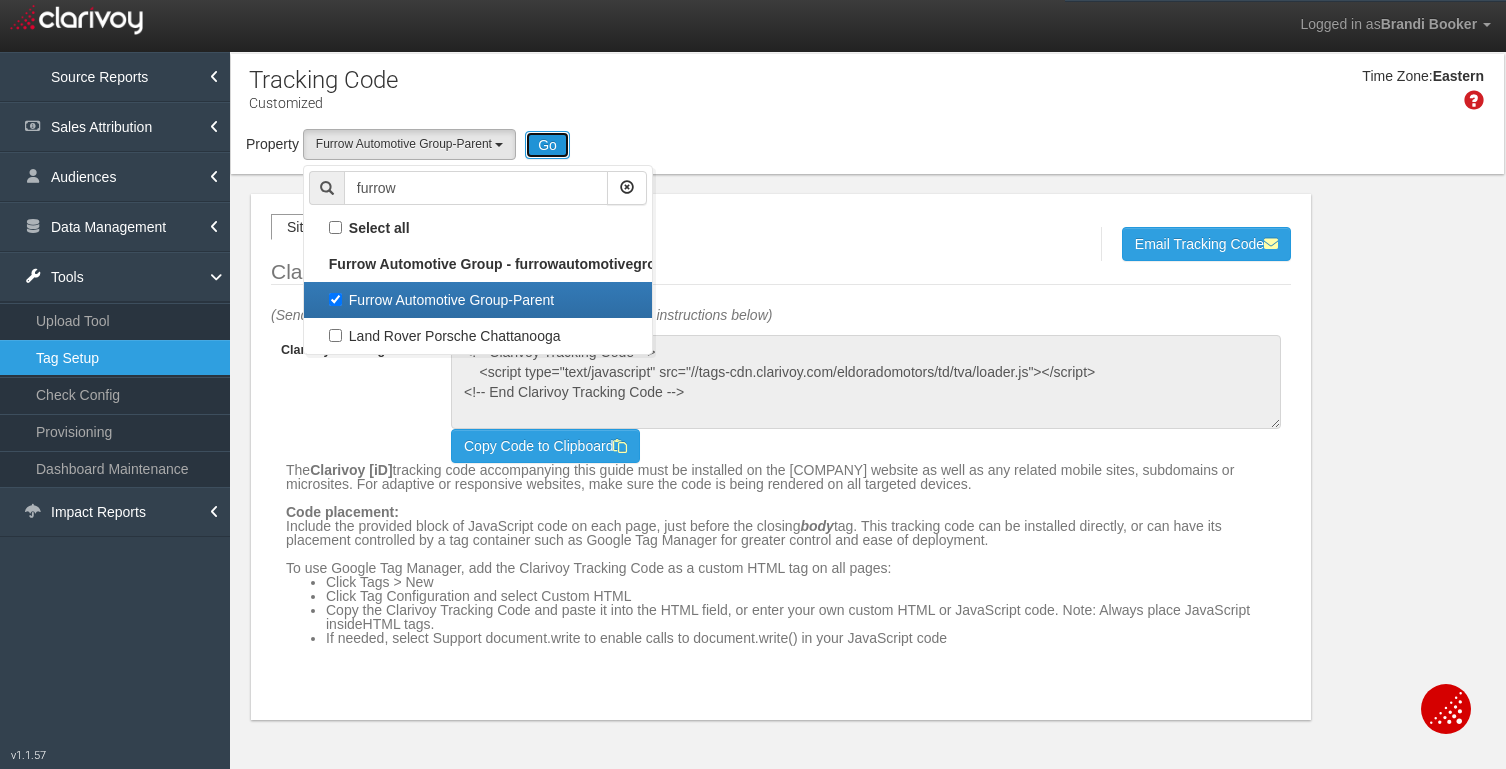 click on "Go" at bounding box center (547, 145) 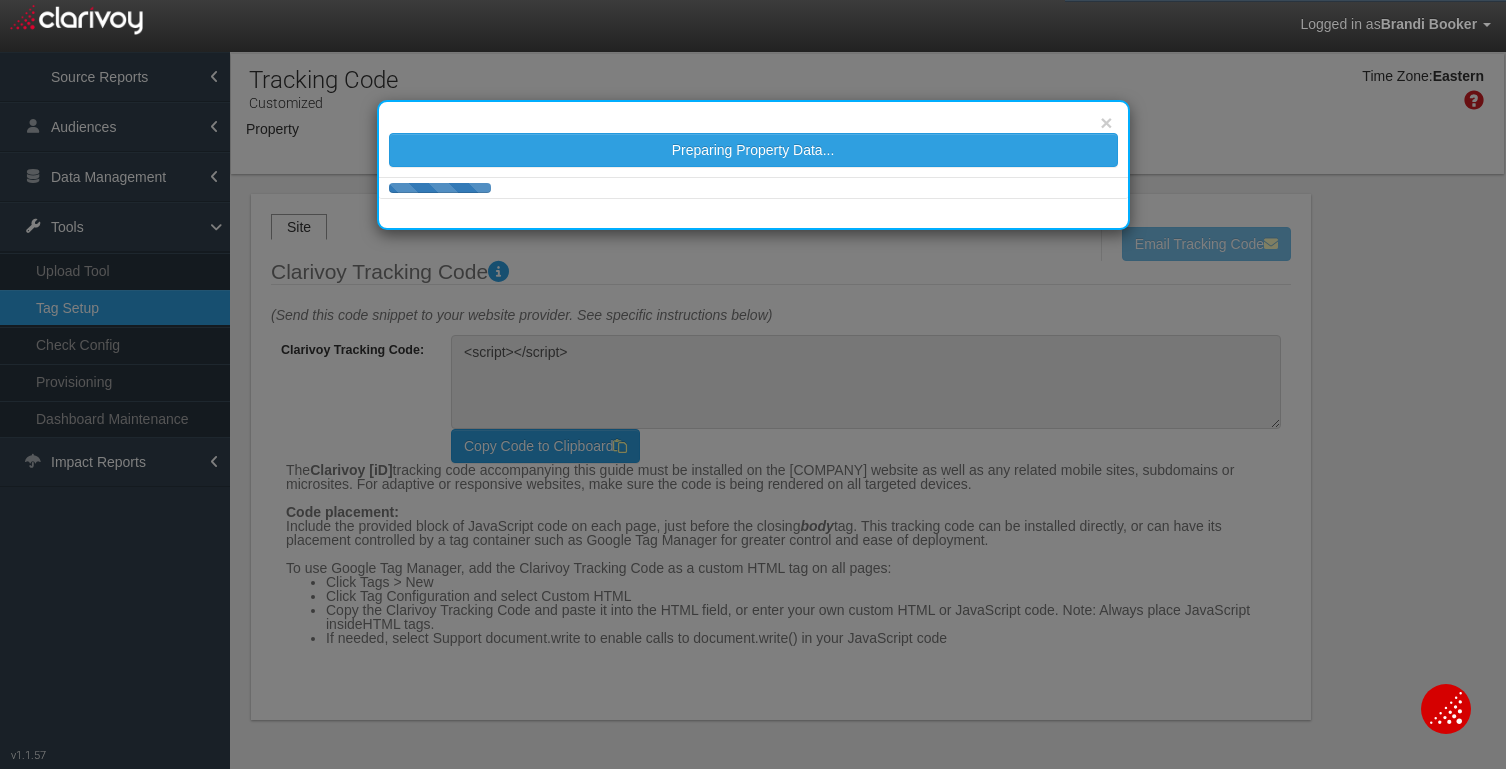 type on "<!-- Clarivoy Tracking Code -->
<script type="text/javascript" src="//tags-cdn.clarivoy.com/[COMPANY]/td/tva/loader.js"></script>
<!-- End Clarivoy Tracking Code -->" 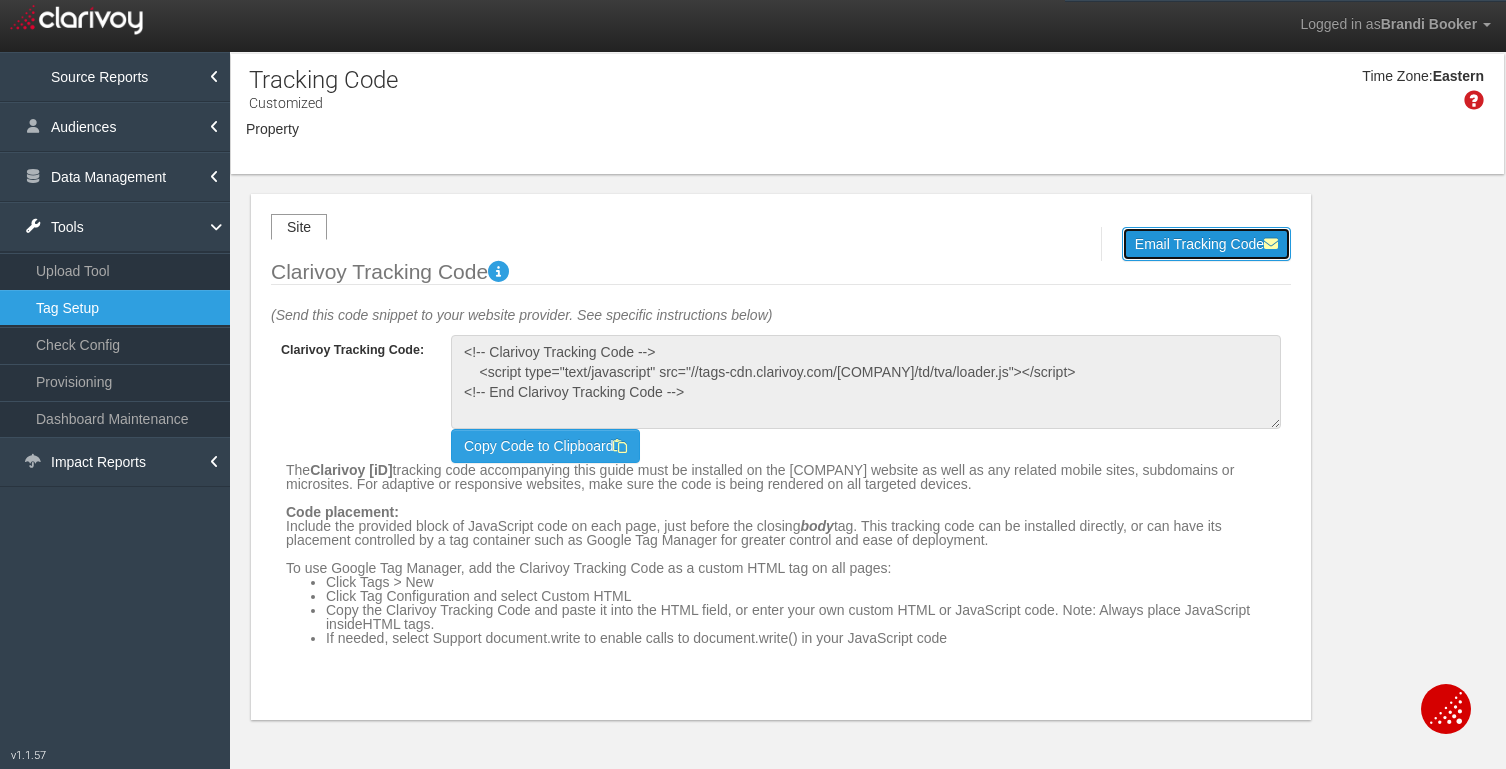 click on "Email Tracking Code" at bounding box center [1206, 244] 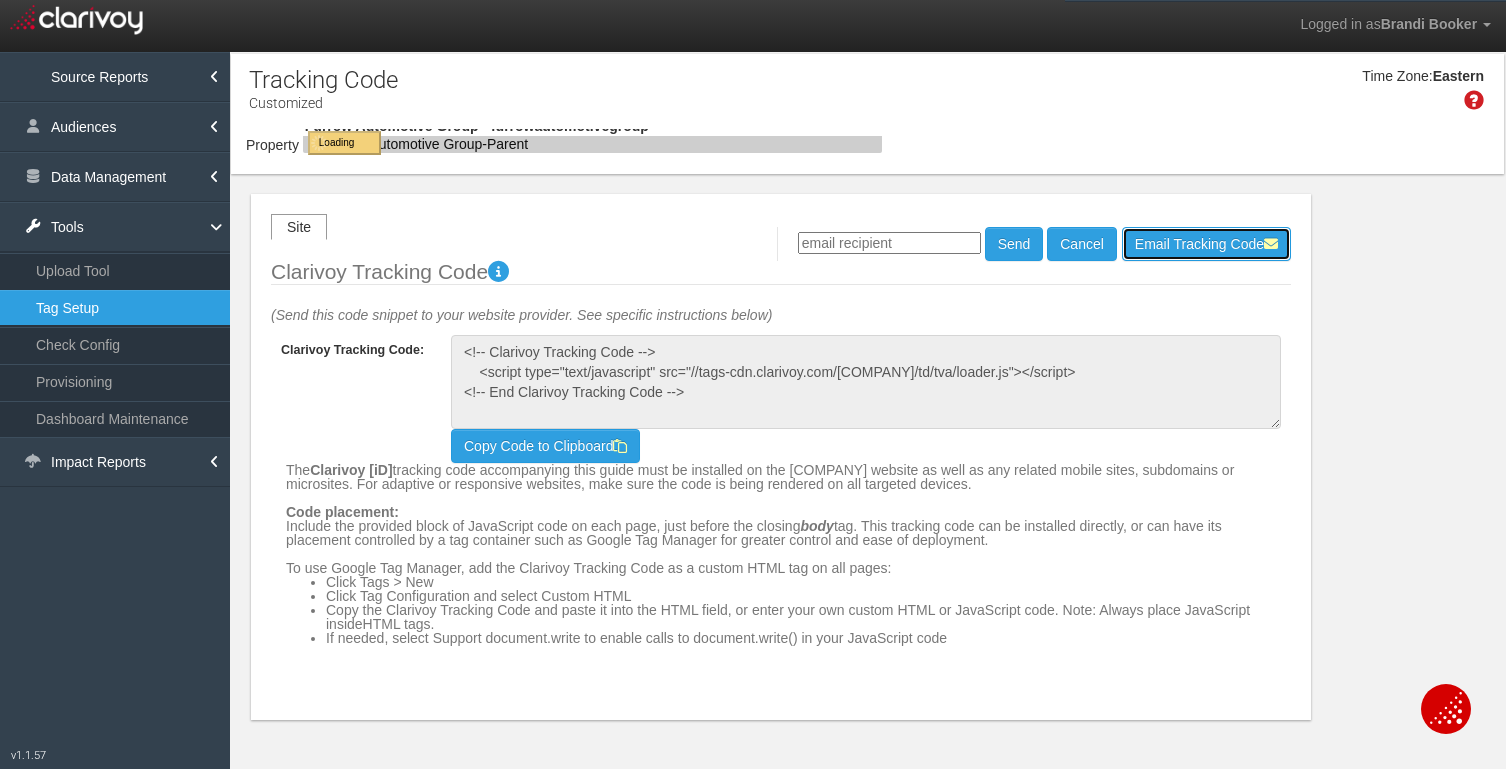 select on "object:16503" 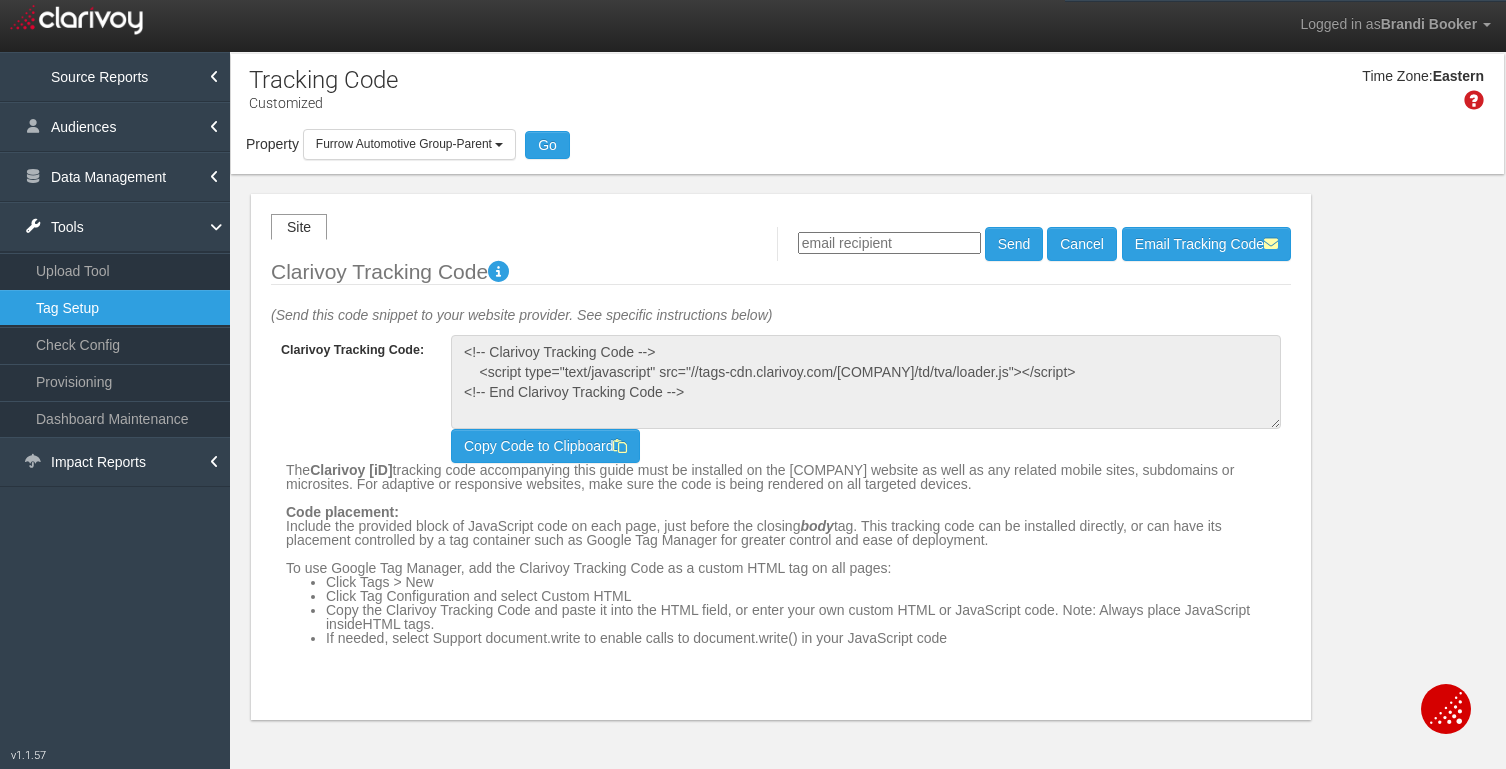 click at bounding box center [889, 243] 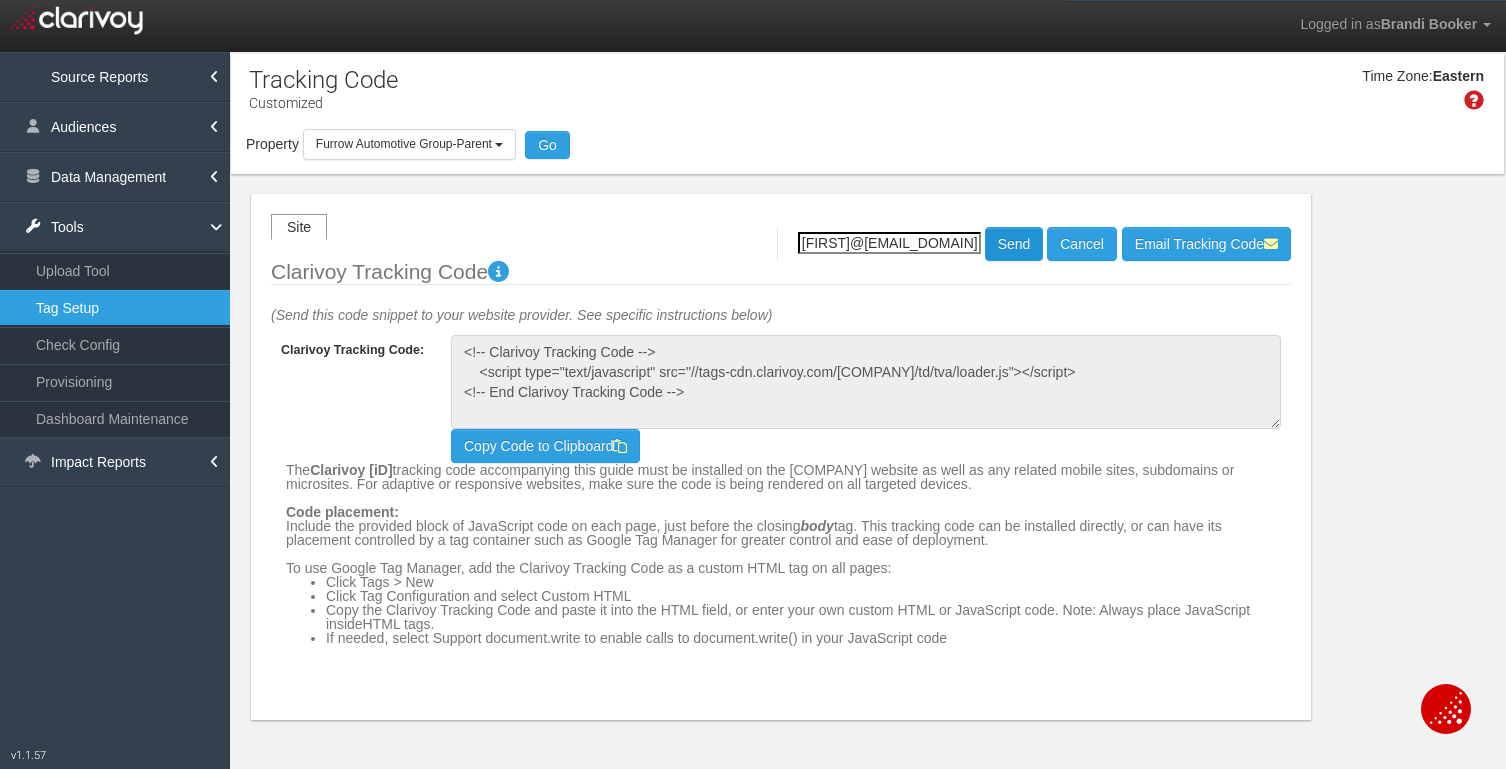 type on "[FIRST]@[EMAIL_DOMAIN]" 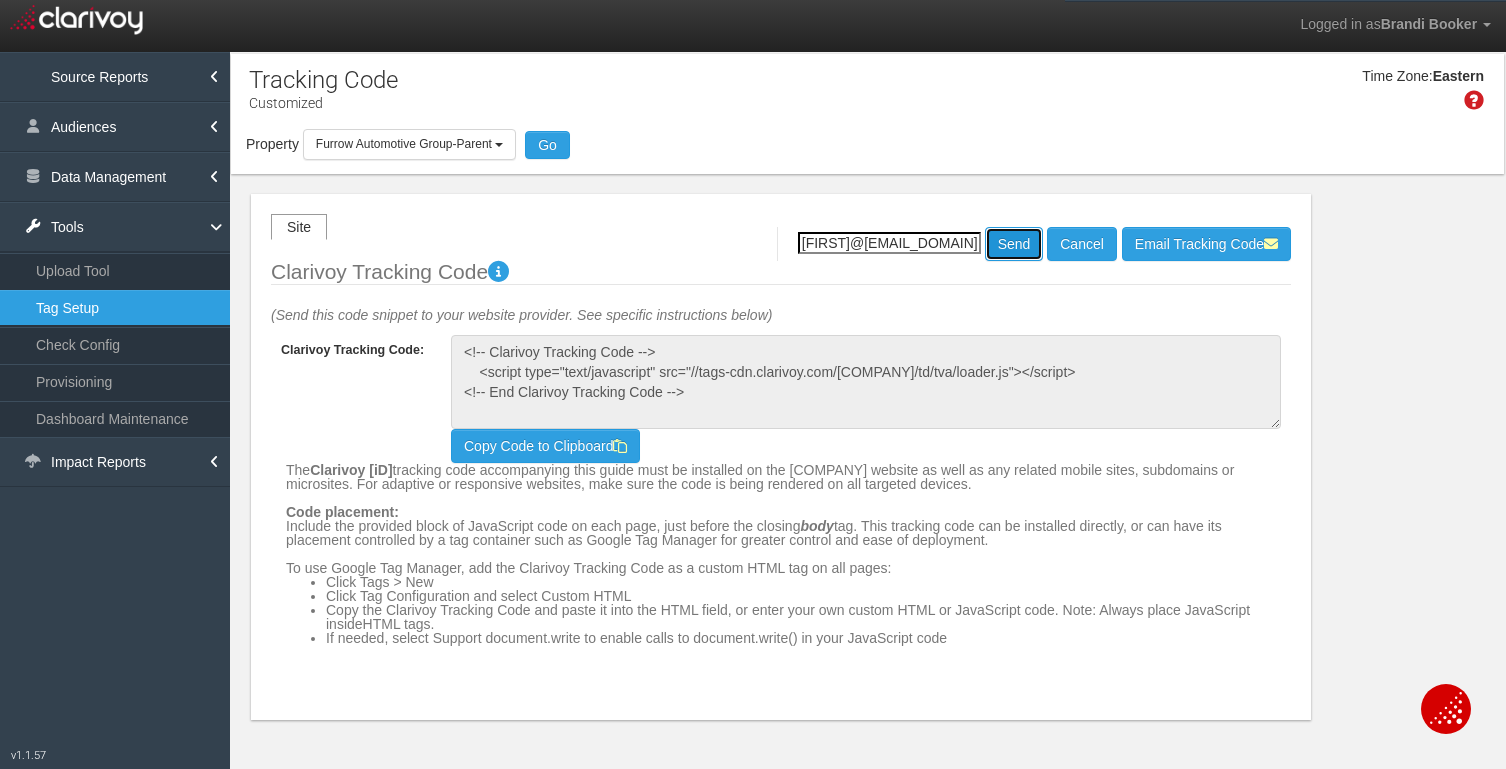 click on "Send" at bounding box center [1014, 244] 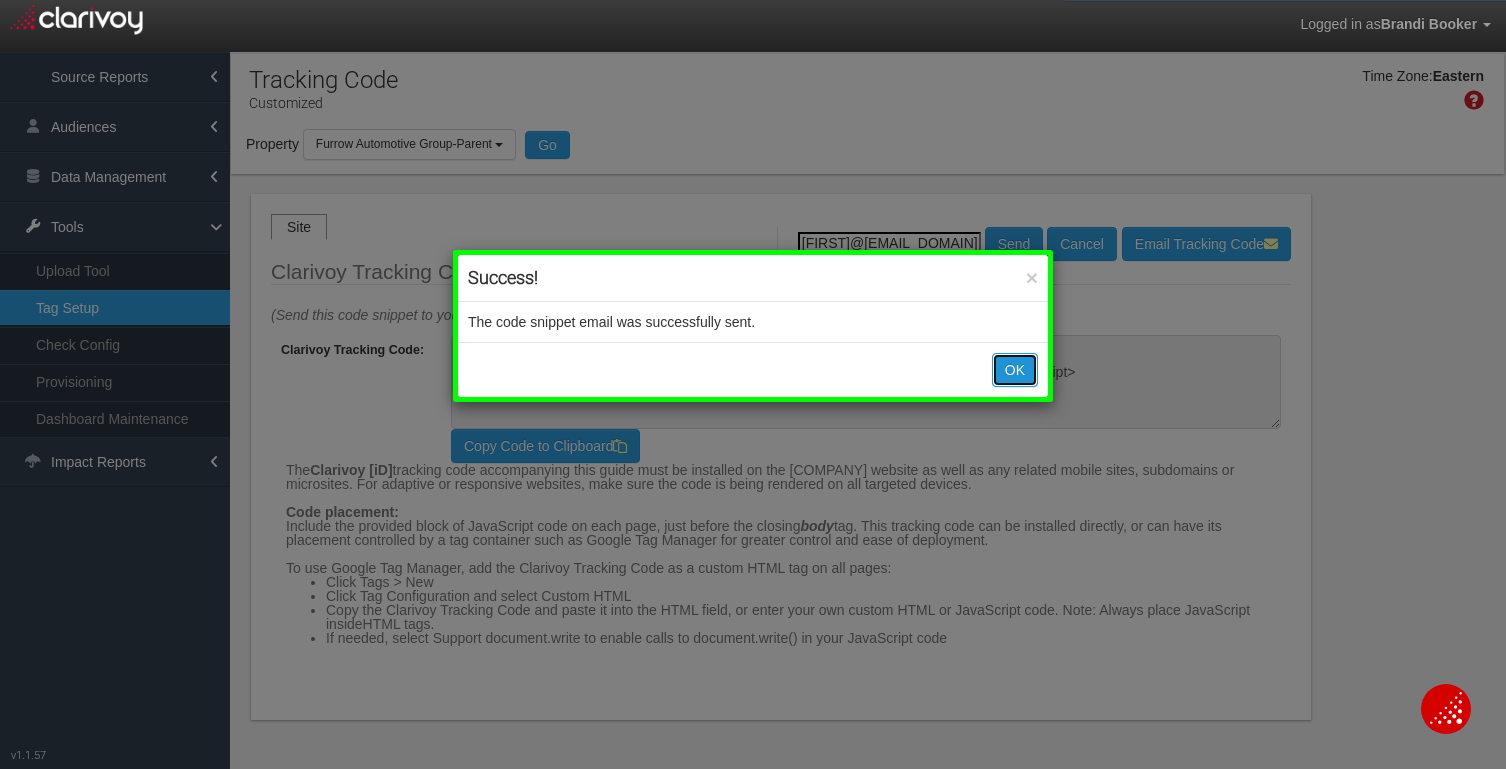 click on "OK" at bounding box center (1015, 370) 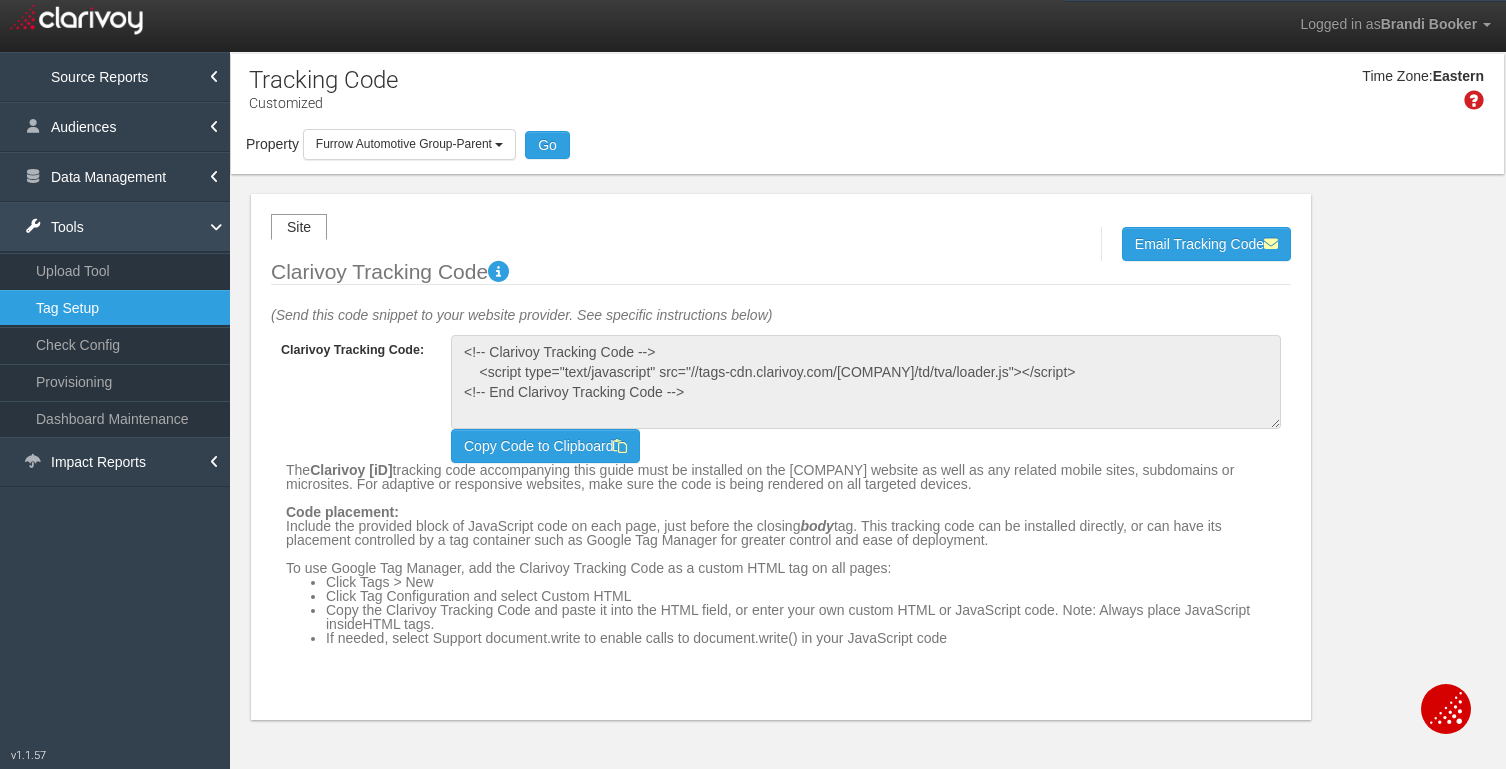 click on "Tools" at bounding box center [115, 227] 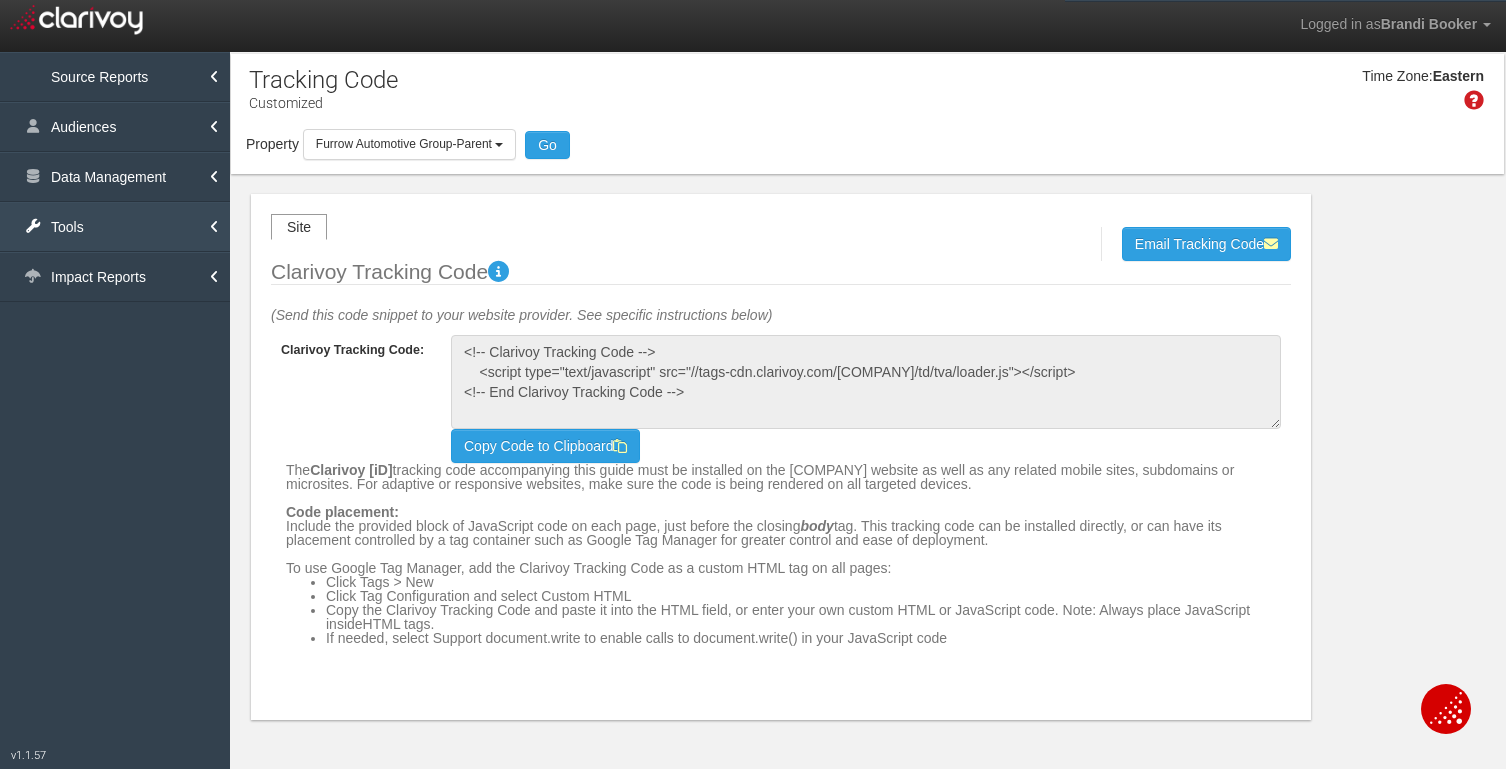click on "Tools" at bounding box center (115, 227) 